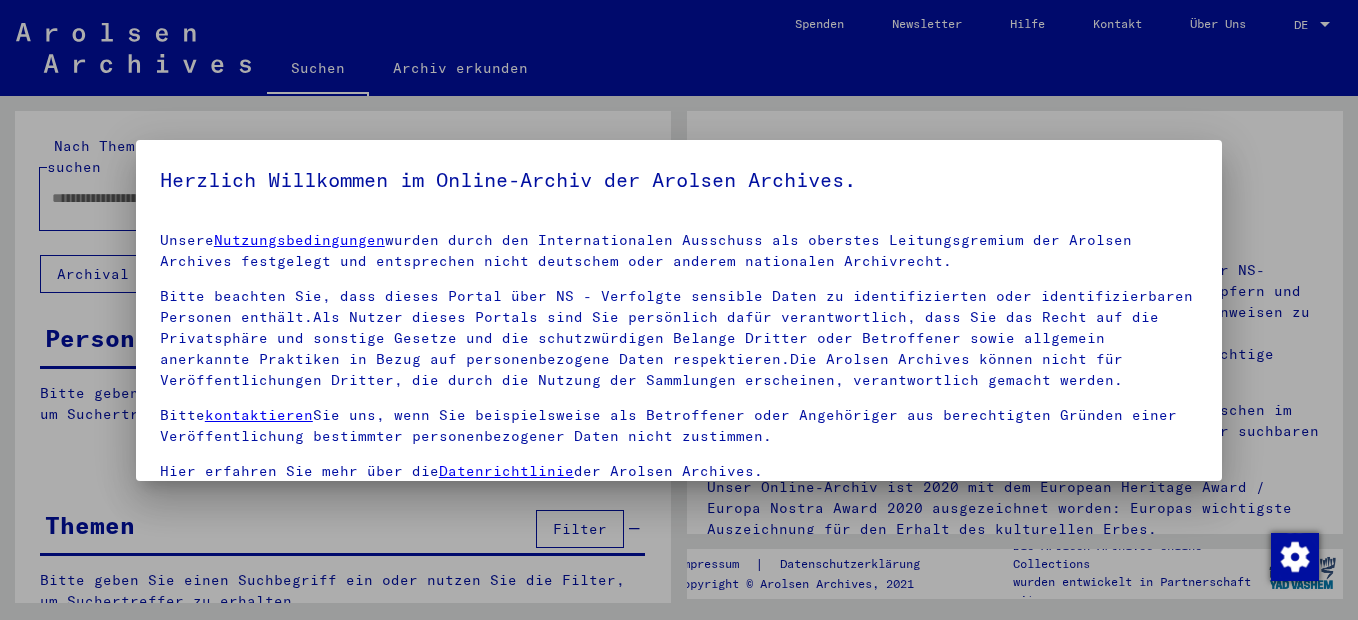 scroll, scrollTop: 0, scrollLeft: 0, axis: both 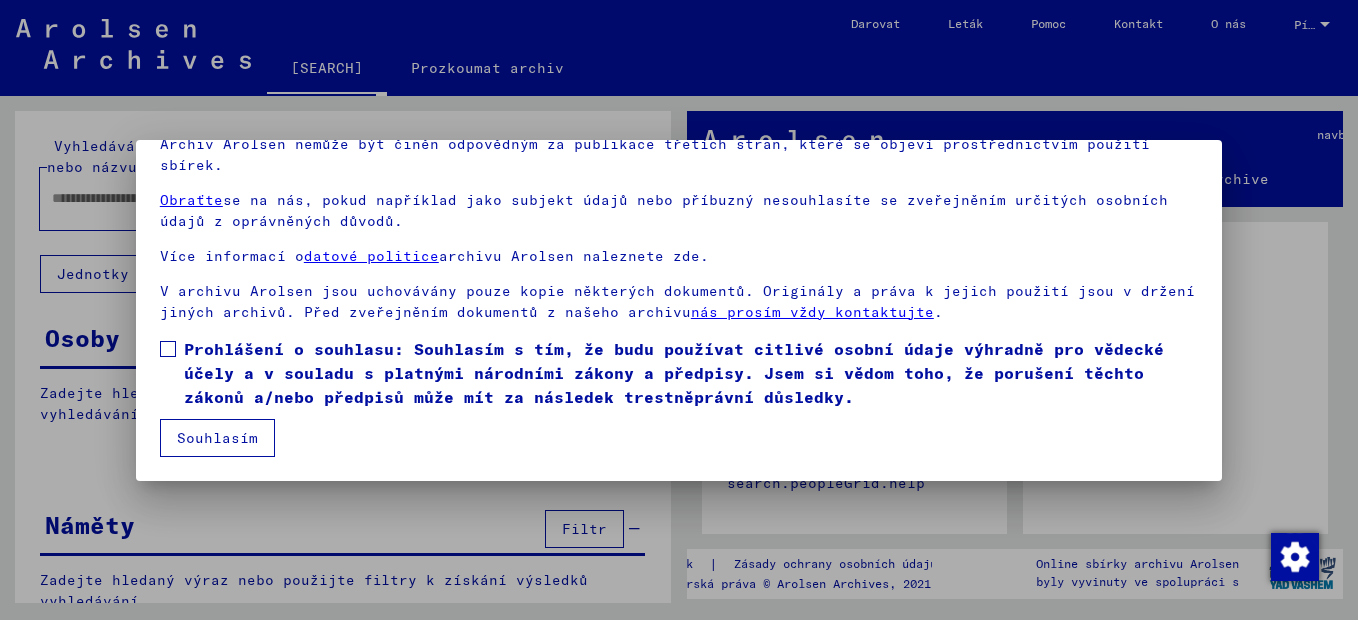 click on "Prohlášení o souhlasu: Souhlasím s tím, že budu používat citlivé osobní údaje výhradně pro vědecké účely a v souladu s platnými národními zákony a předpisy. Jsem si vědom toho, že porušení těchto zákonů a/nebo předpisů může mít za následek trestněprávní důsledky." at bounding box center [679, 373] 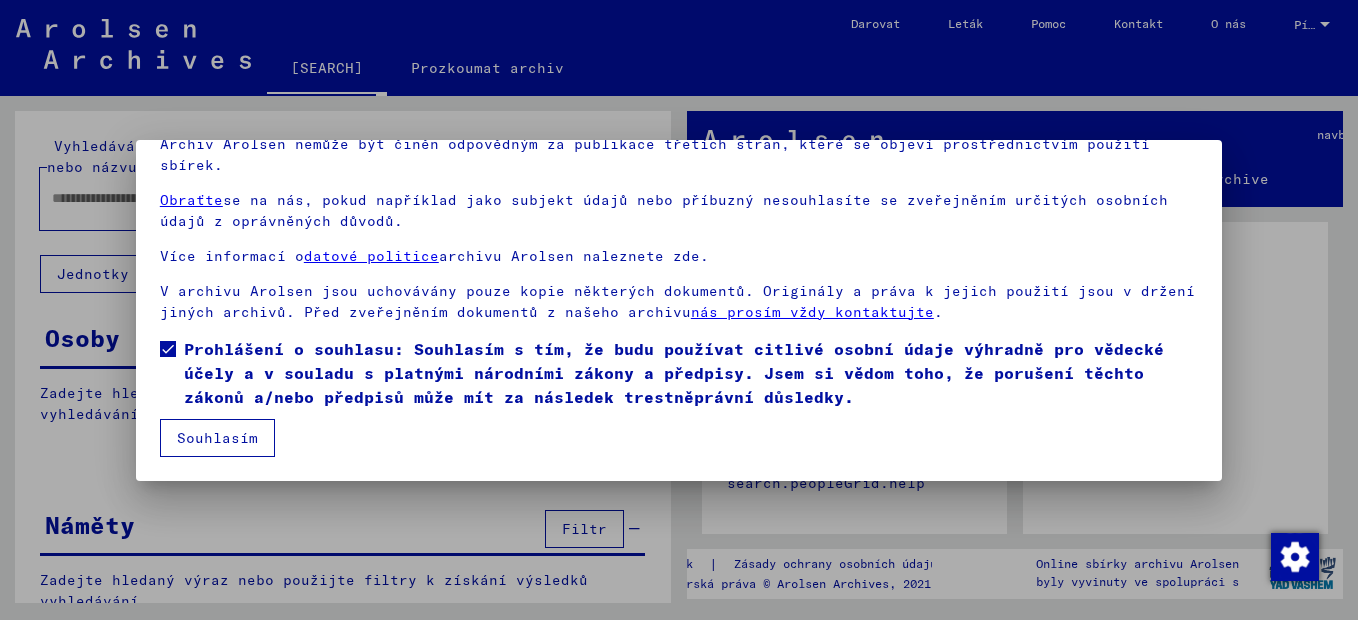 click on "Souhlasím" at bounding box center [217, 438] 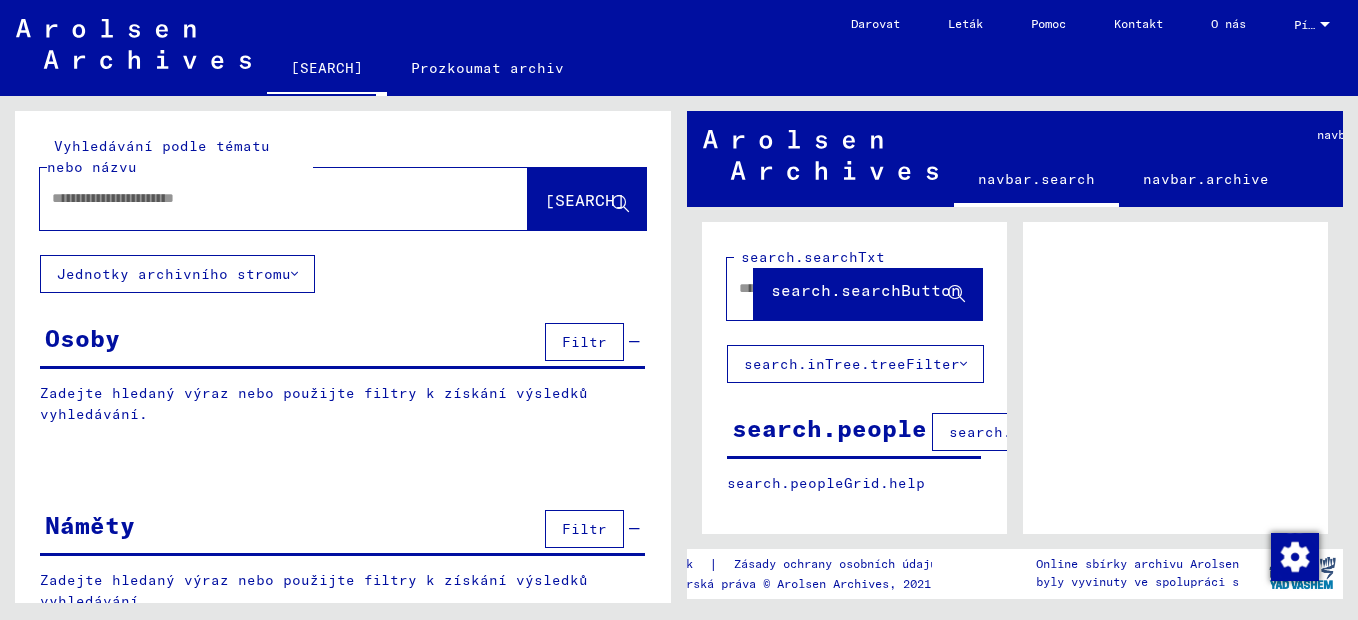 click on "Osoby  Filtr" at bounding box center [342, 343] 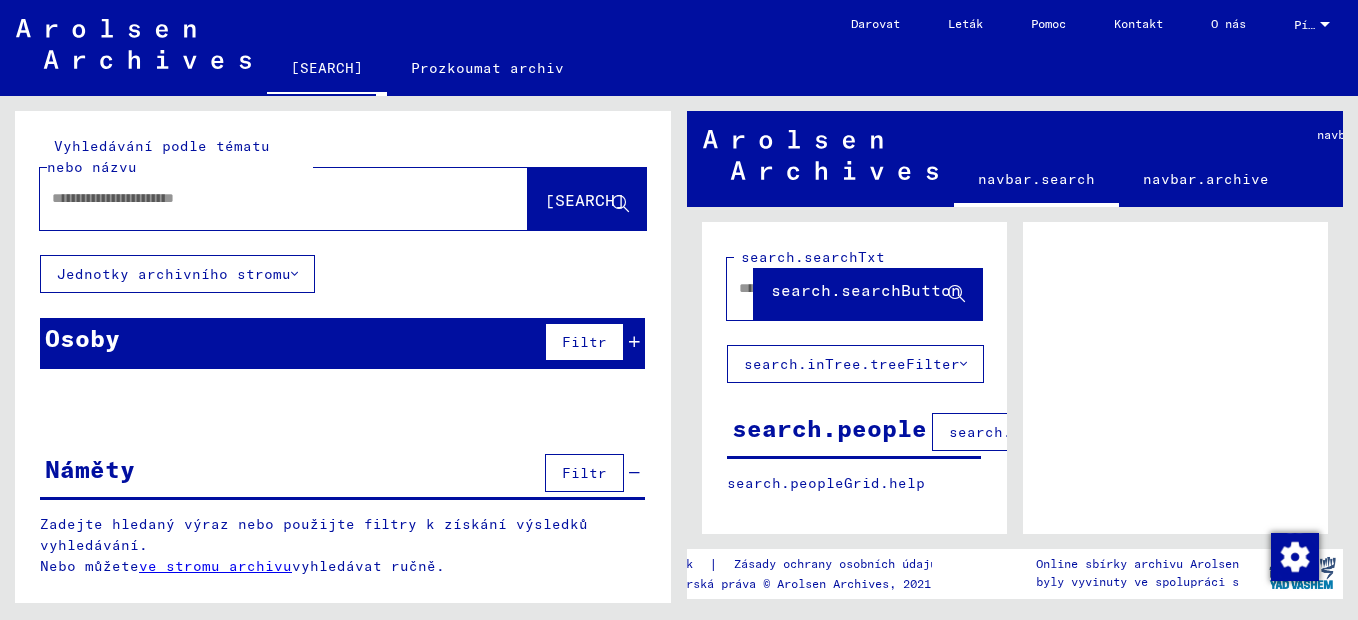 click on "Osoby  Filtr" at bounding box center [342, 343] 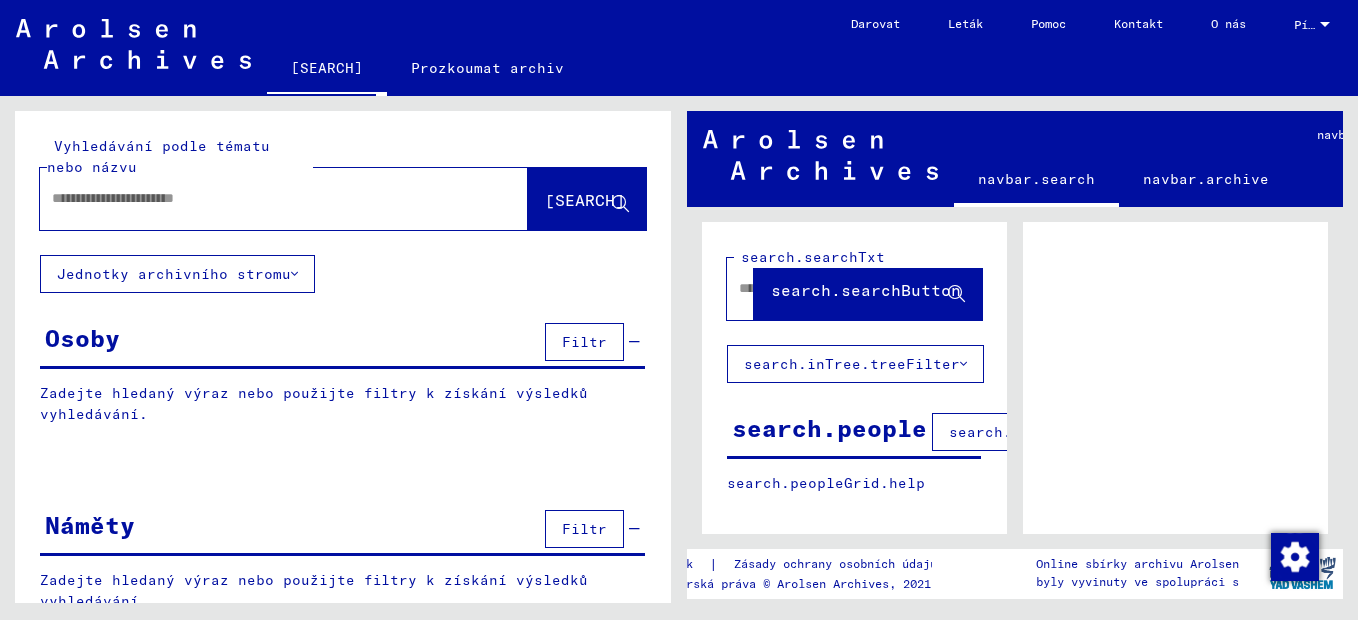click on "Zadejte hledaný výraz nebo použijte filtry k získání výsledků vyhledávání." at bounding box center [342, 404] 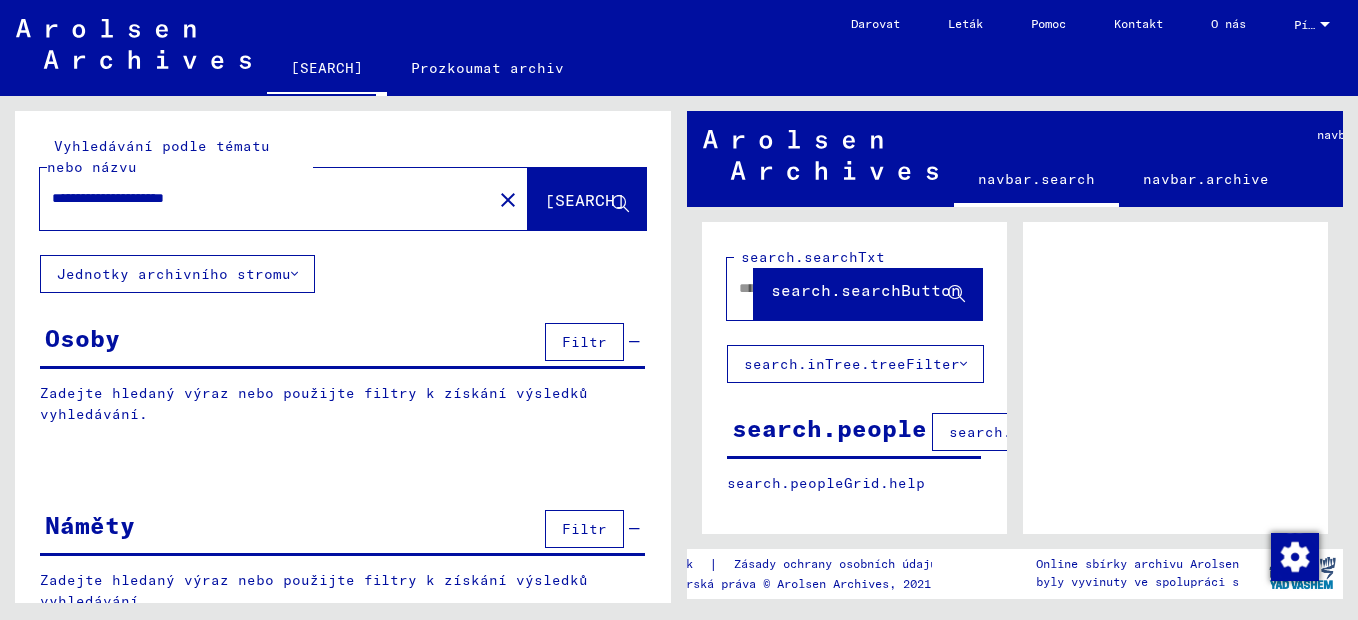 click on "**********" 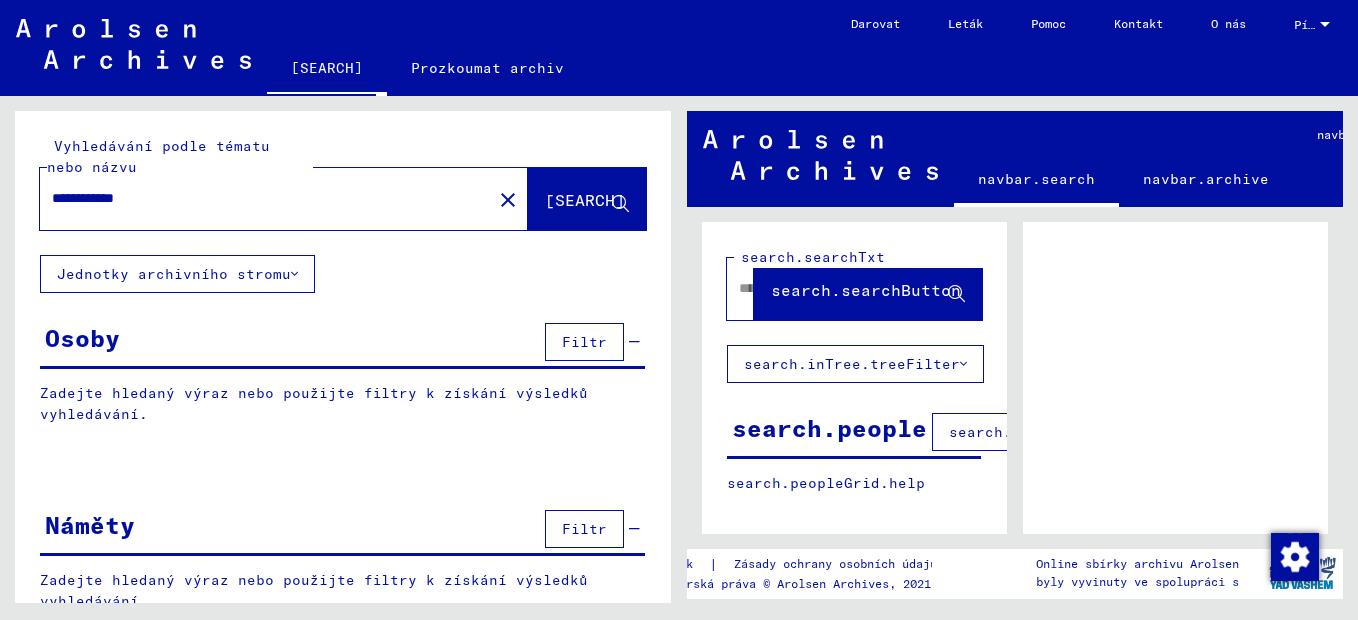 type on "**********" 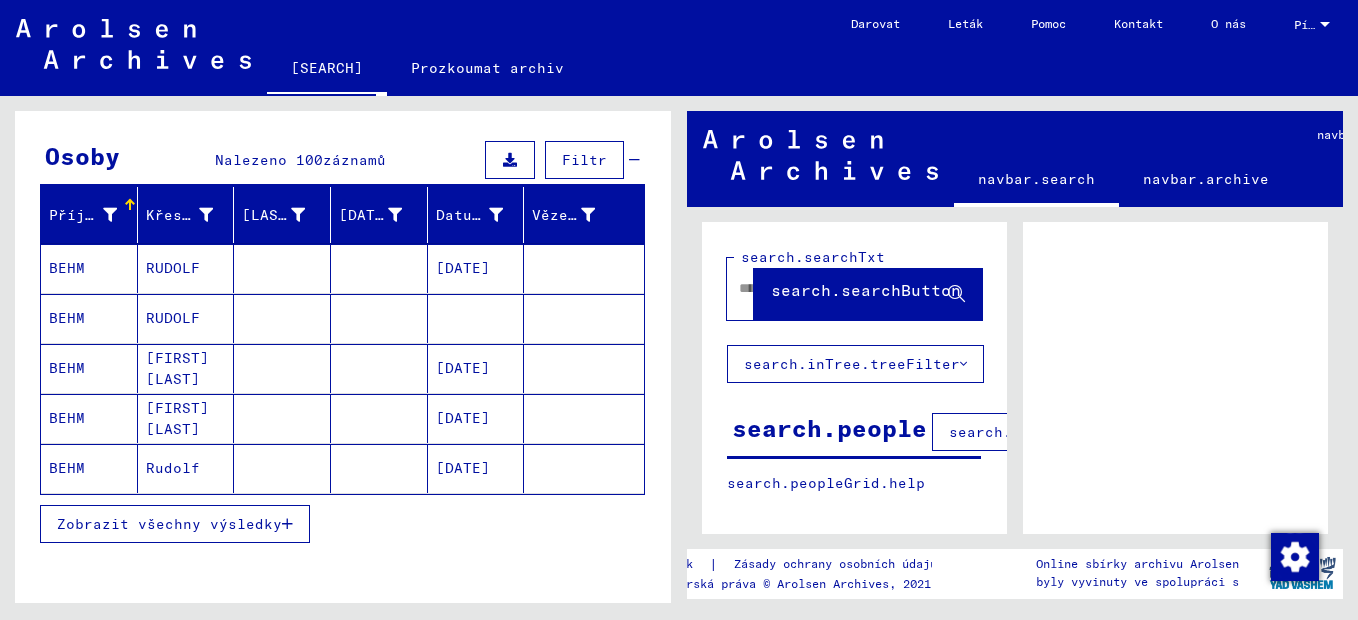 scroll, scrollTop: 200, scrollLeft: 0, axis: vertical 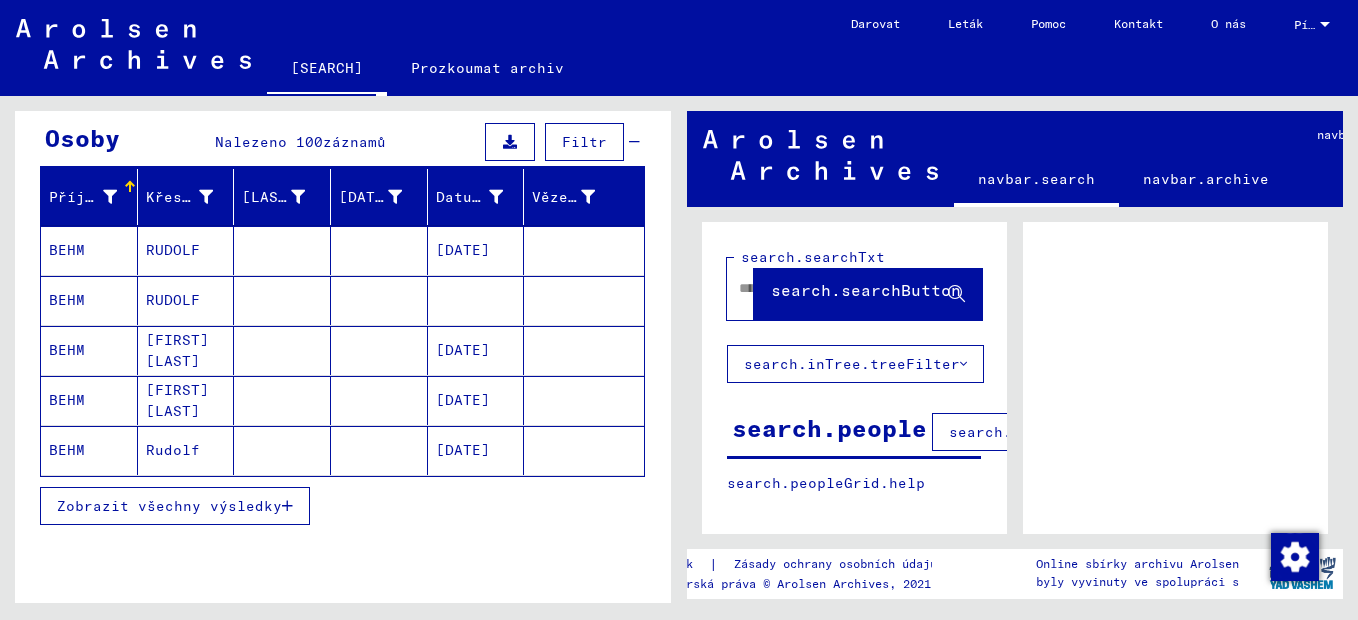 click on "Zobrazit všechny výsledky" at bounding box center [175, 506] 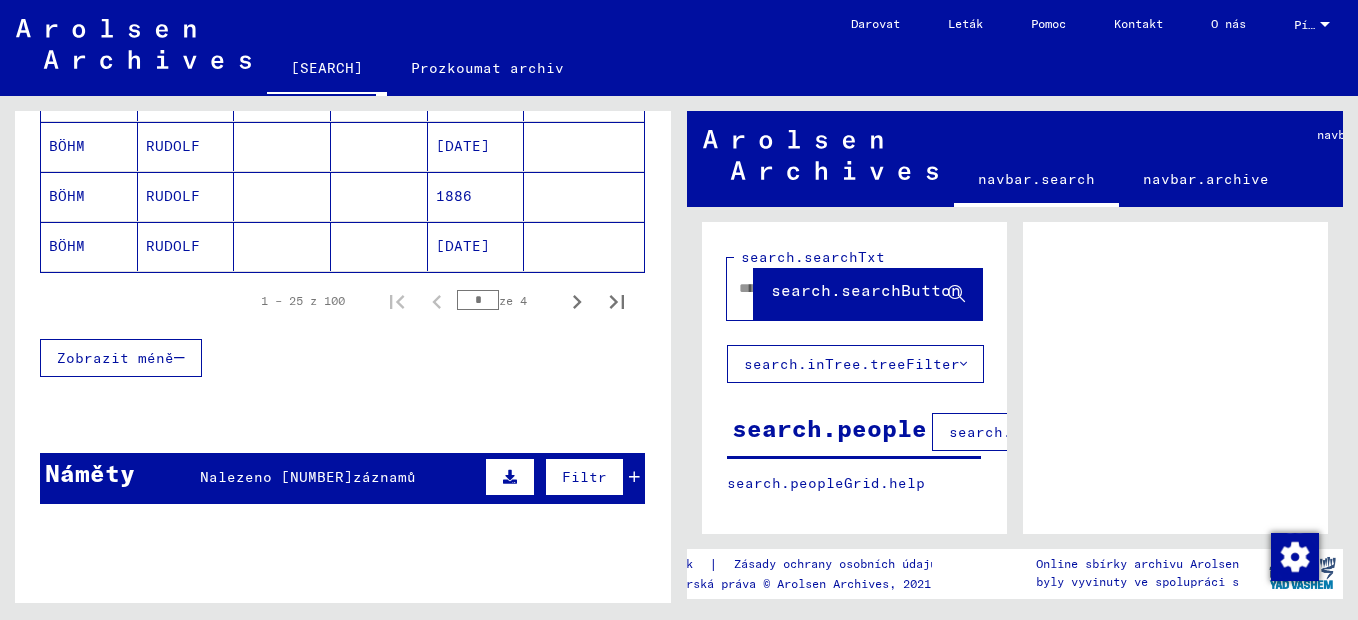 scroll, scrollTop: 1353, scrollLeft: 0, axis: vertical 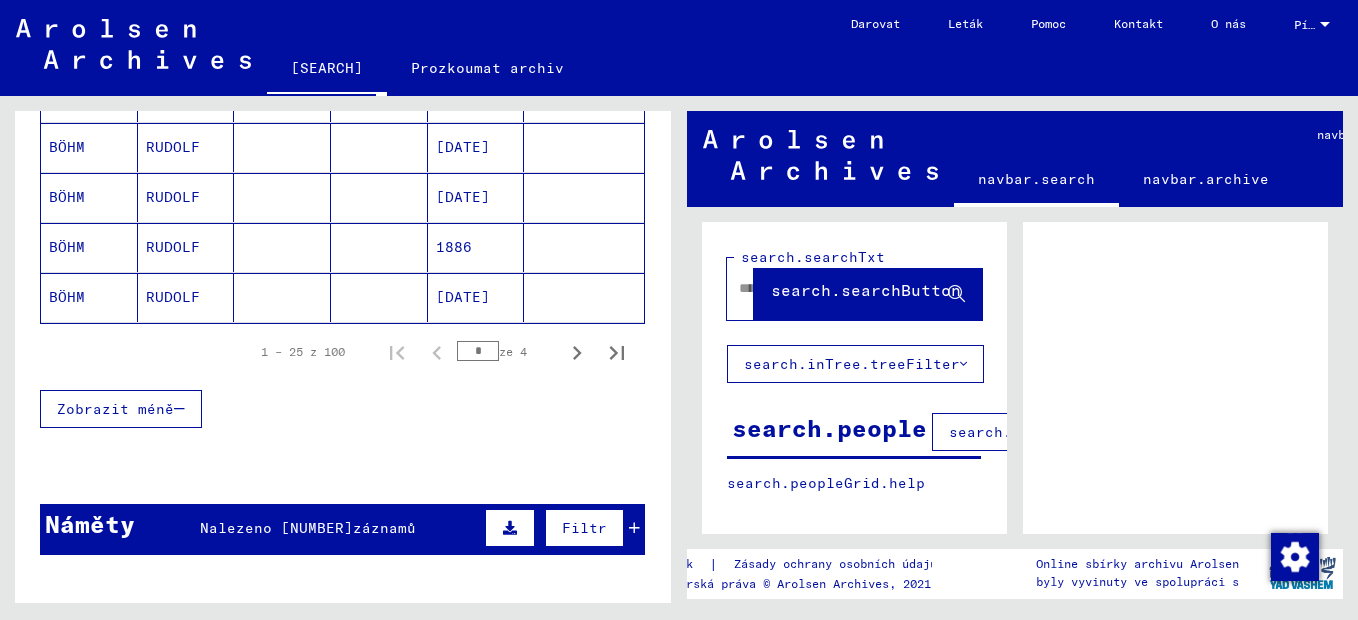 click on "Nalezeno [NUMBER]" at bounding box center [276, 528] 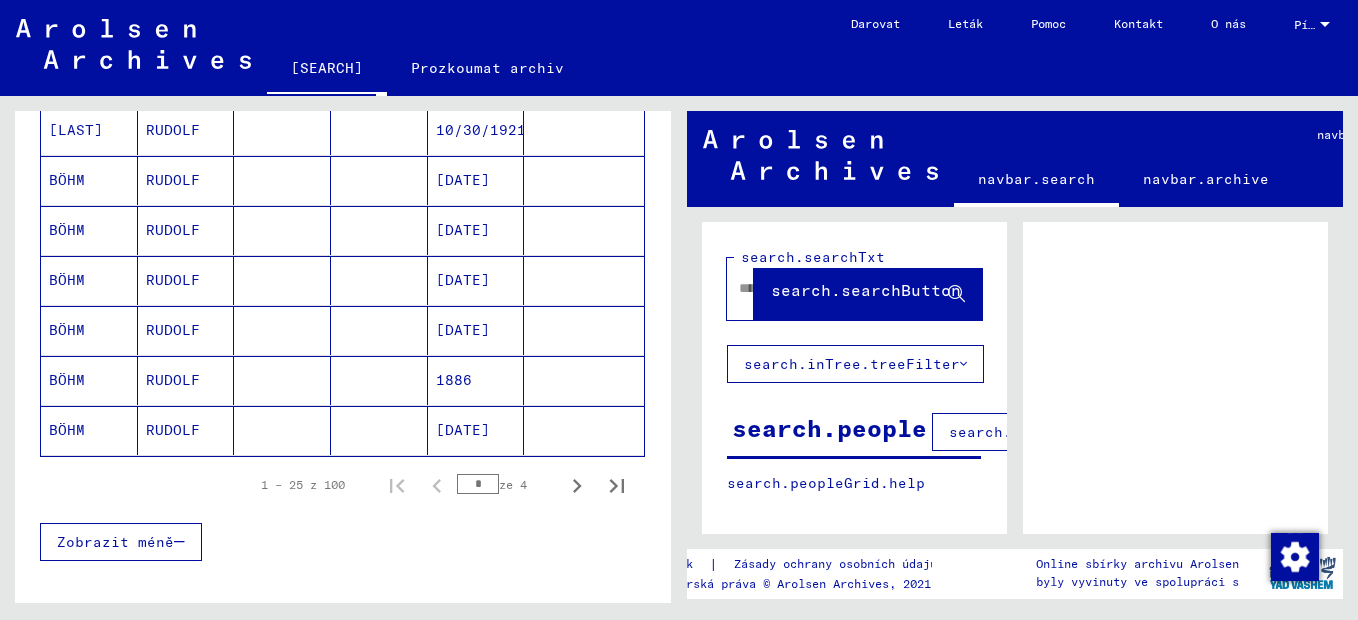 scroll, scrollTop: 1153, scrollLeft: 0, axis: vertical 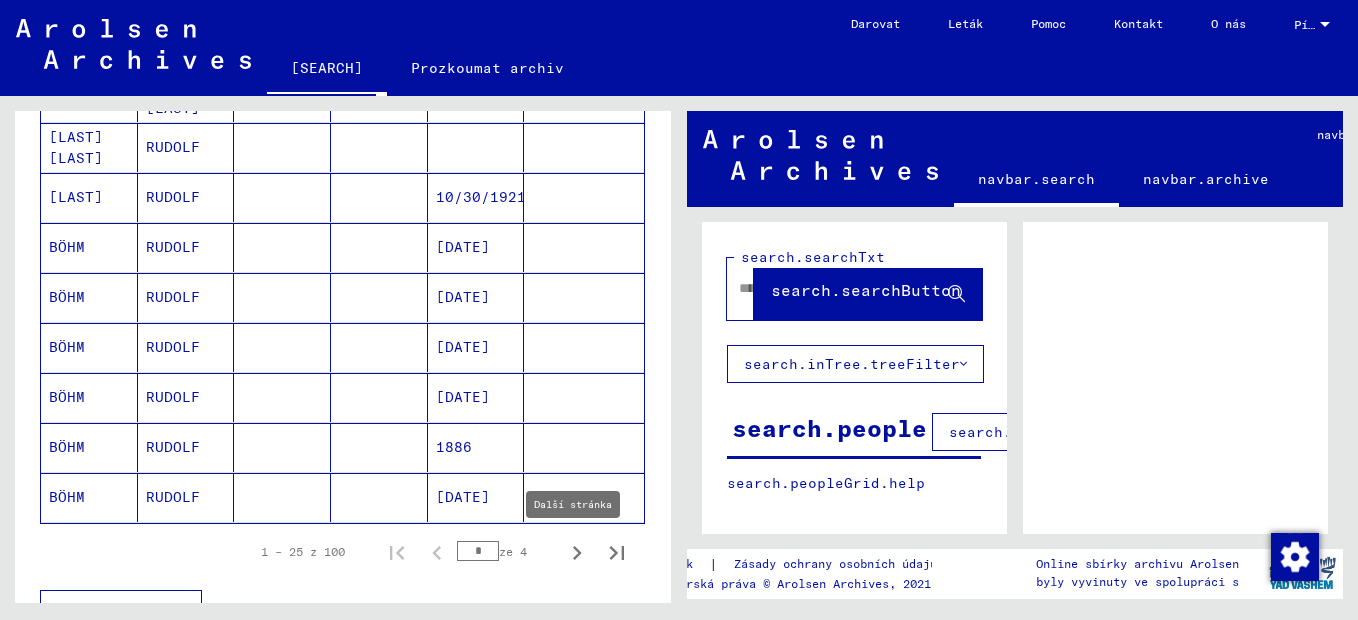 click 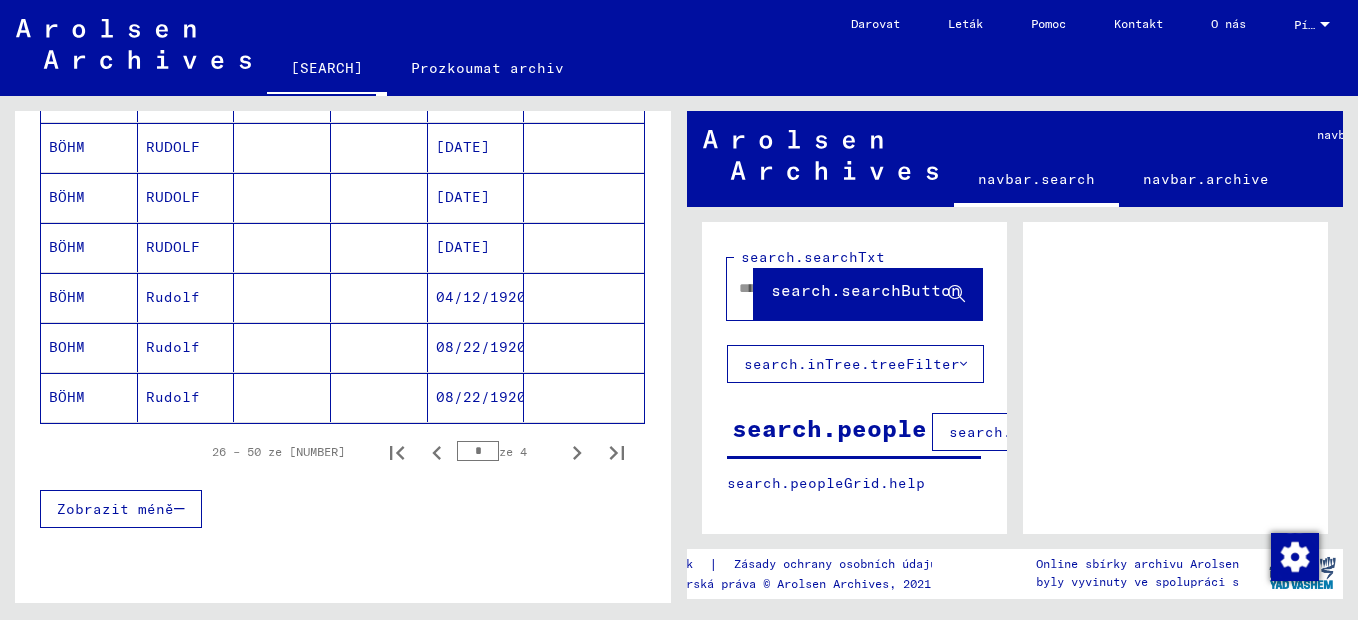 scroll, scrollTop: 1153, scrollLeft: 0, axis: vertical 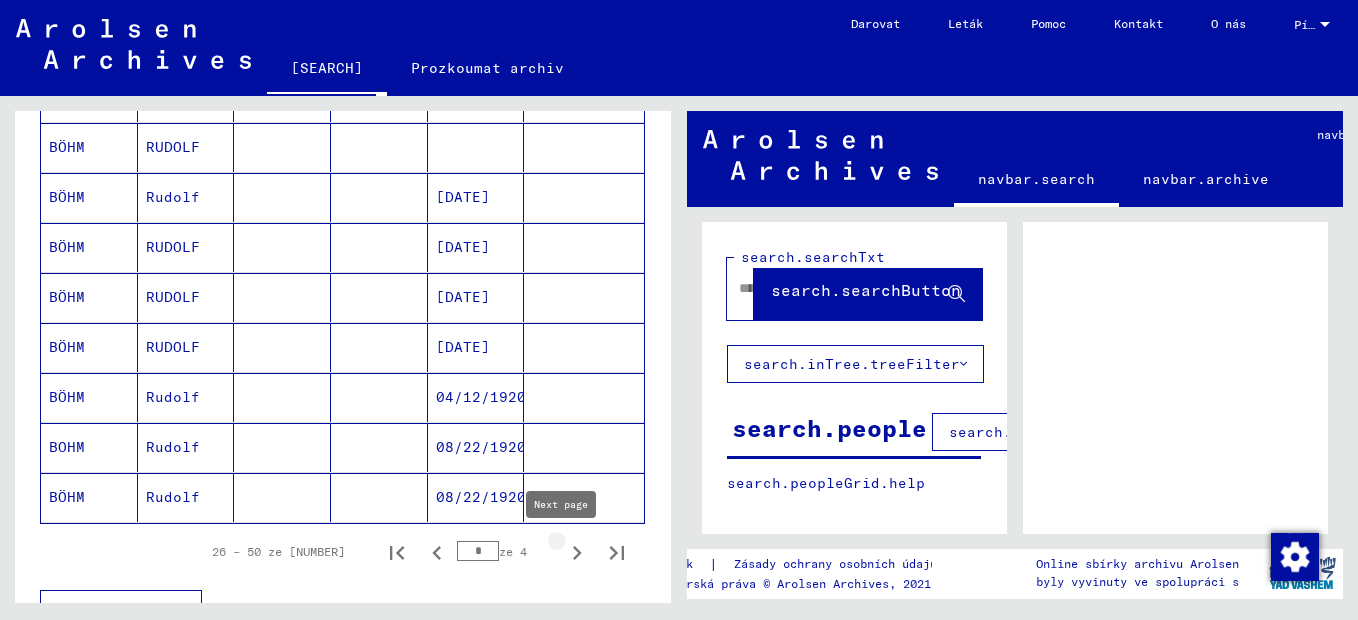 click 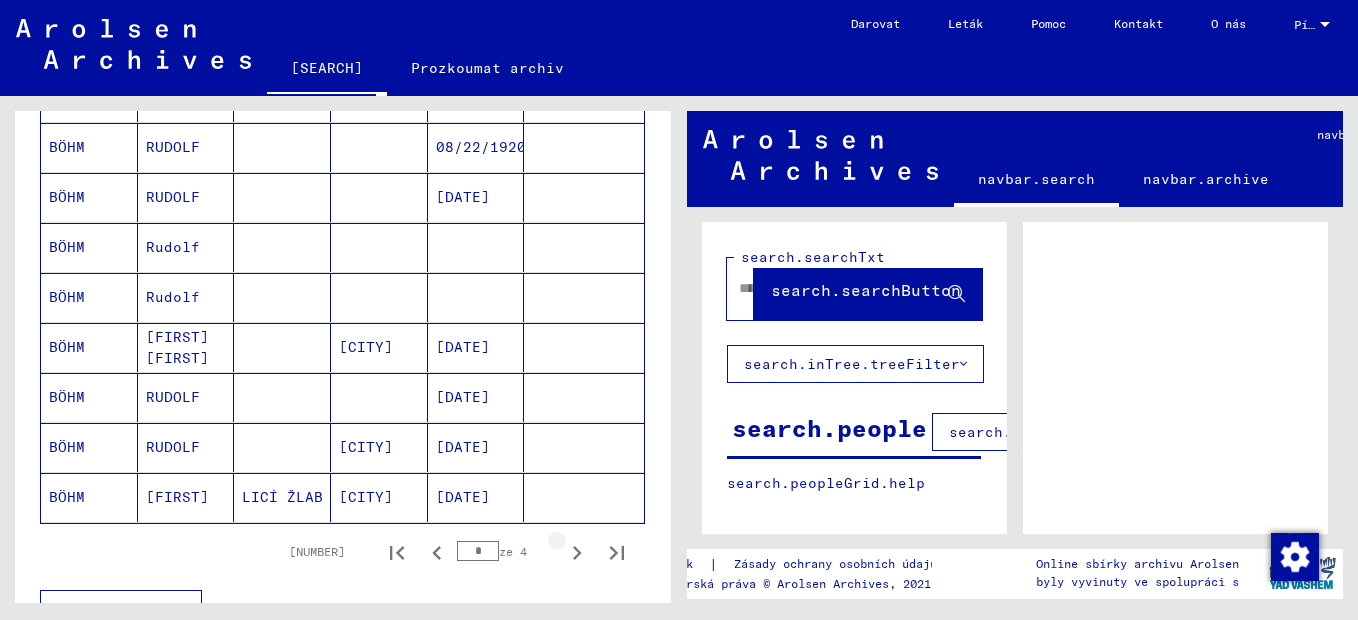 click 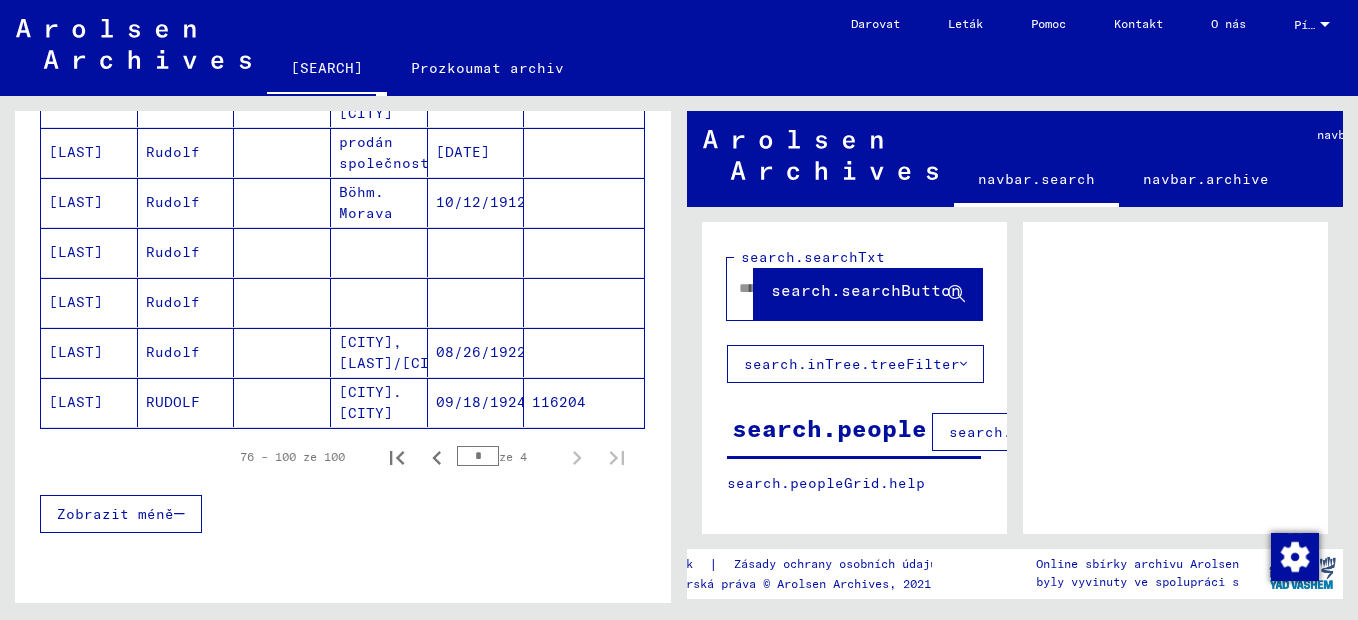 scroll, scrollTop: 1253, scrollLeft: 0, axis: vertical 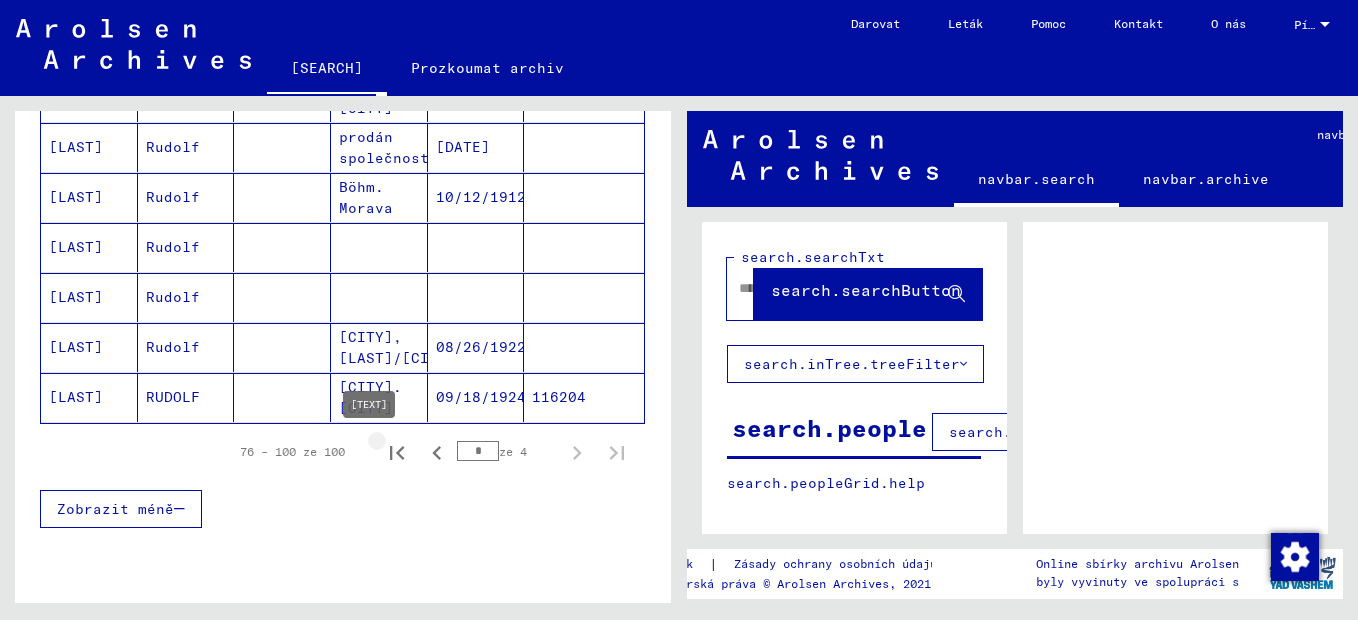 click 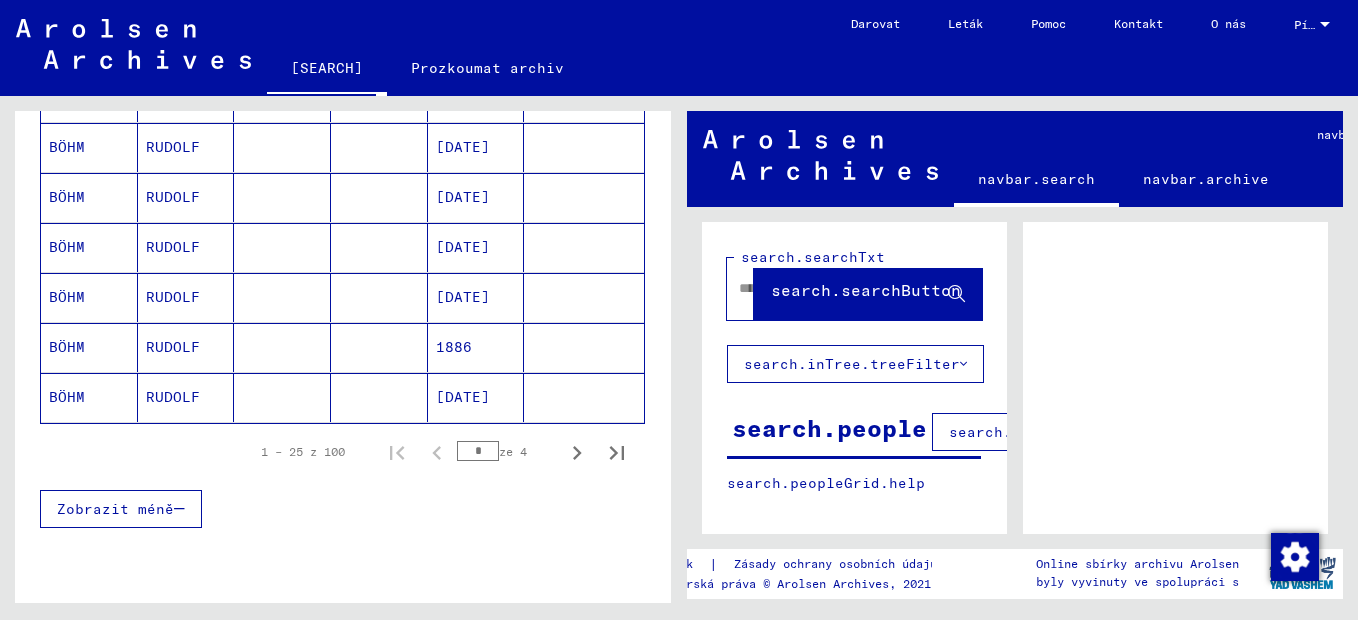 click on "[DATE]" 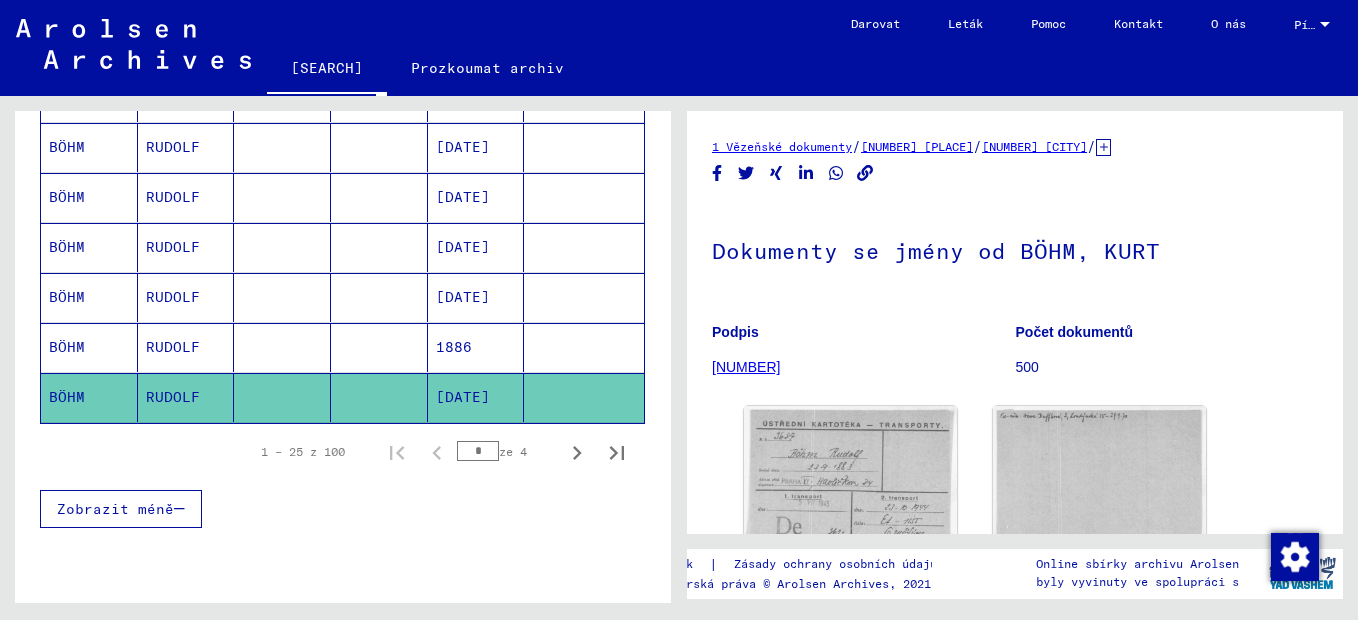 scroll, scrollTop: 0, scrollLeft: 0, axis: both 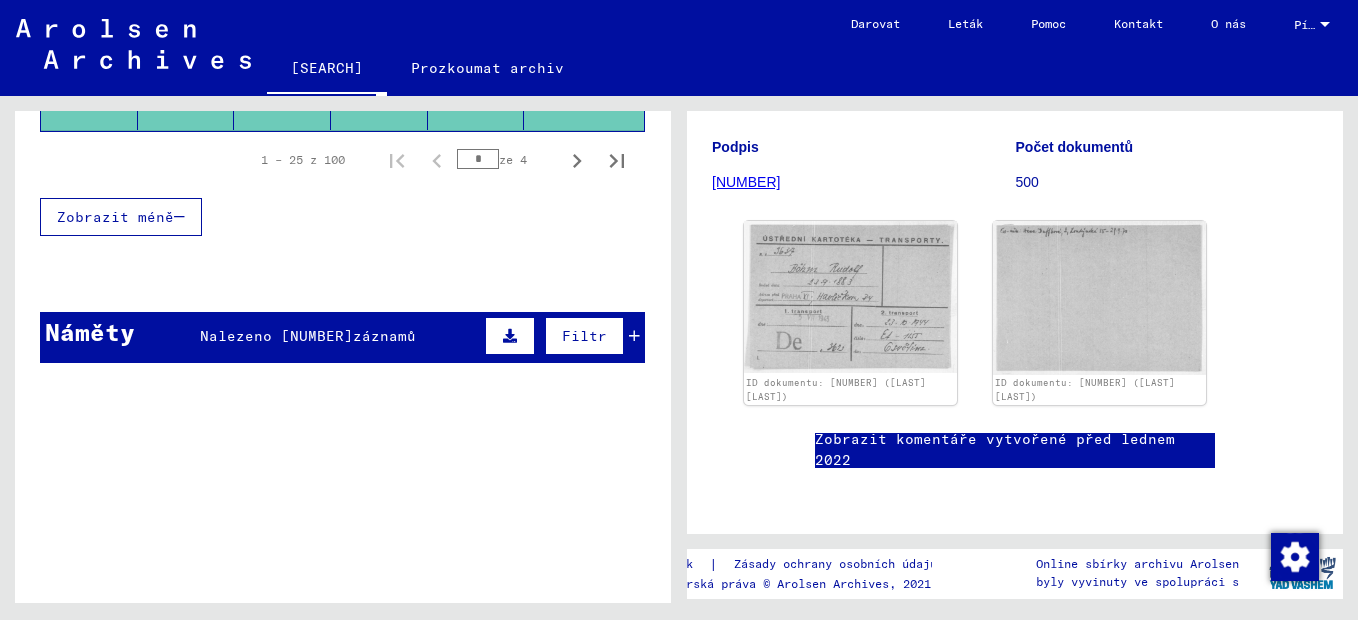 click on "záznamů" at bounding box center [384, 336] 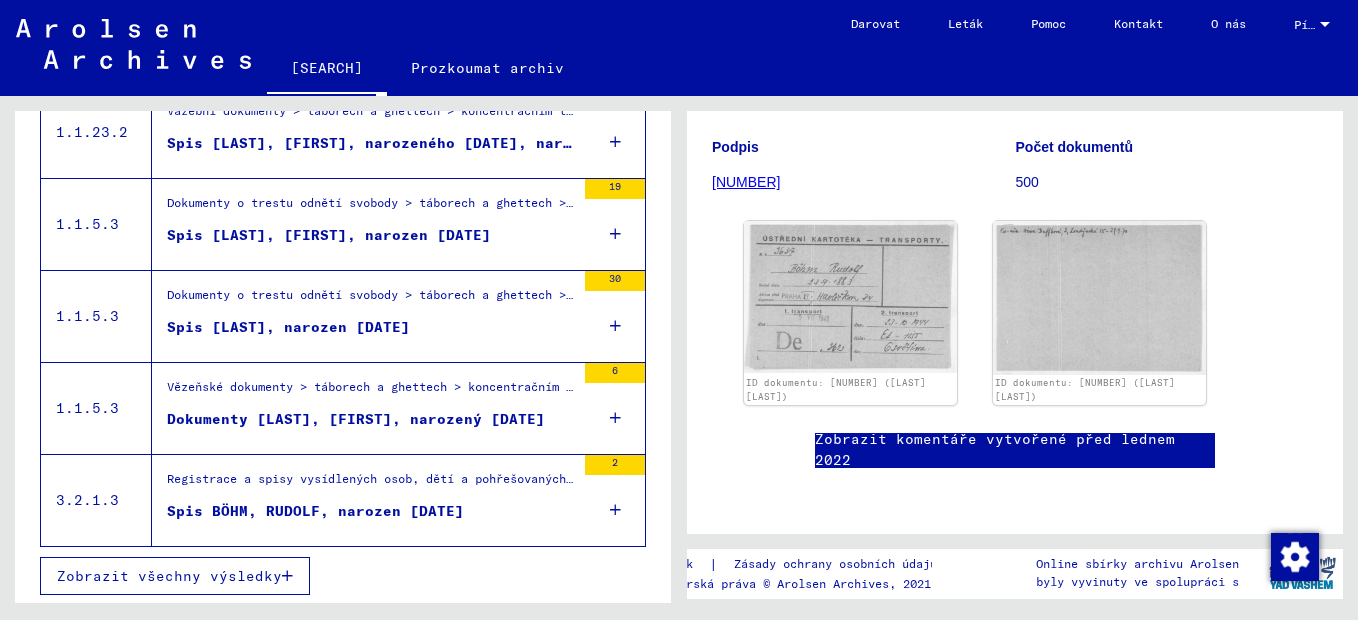 scroll, scrollTop: 1861, scrollLeft: 0, axis: vertical 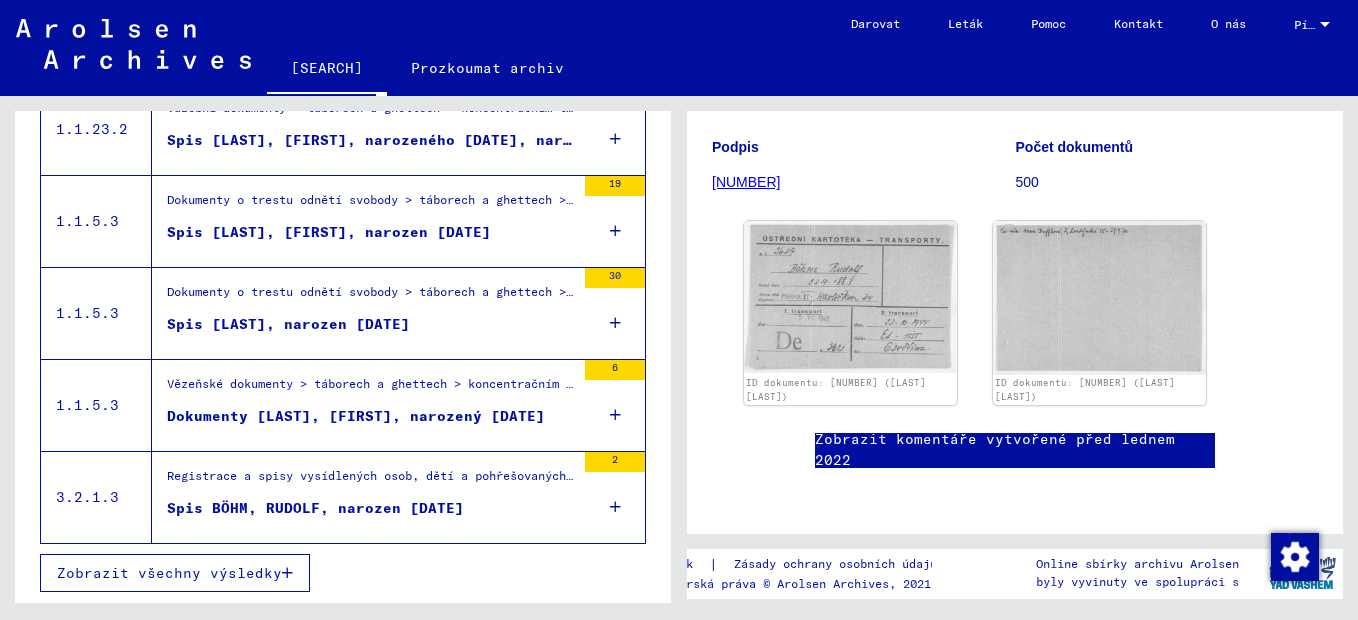 click on "Zobrazit všechny výsledky" at bounding box center [169, 573] 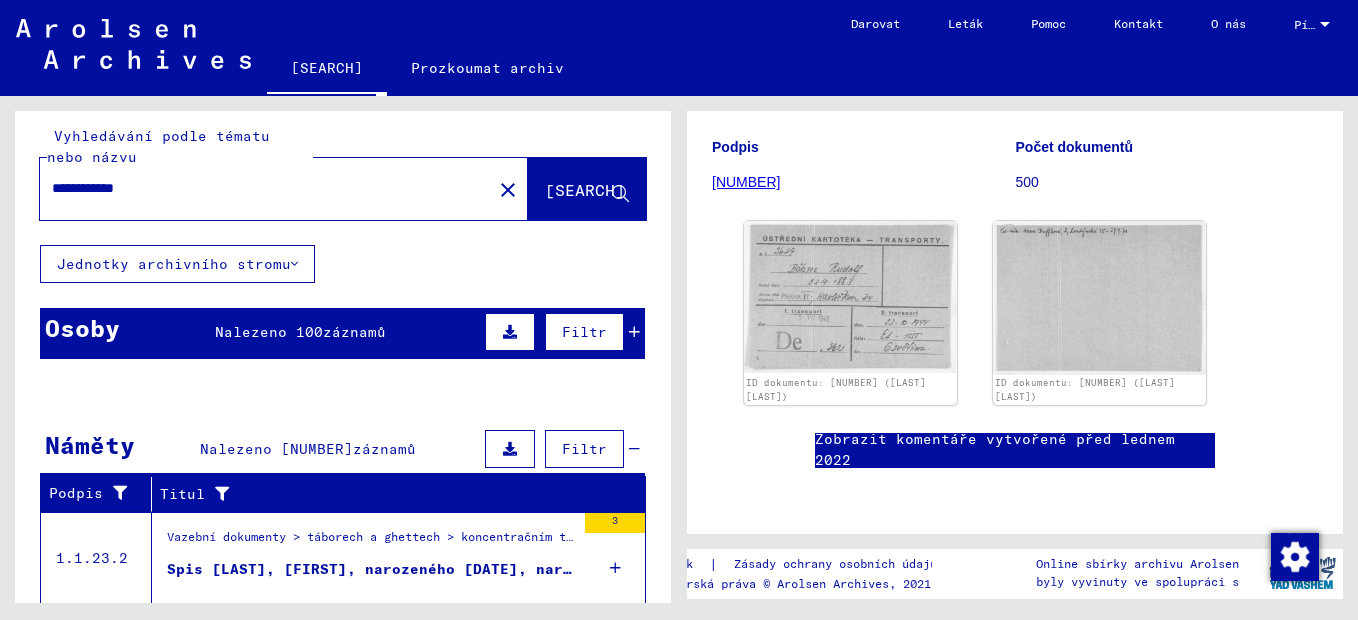 scroll, scrollTop: 0, scrollLeft: 0, axis: both 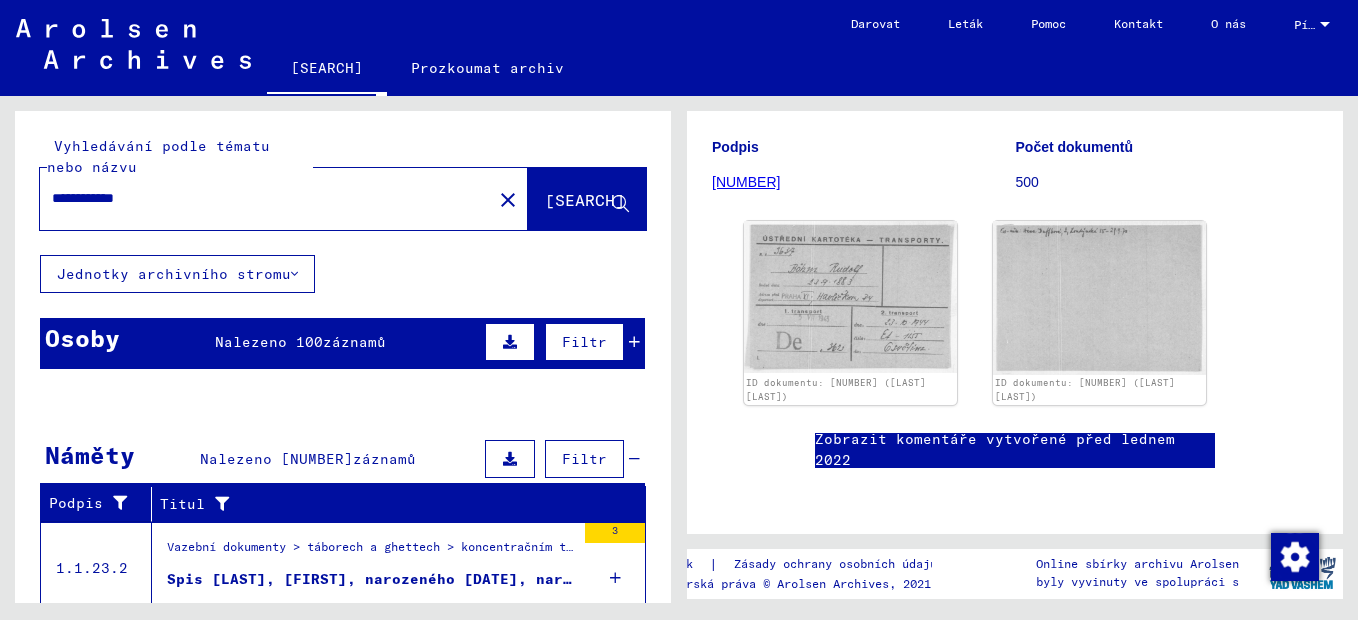 click on "**********" at bounding box center (266, 198) 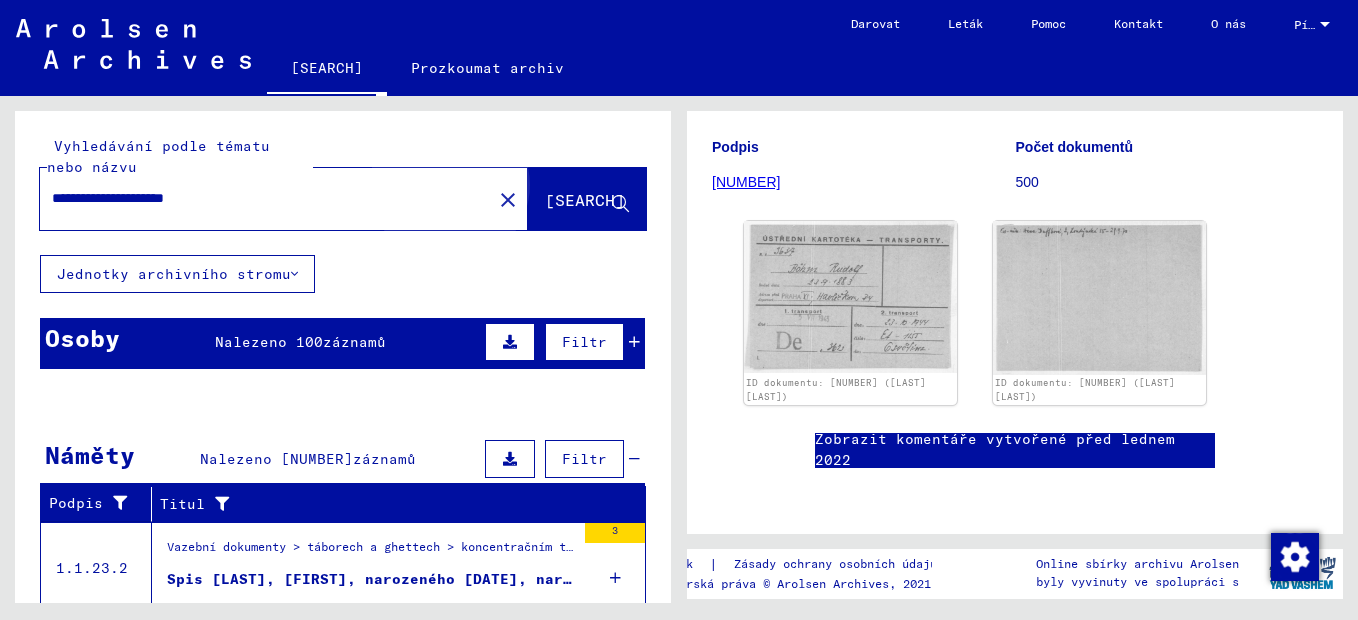 click on "[SEARCH]" 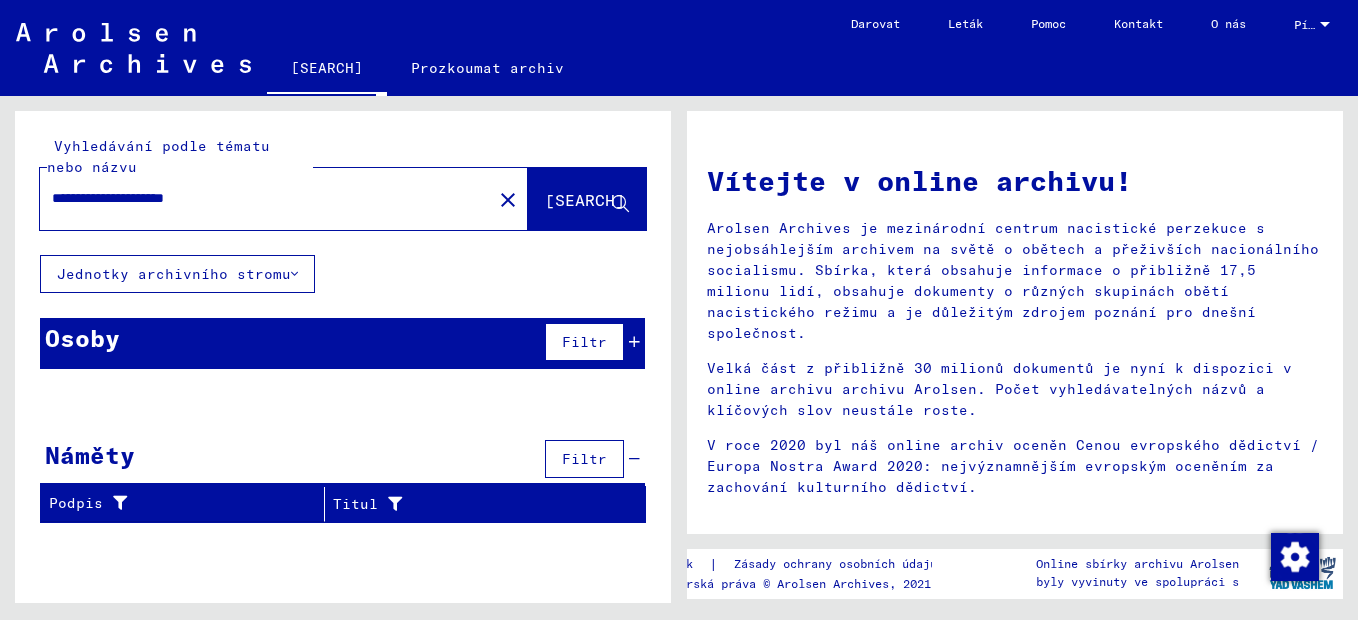 click on "**********" at bounding box center [260, 198] 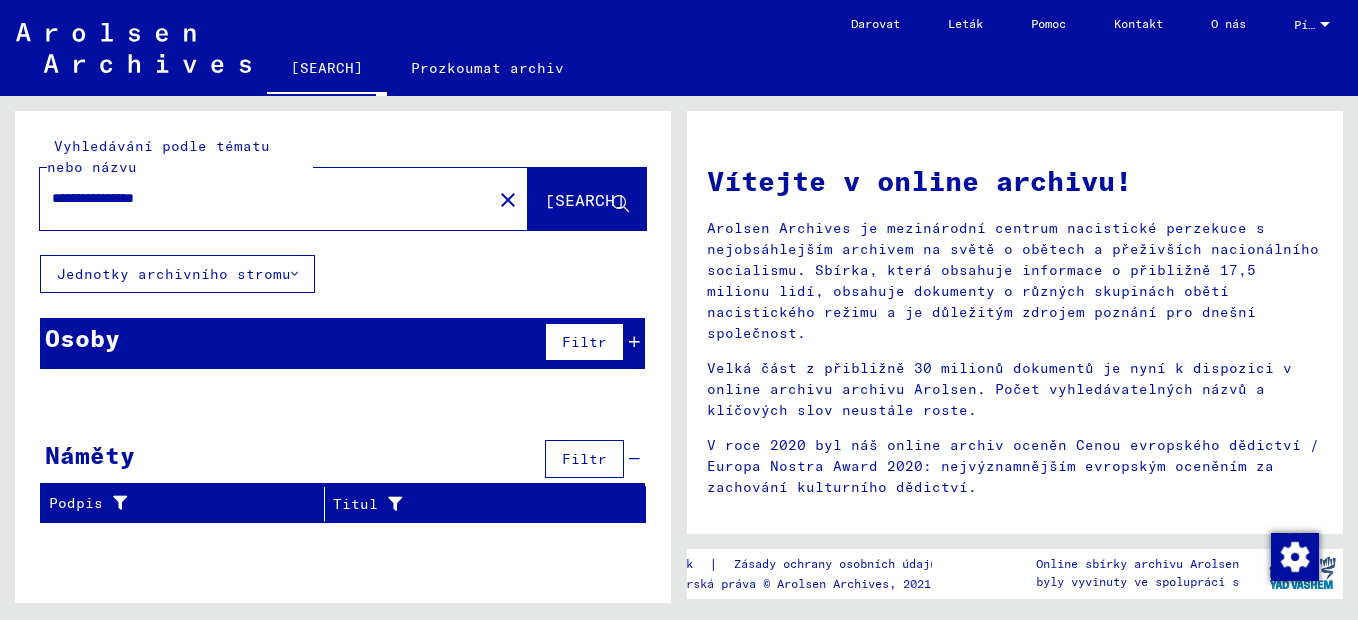 click on "[SEARCH]" 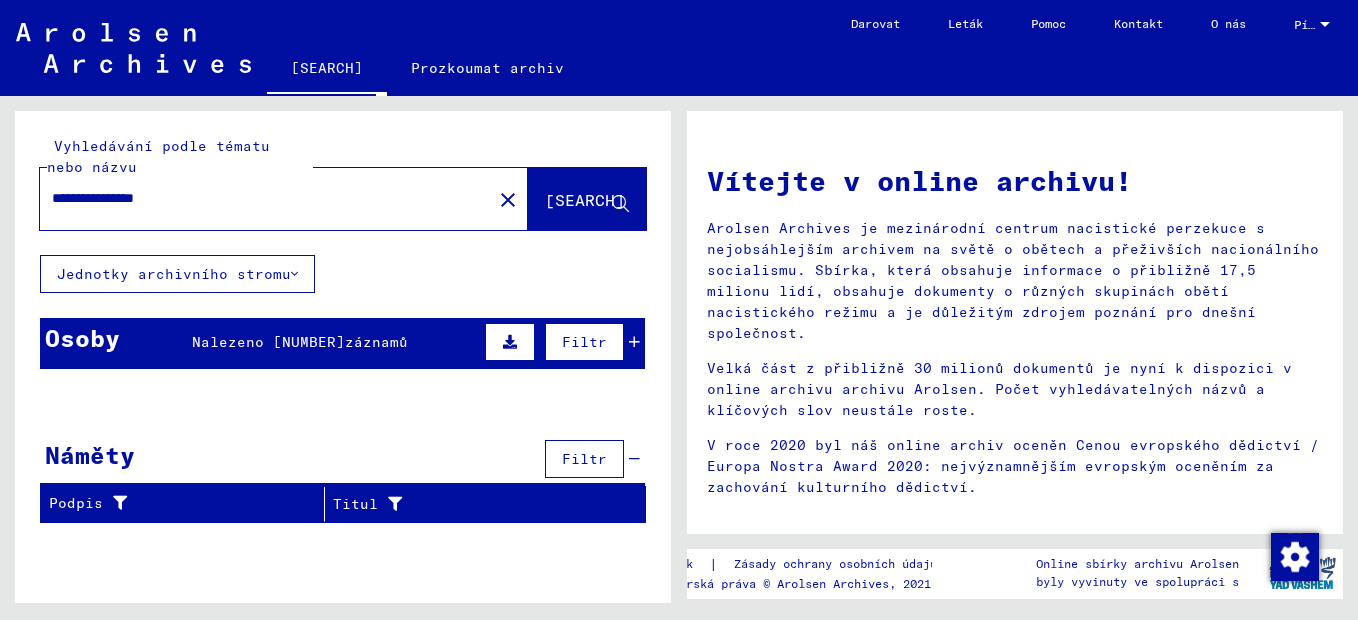 click on "záznamů" at bounding box center (376, 342) 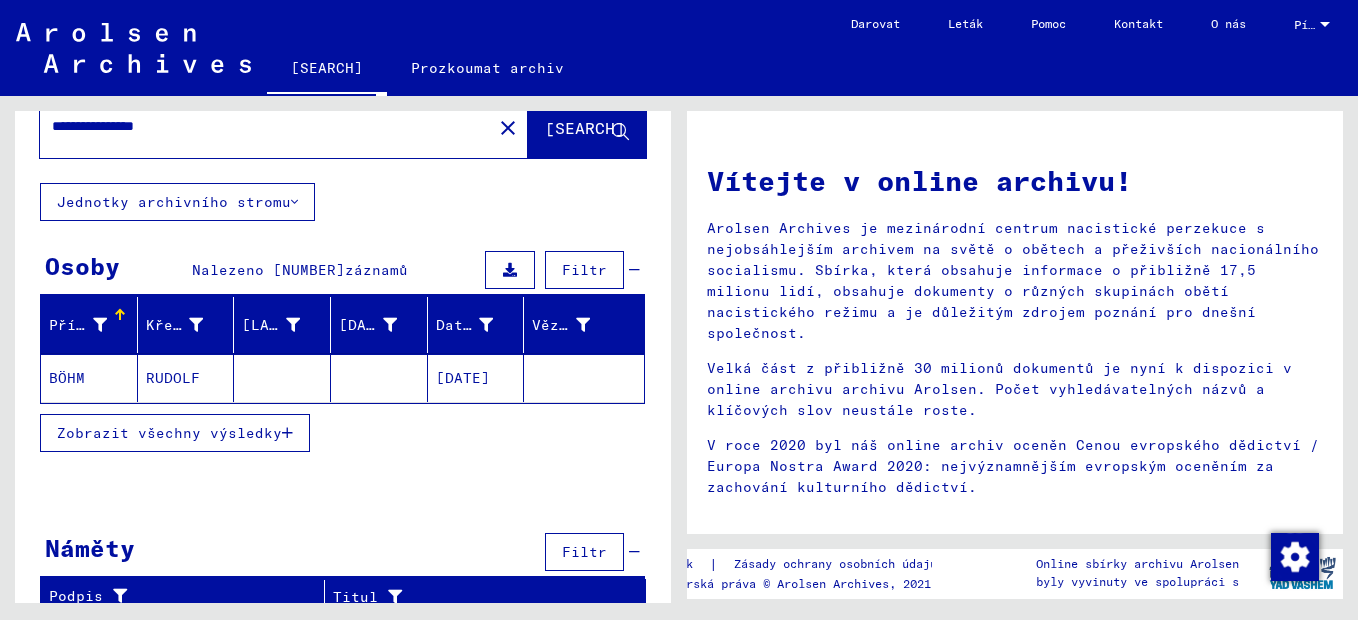 scroll, scrollTop: 86, scrollLeft: 0, axis: vertical 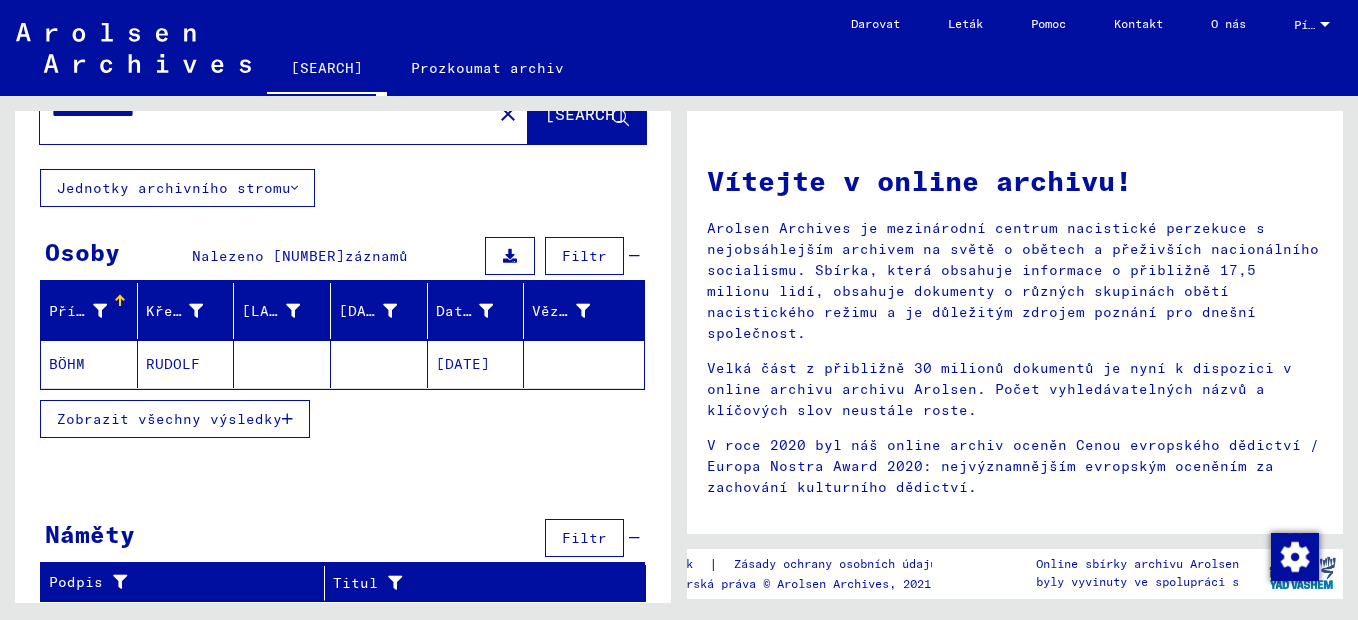 click on "Zobrazit všechny výsledky" at bounding box center (169, 419) 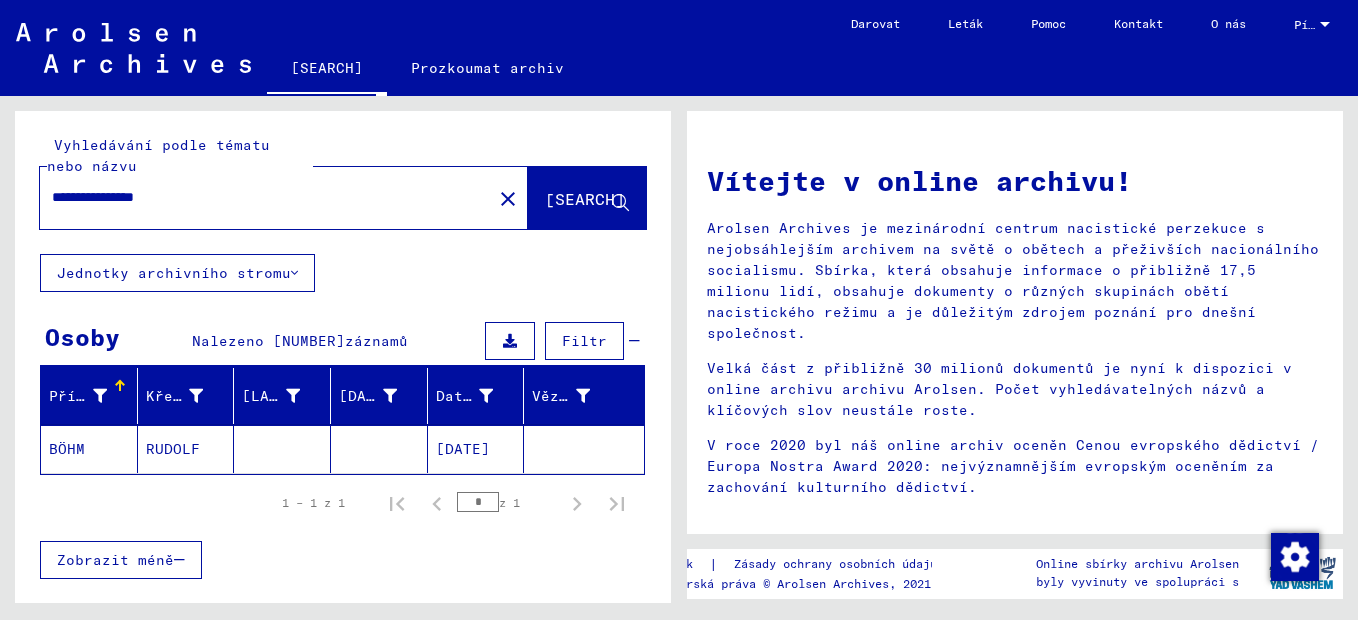 scroll, scrollTop: 0, scrollLeft: 0, axis: both 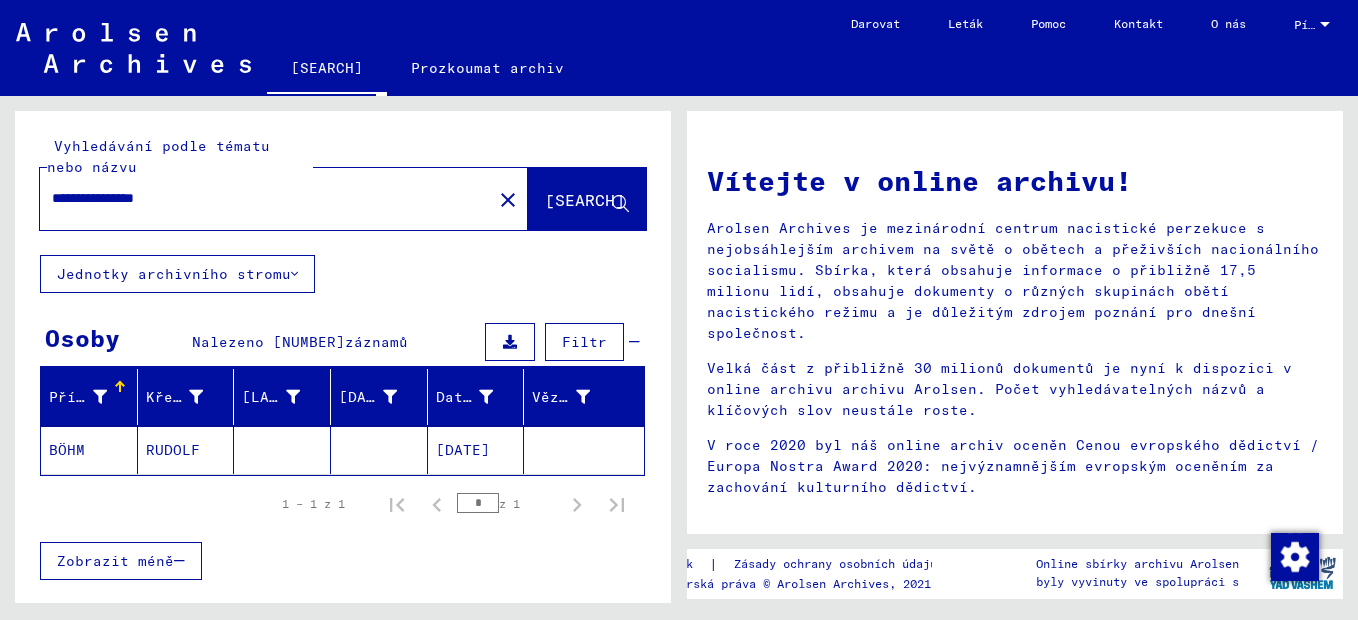 drag, startPoint x: 96, startPoint y: 195, endPoint x: 428, endPoint y: 203, distance: 332.09637 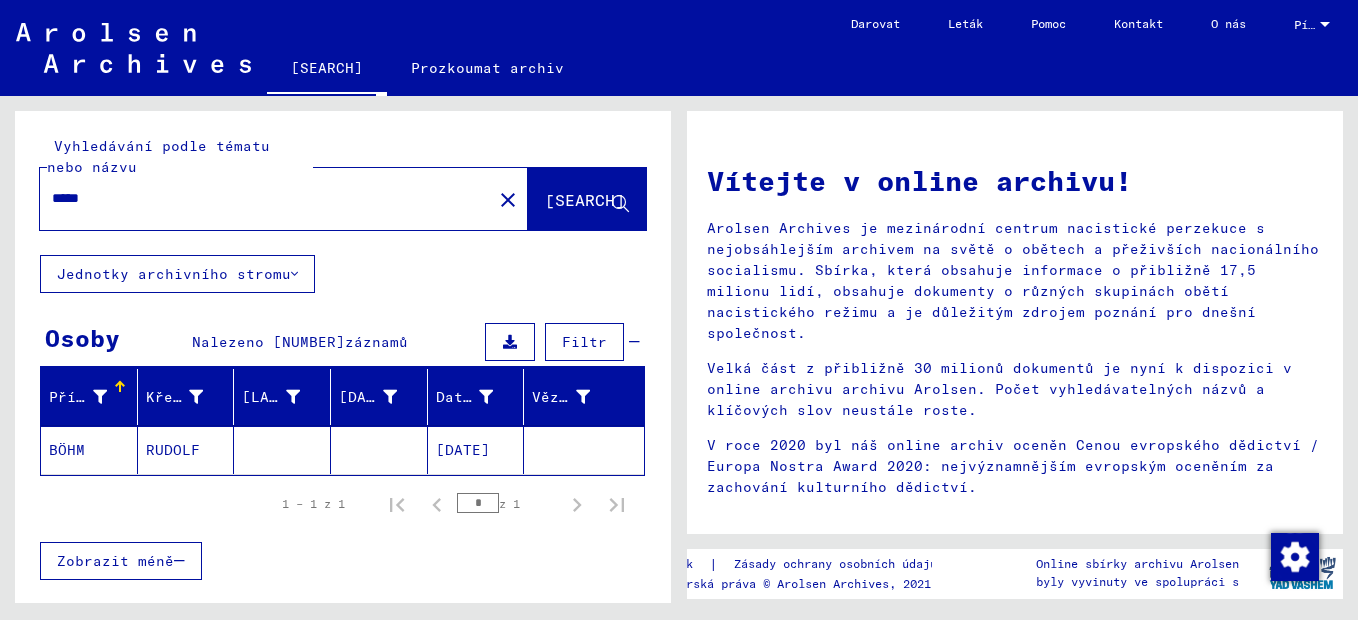 click on "[SEARCH]" 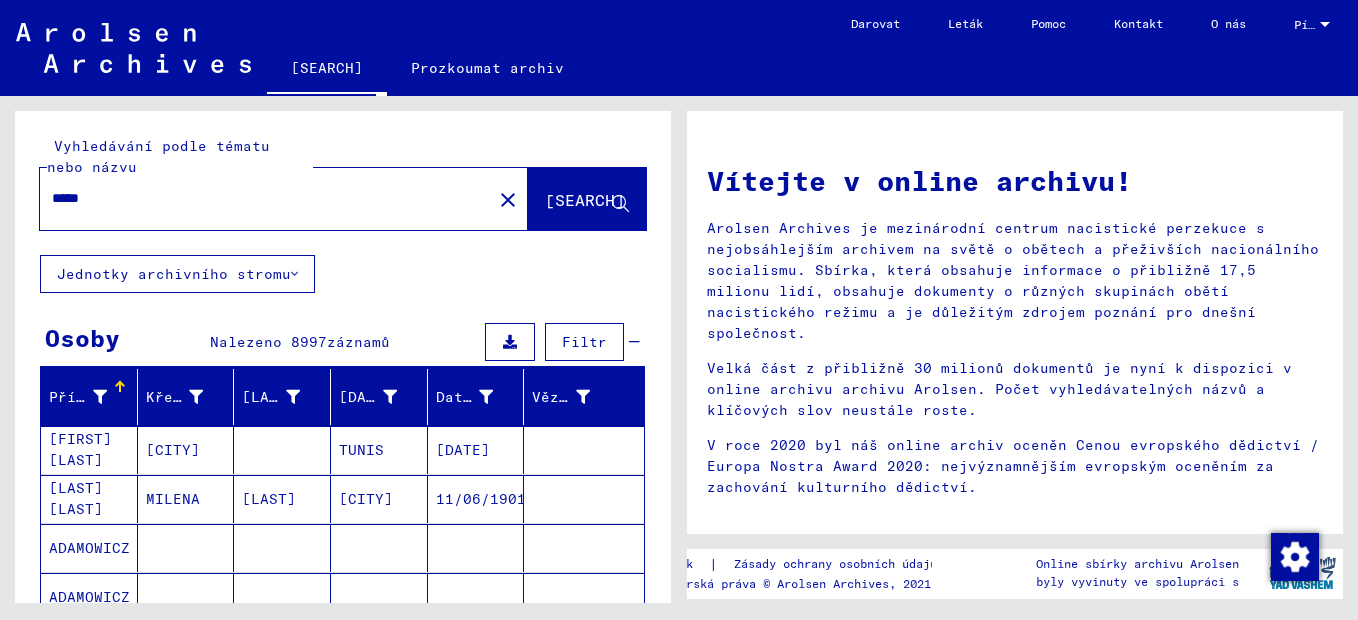 click on "****" 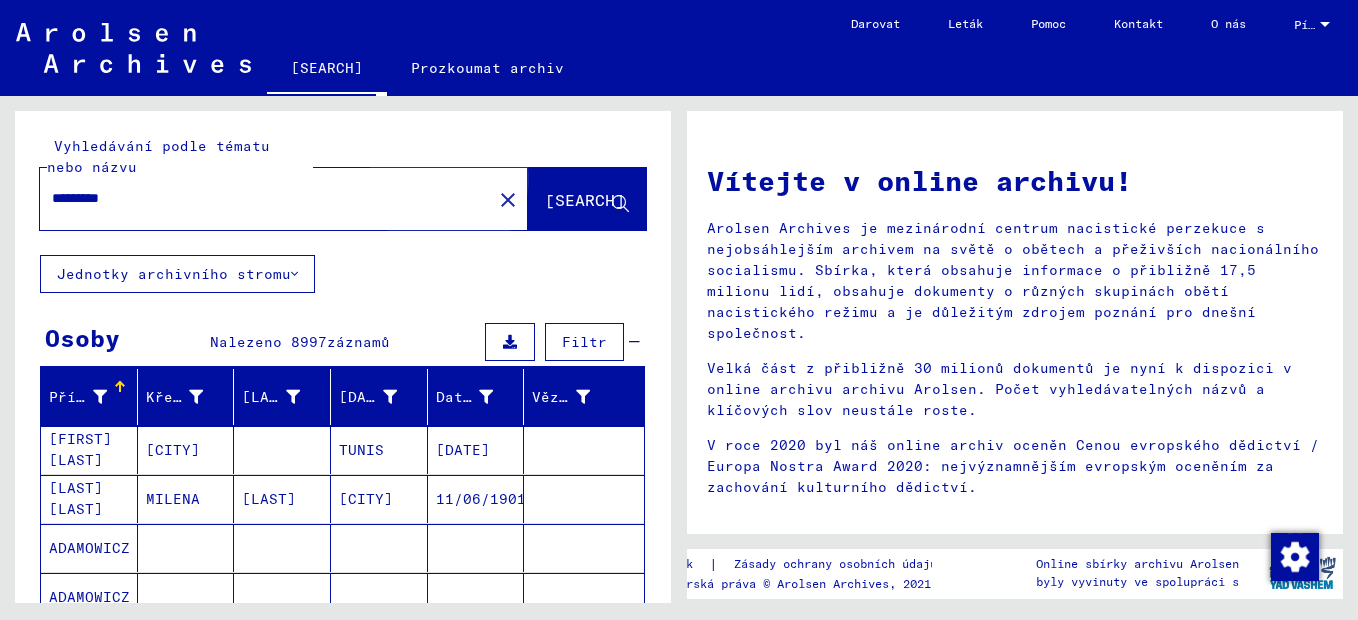 click on "[SEARCH]" 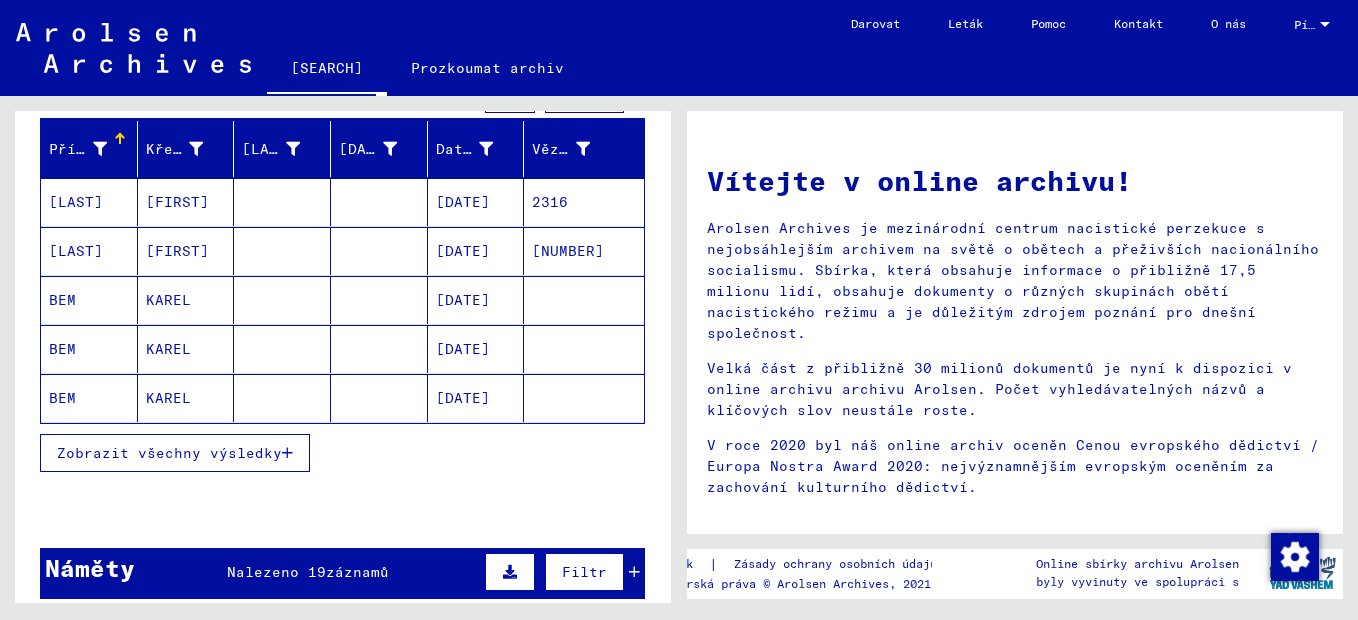 scroll, scrollTop: 200, scrollLeft: 0, axis: vertical 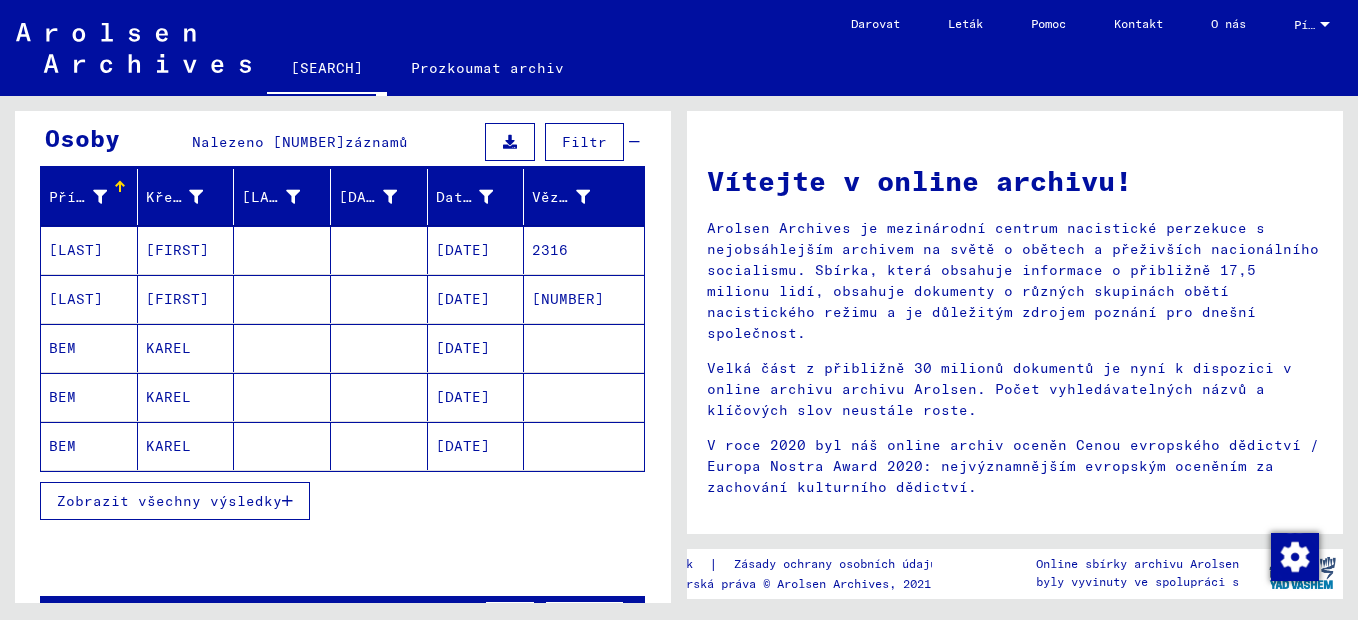 click on "Zobrazit všechny výsledky" at bounding box center (169, 501) 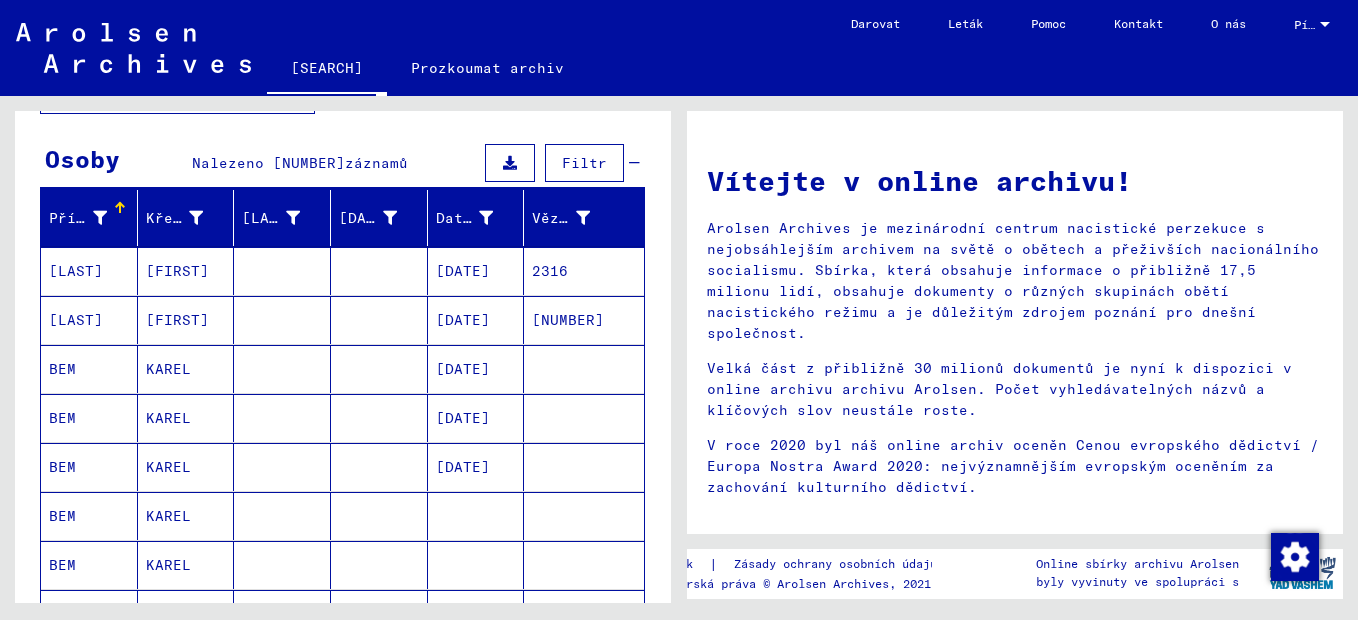 scroll, scrollTop: 0, scrollLeft: 0, axis: both 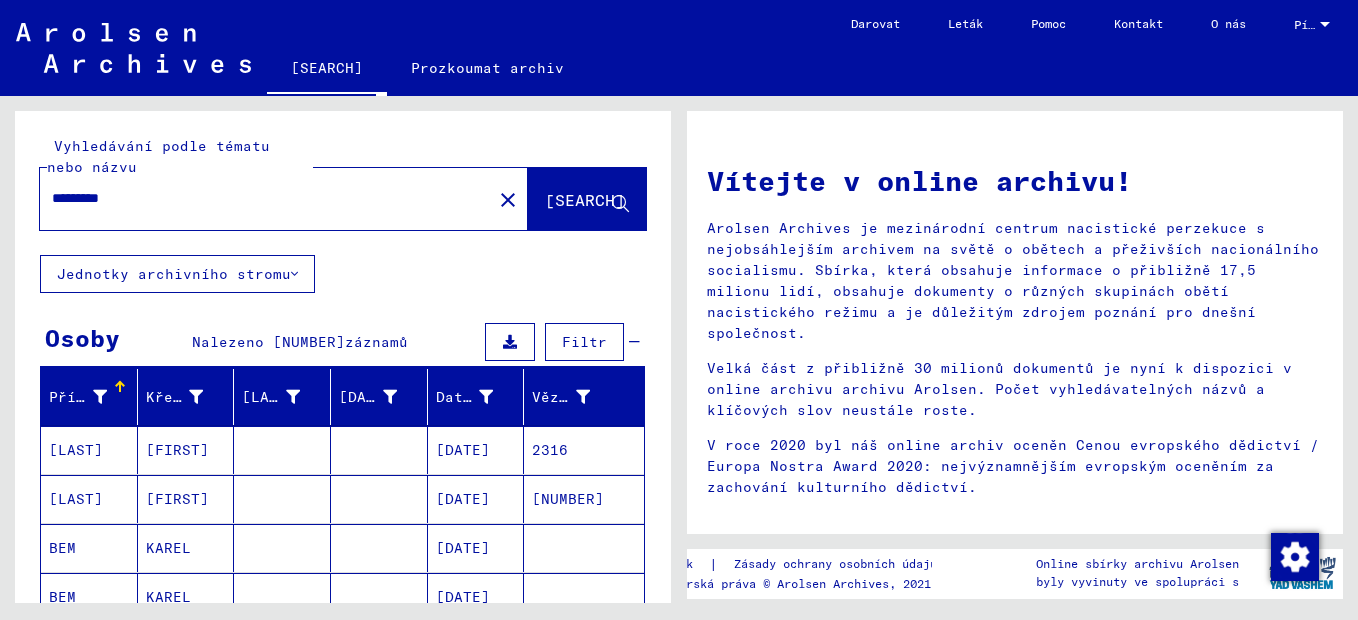 drag, startPoint x: 98, startPoint y: 192, endPoint x: 205, endPoint y: 189, distance: 107.042046 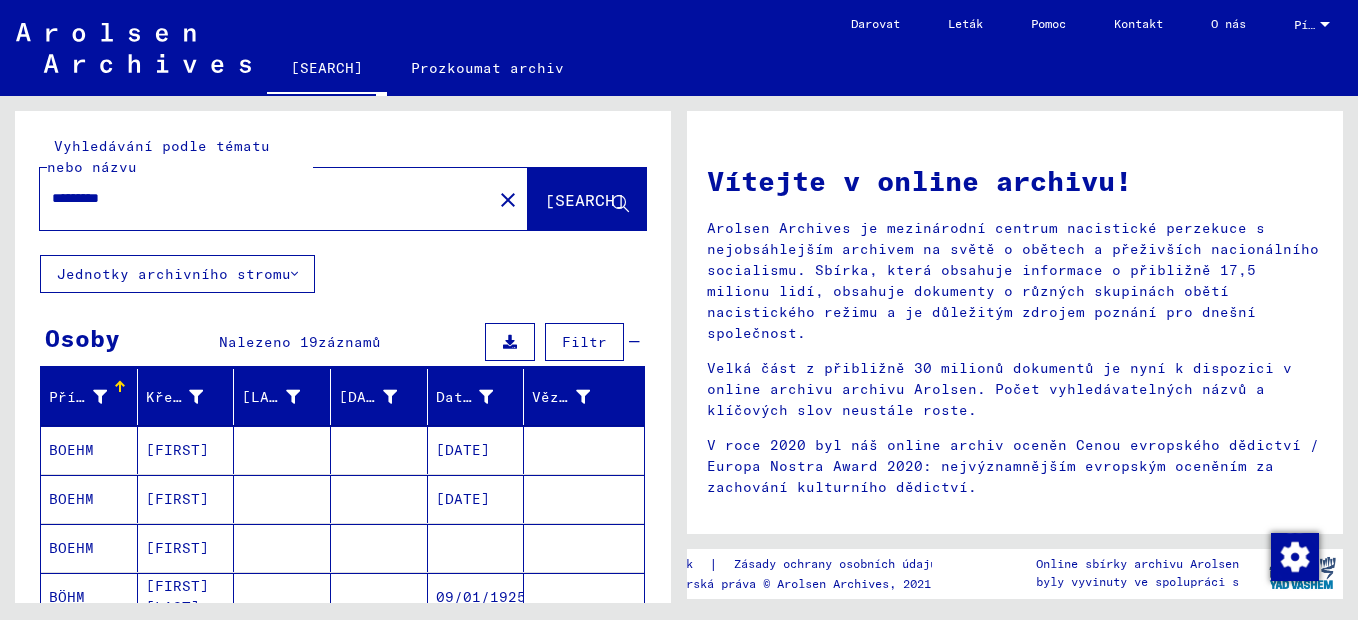 scroll, scrollTop: 100, scrollLeft: 0, axis: vertical 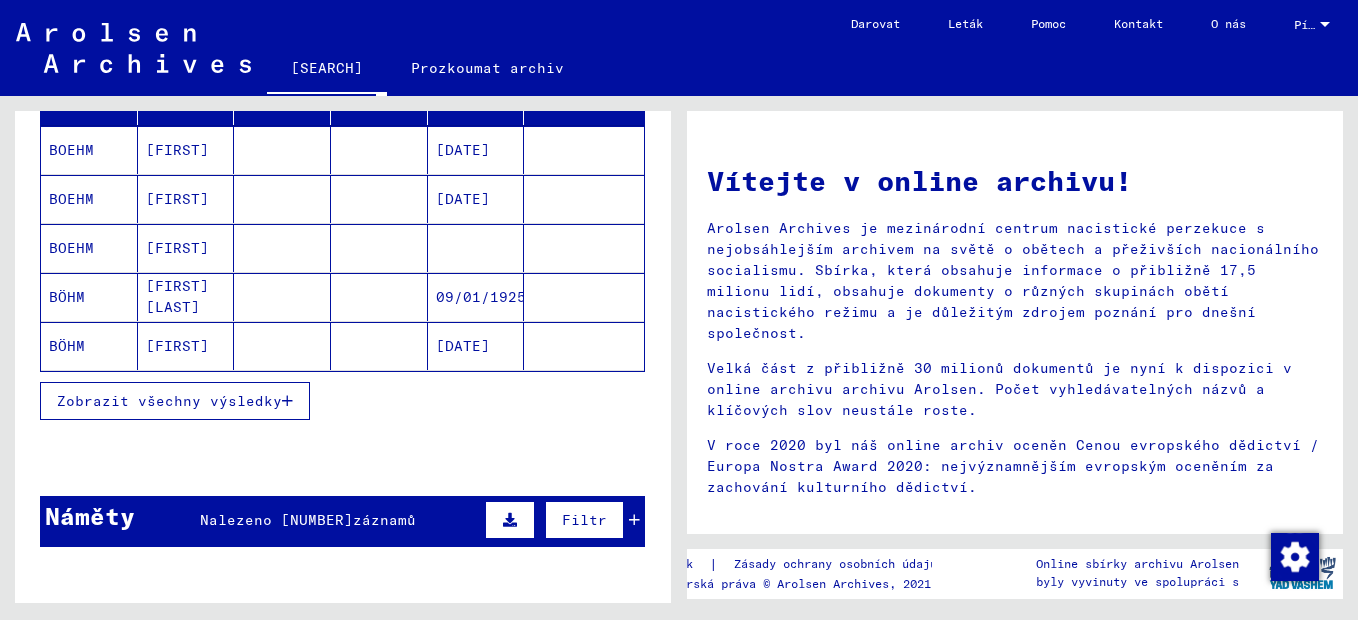 click on "Zobrazit všechny výsledky" at bounding box center [169, 401] 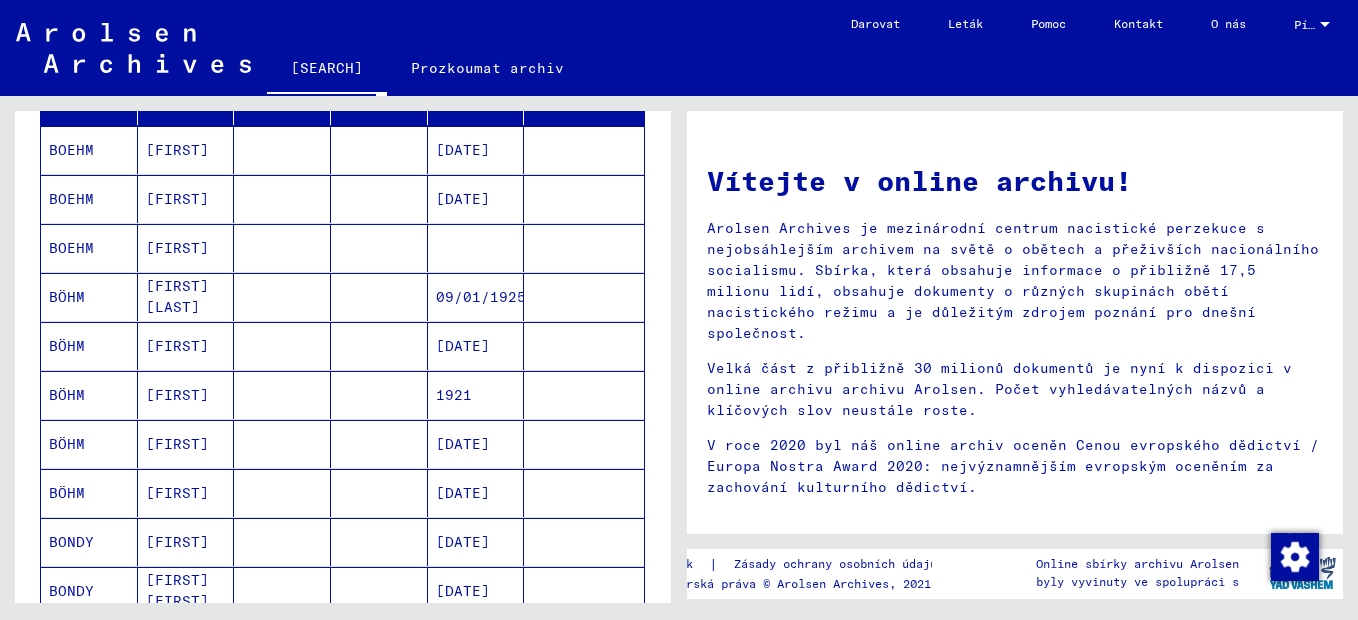 click on "[FIRST]" at bounding box center [186, 493] 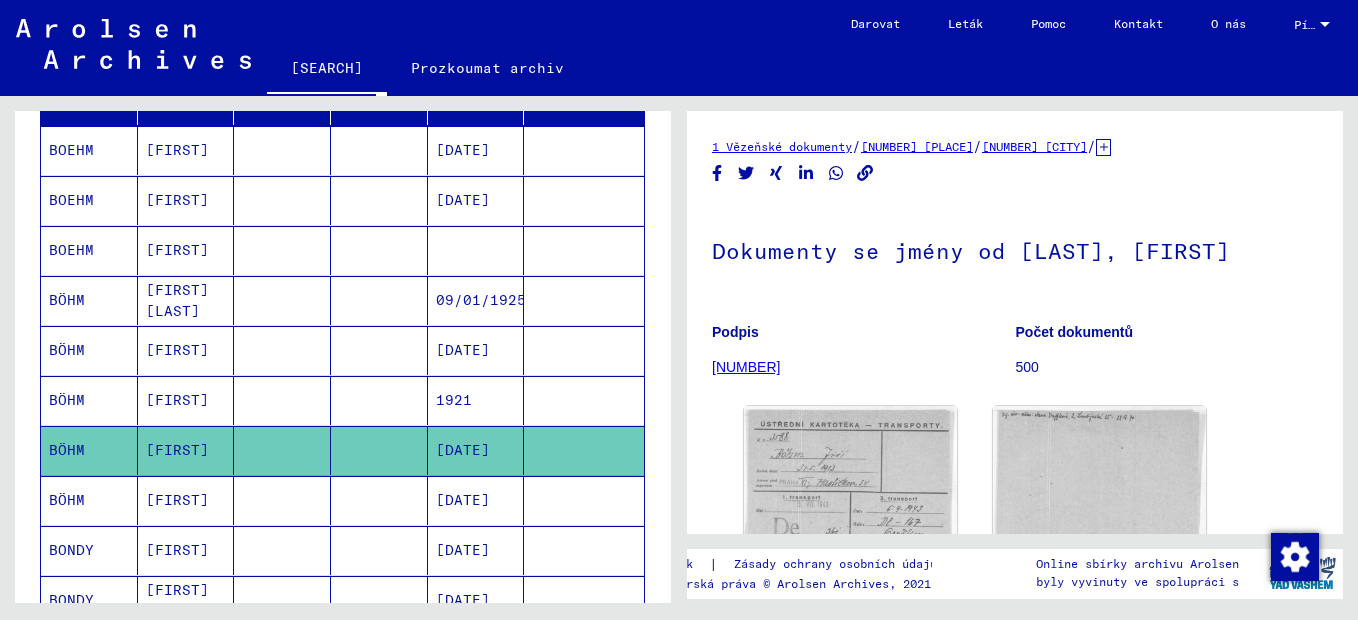 scroll, scrollTop: 0, scrollLeft: 0, axis: both 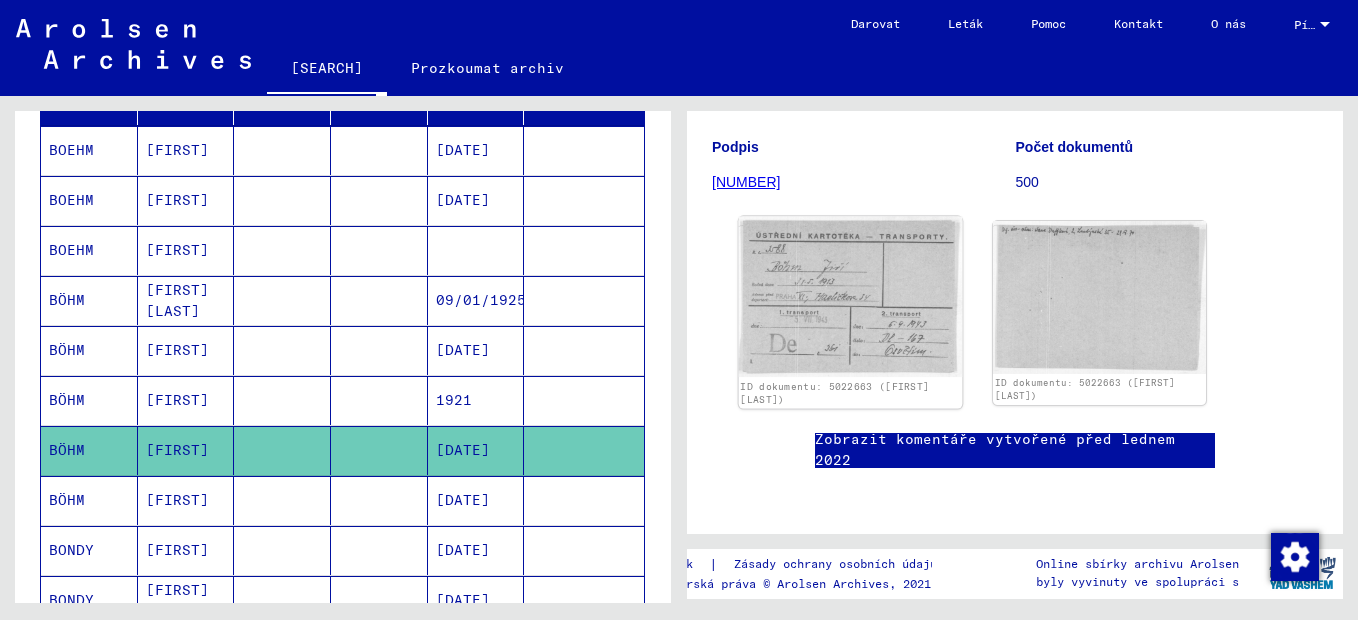click 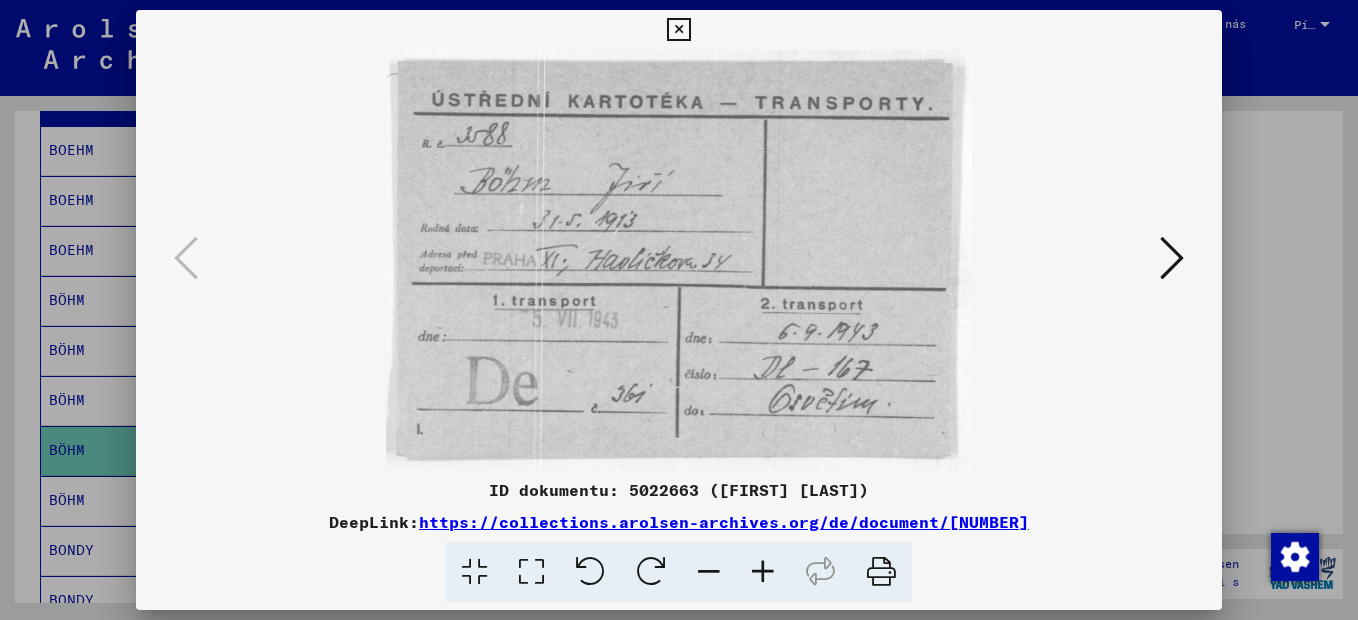 click at bounding box center (1172, 258) 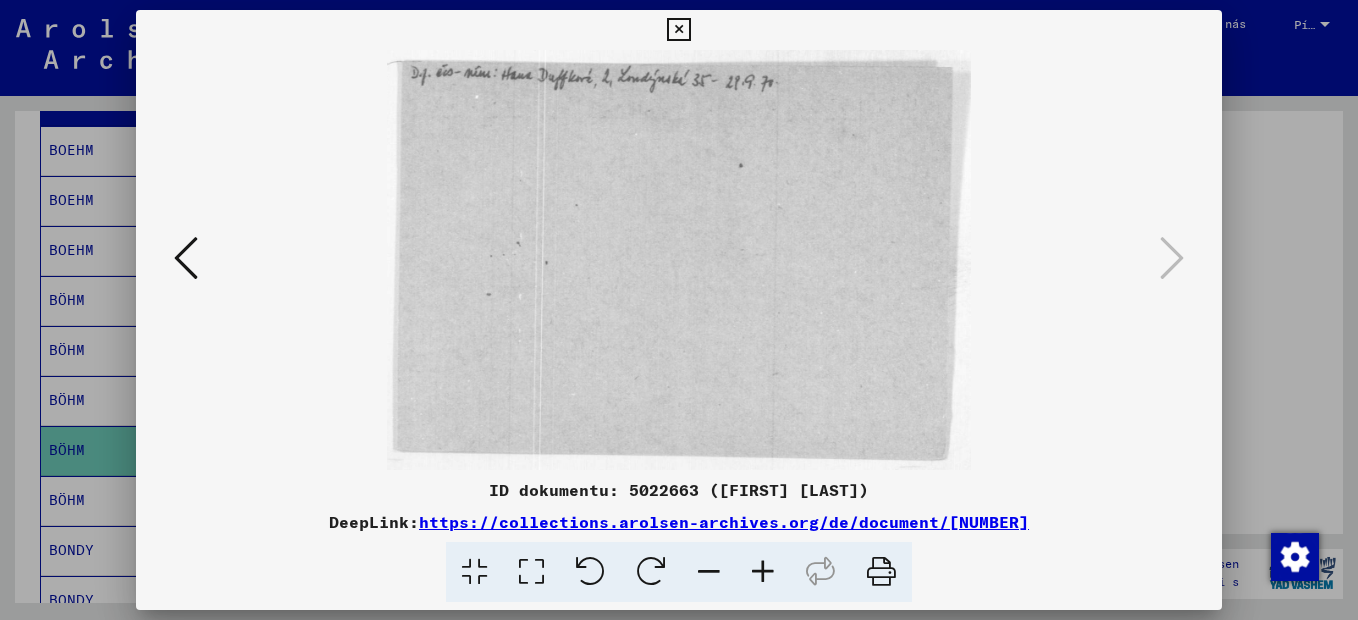 click at bounding box center (186, 258) 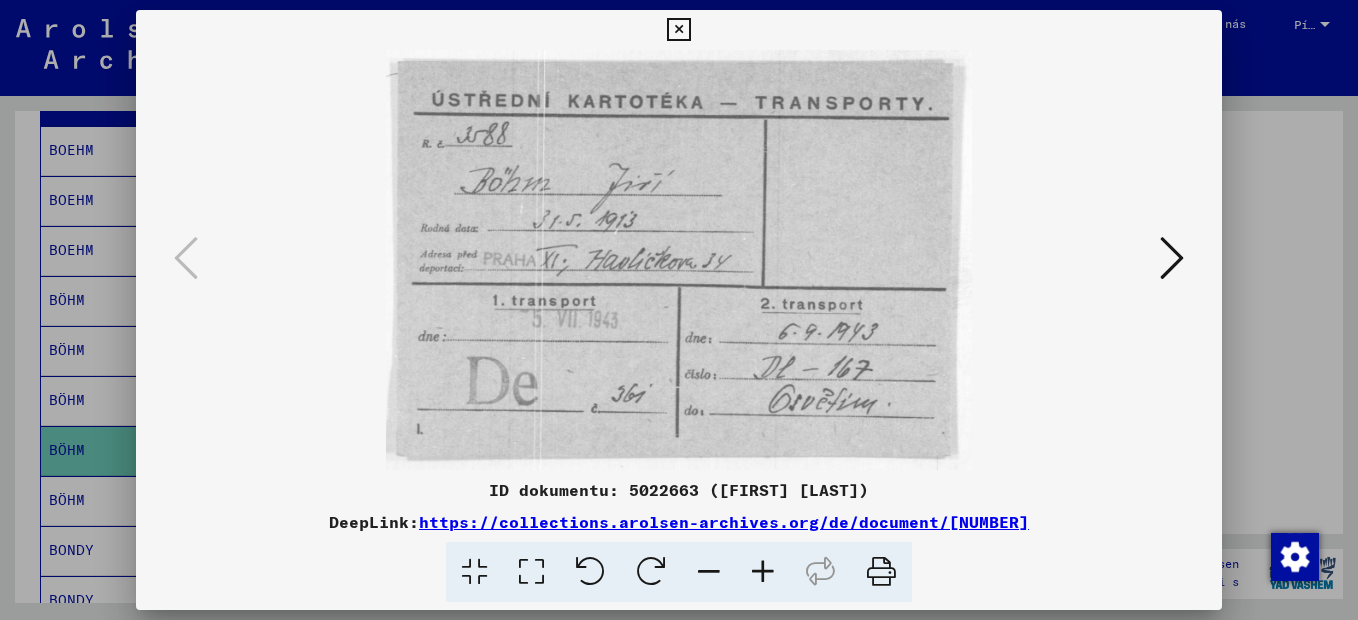 drag, startPoint x: 876, startPoint y: 561, endPoint x: 961, endPoint y: 425, distance: 160.37769 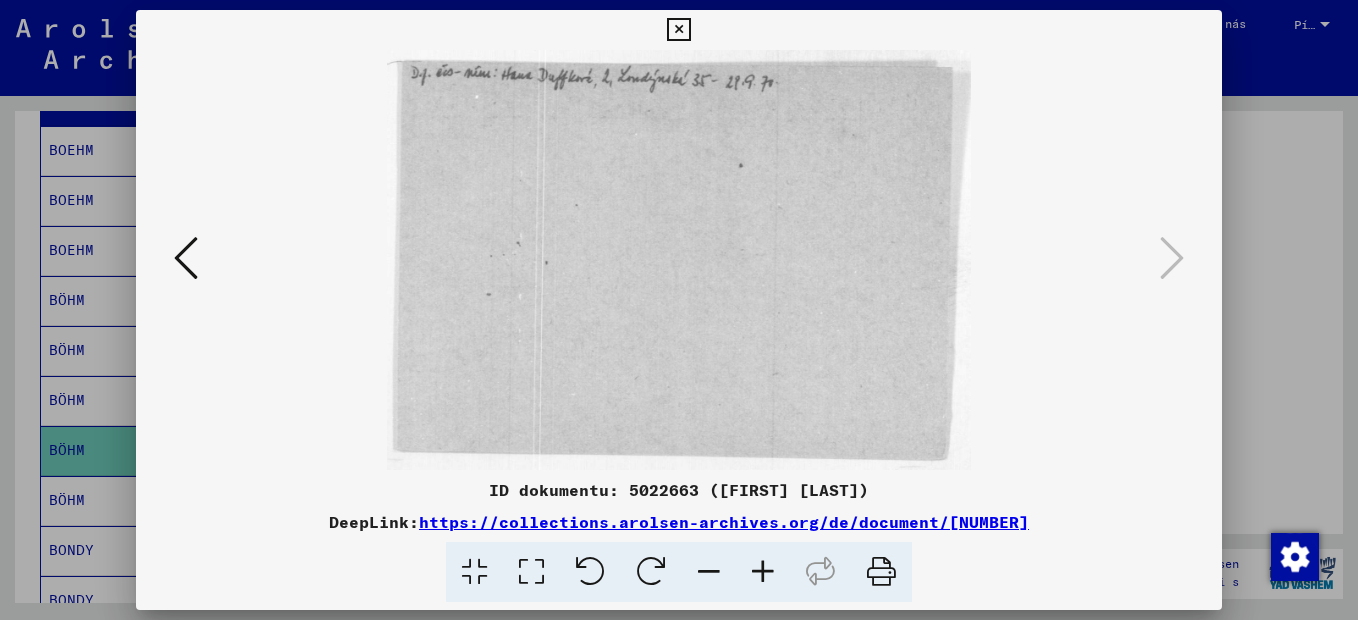 click at bounding box center (881, 572) 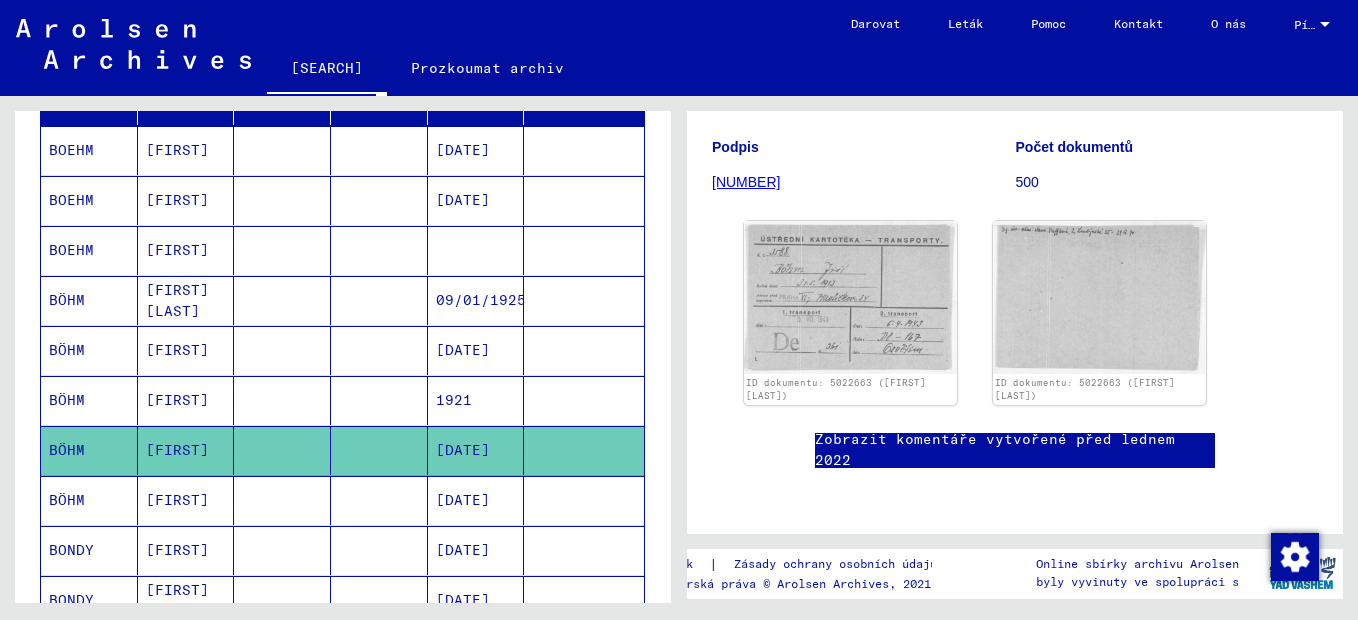 scroll, scrollTop: 700, scrollLeft: 0, axis: vertical 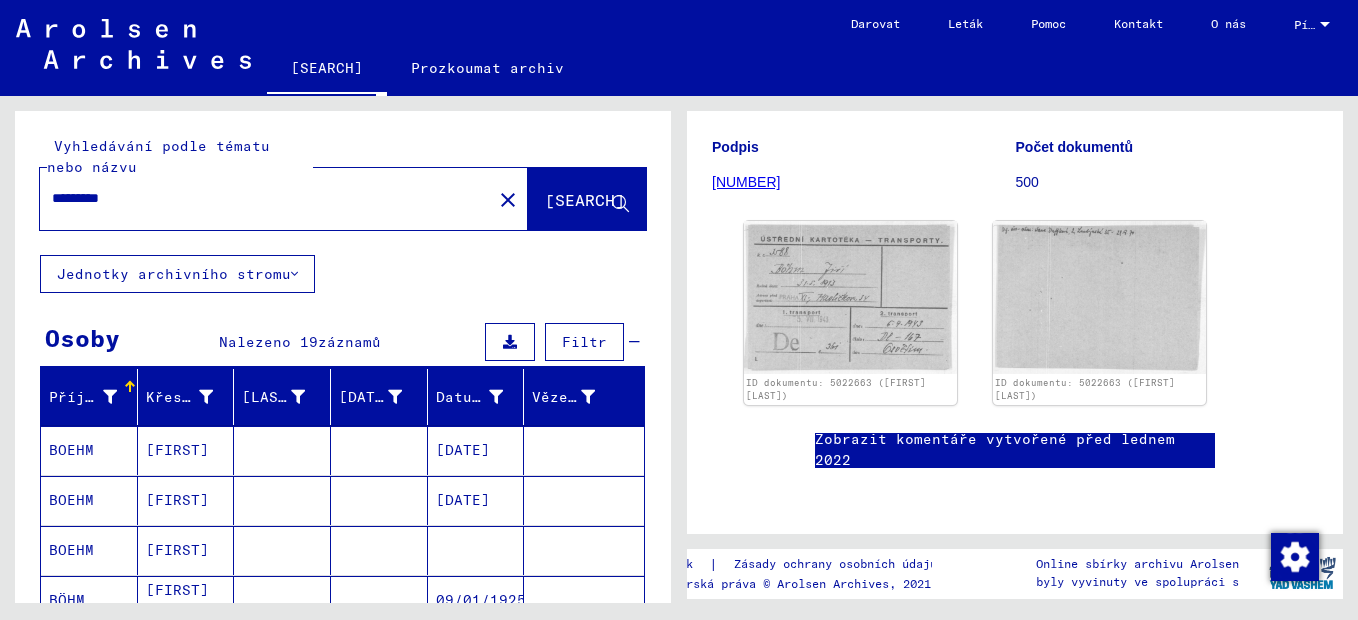 drag, startPoint x: 98, startPoint y: 194, endPoint x: 195, endPoint y: 192, distance: 97.020615 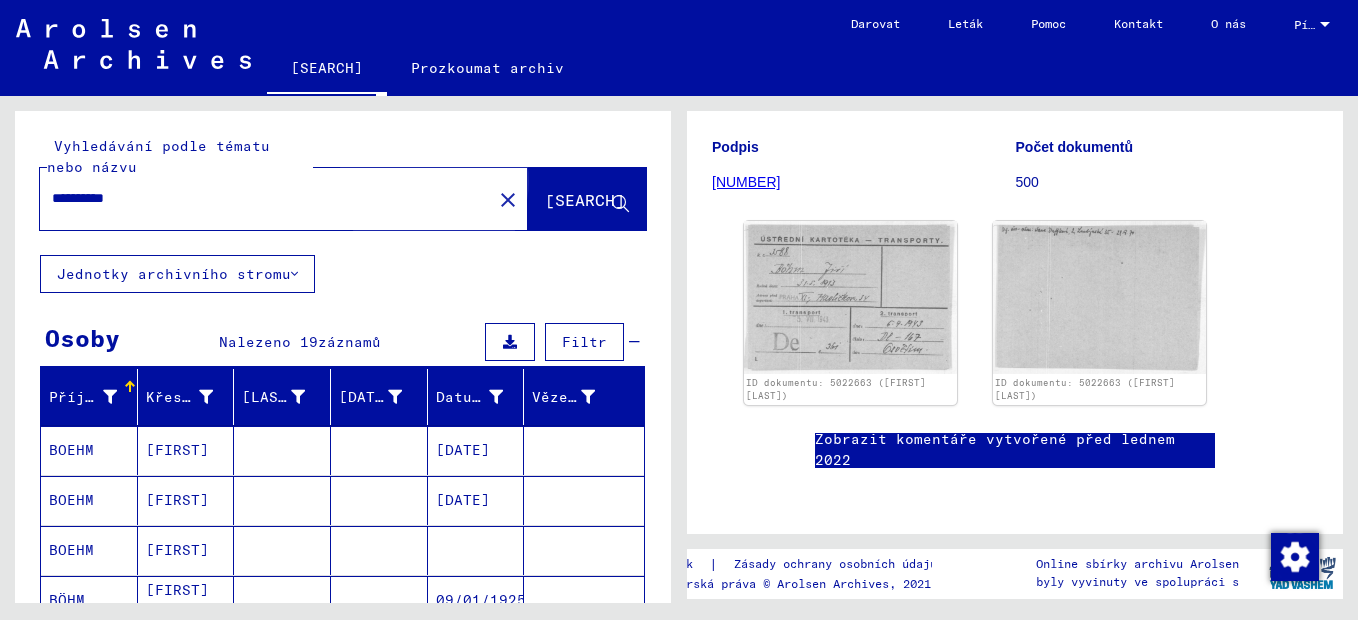 click on "[SEARCH]" 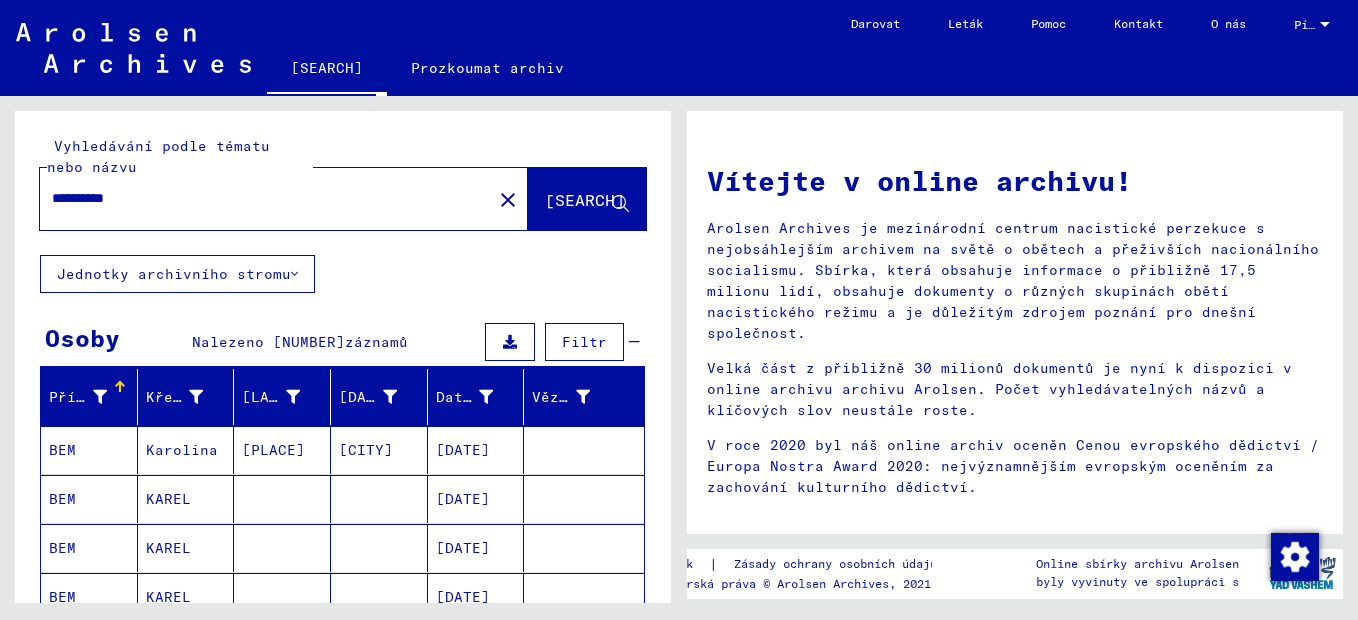 click on "**********" at bounding box center [260, 198] 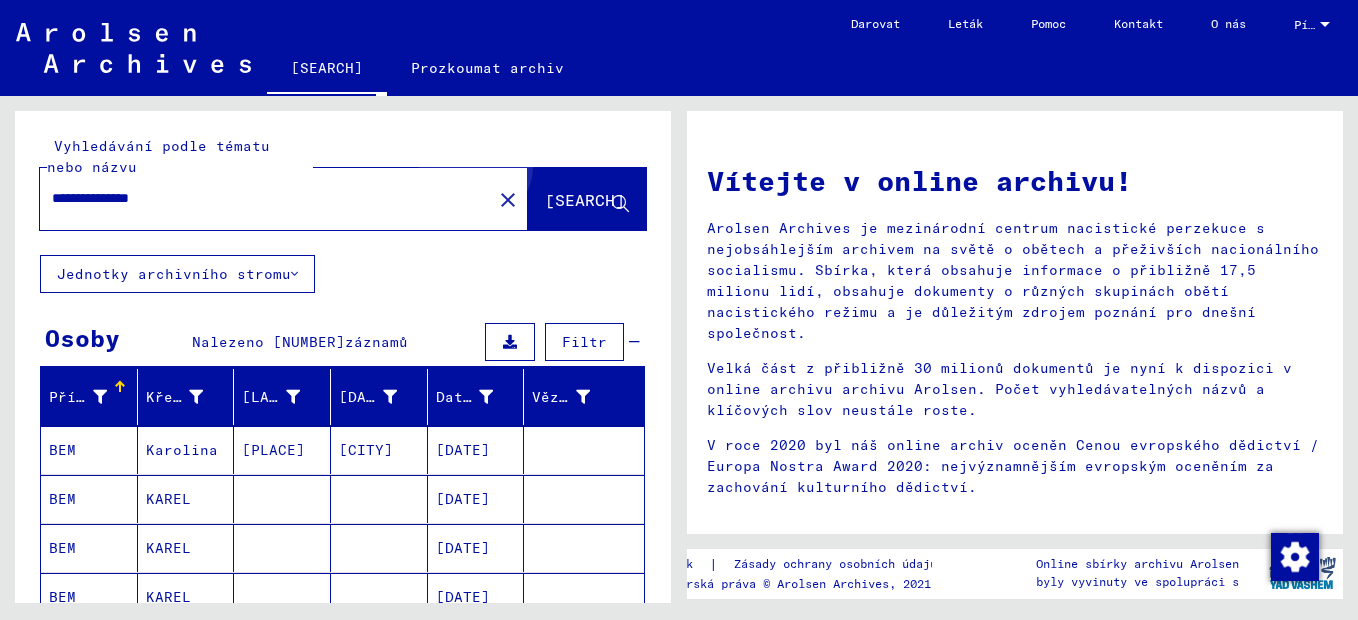 click on "[SEARCH]" 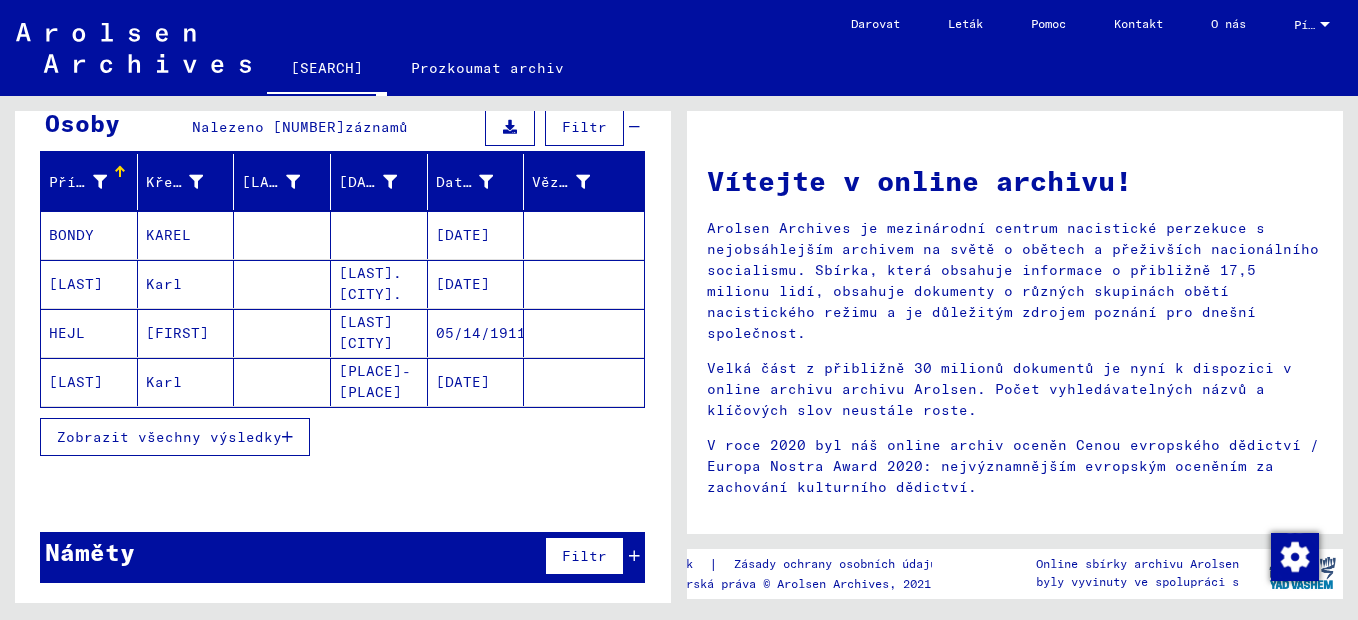 scroll, scrollTop: 217, scrollLeft: 0, axis: vertical 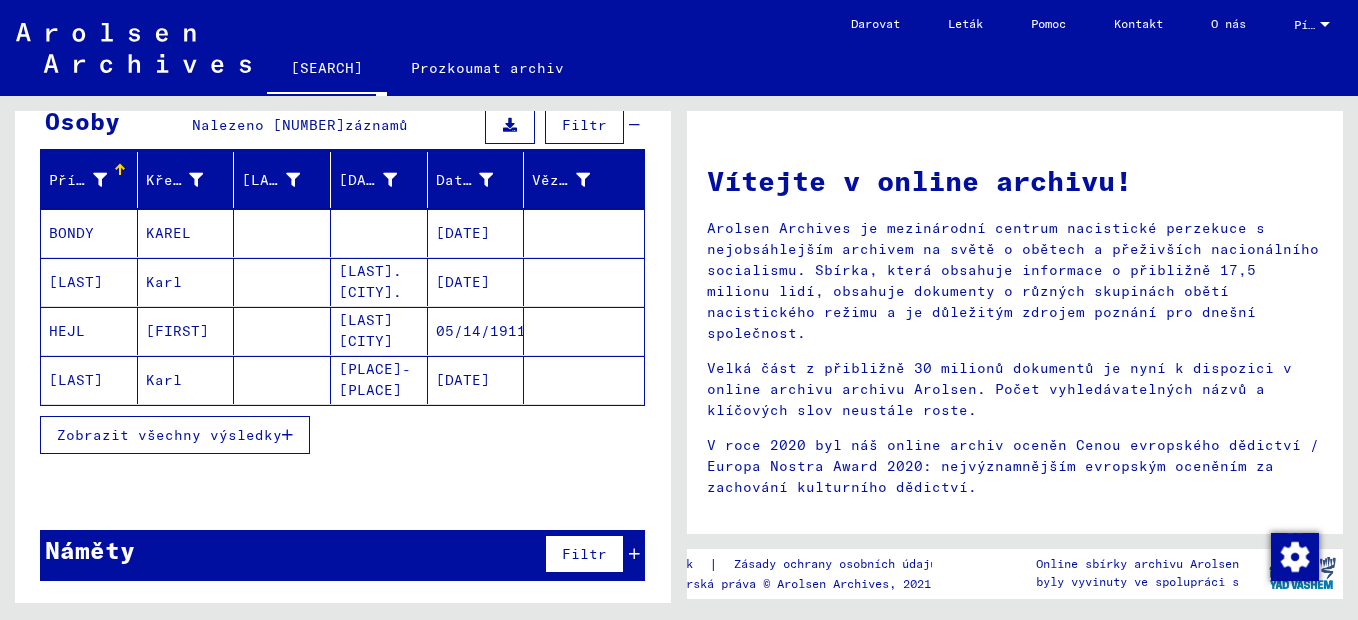click on "Zobrazit všechny výsledky" at bounding box center [169, 435] 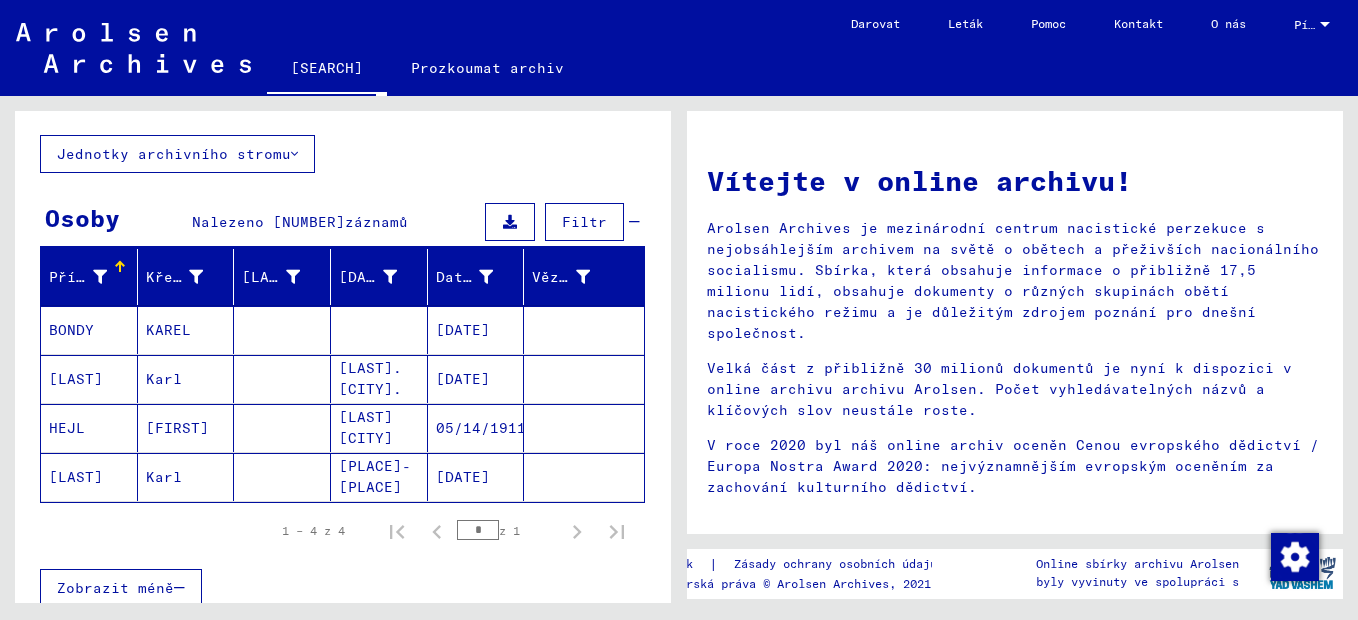 scroll, scrollTop: 0, scrollLeft: 0, axis: both 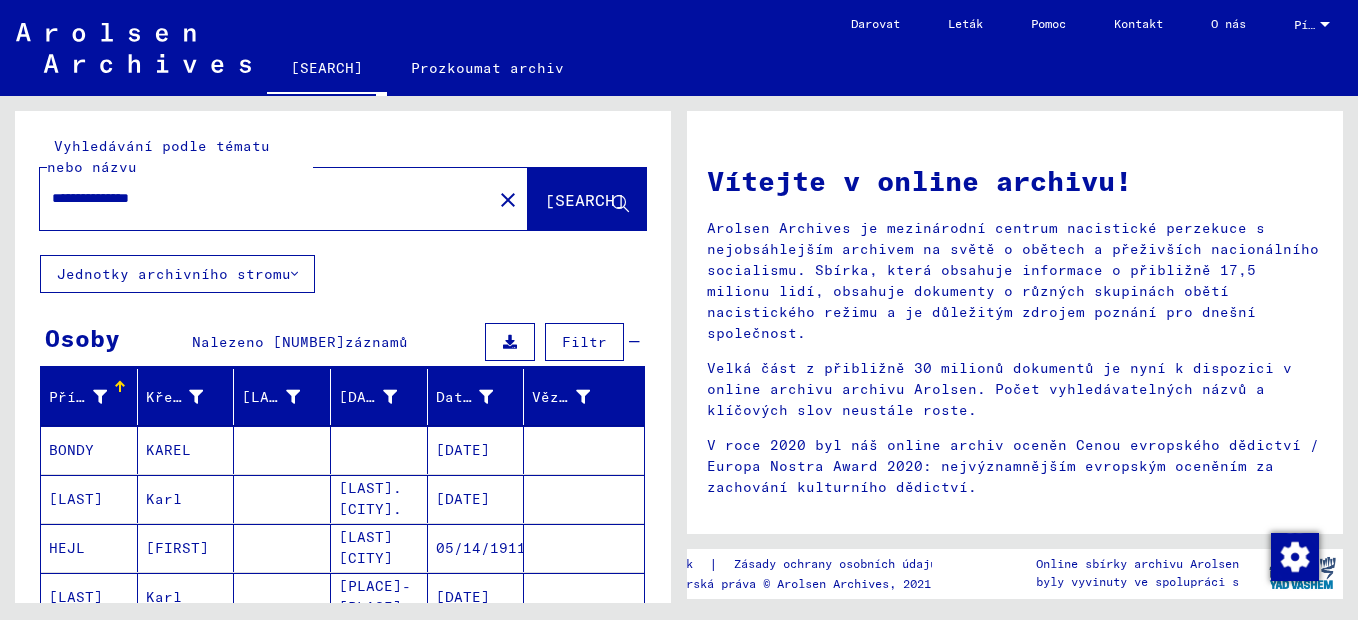 click on "**********" at bounding box center (260, 198) 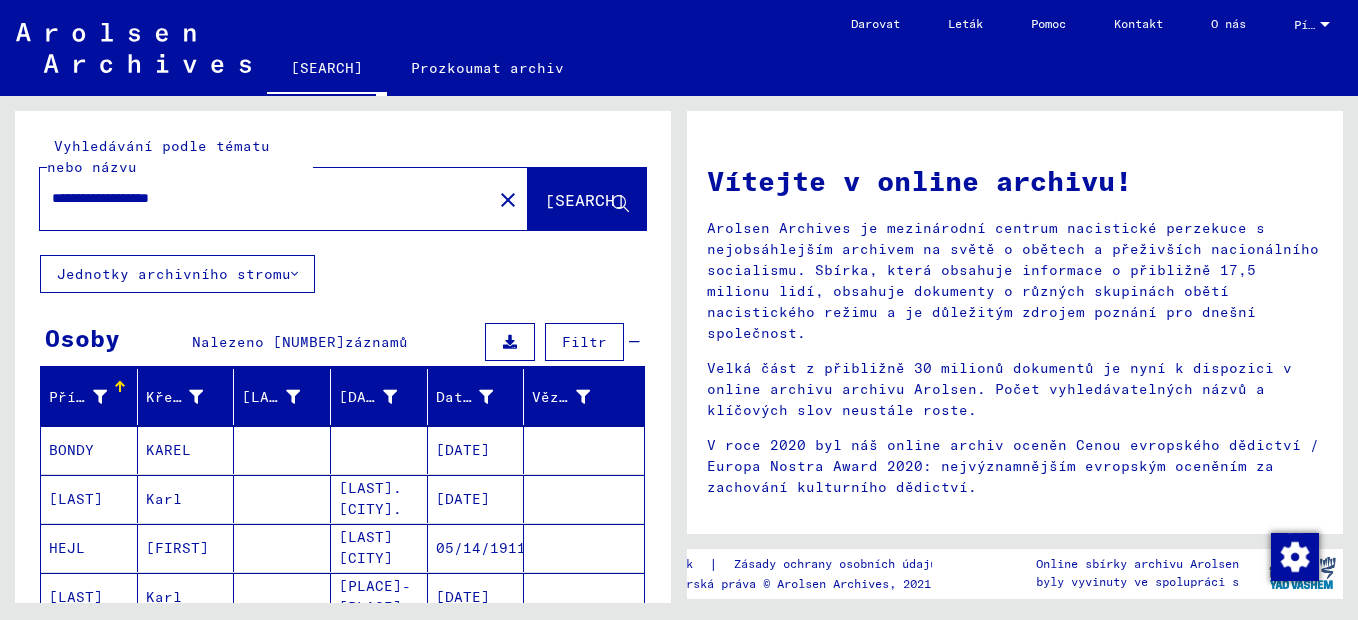 click on "**********" at bounding box center [260, 198] 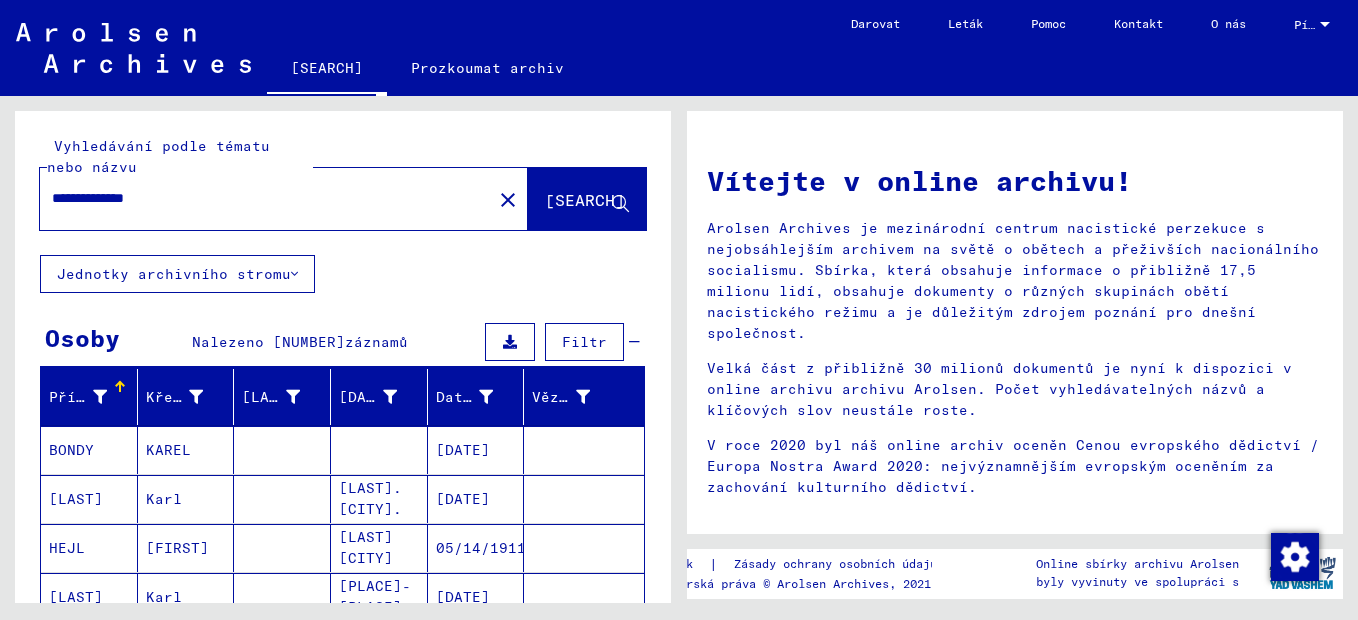 type on "**********" 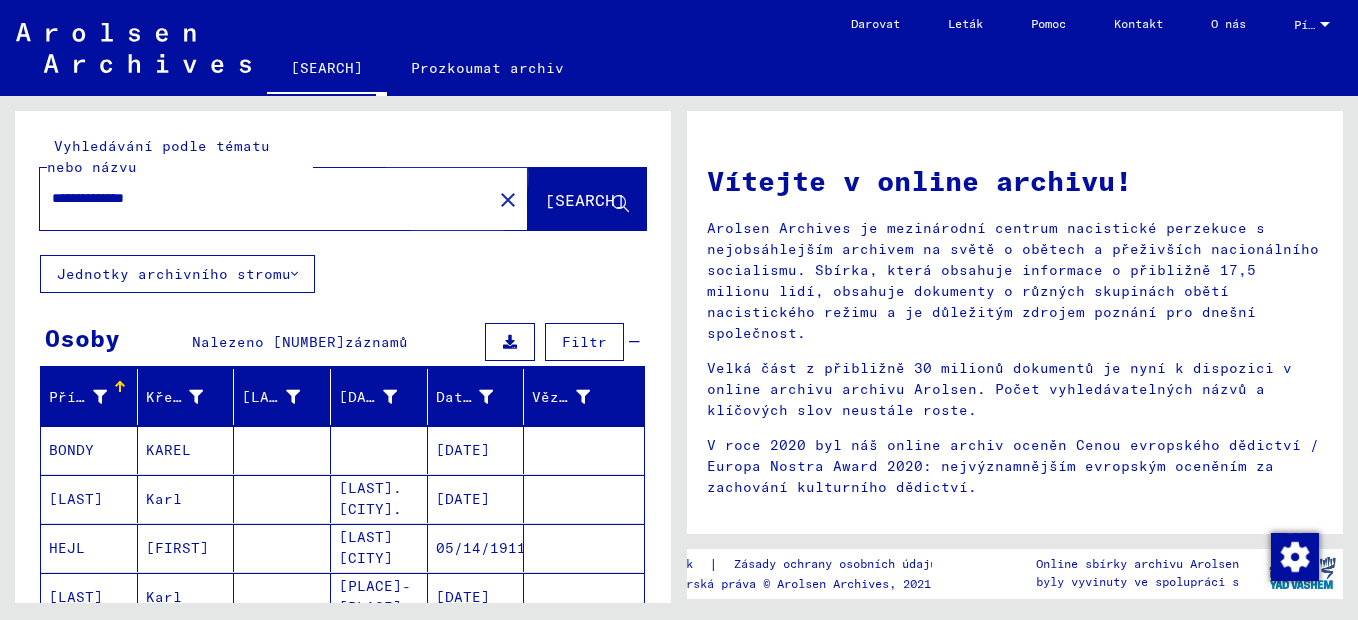 click on "[SEARCH]" 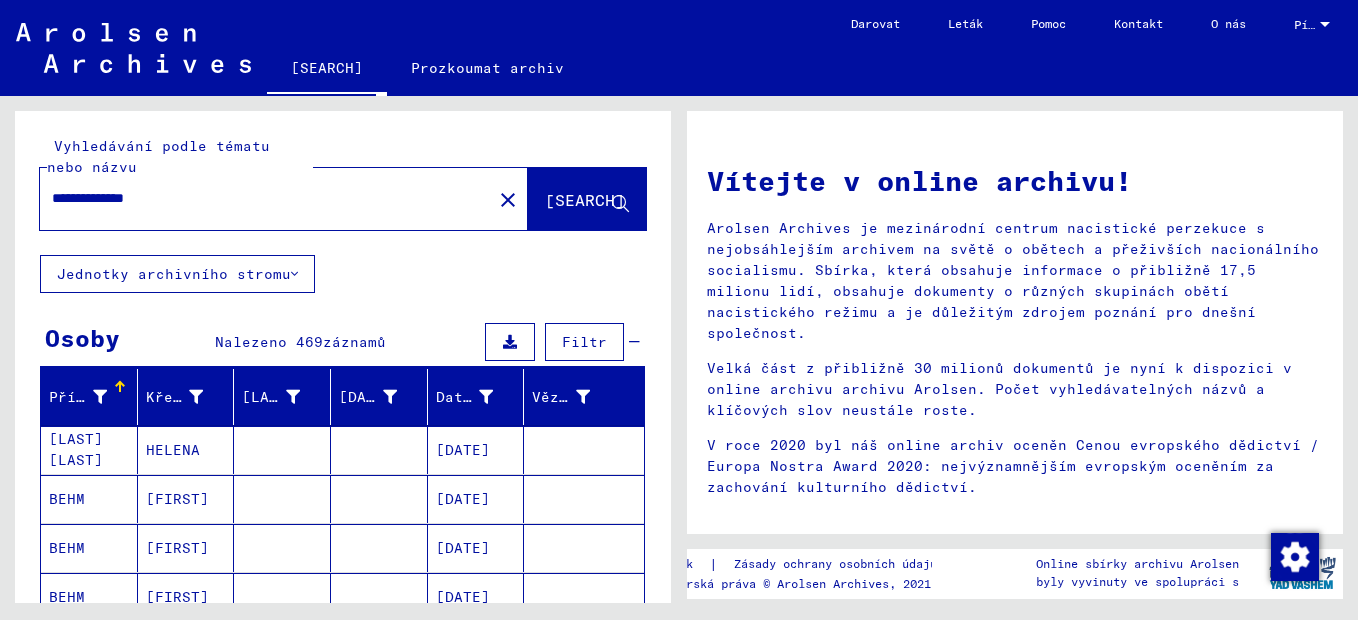 scroll, scrollTop: 266, scrollLeft: 0, axis: vertical 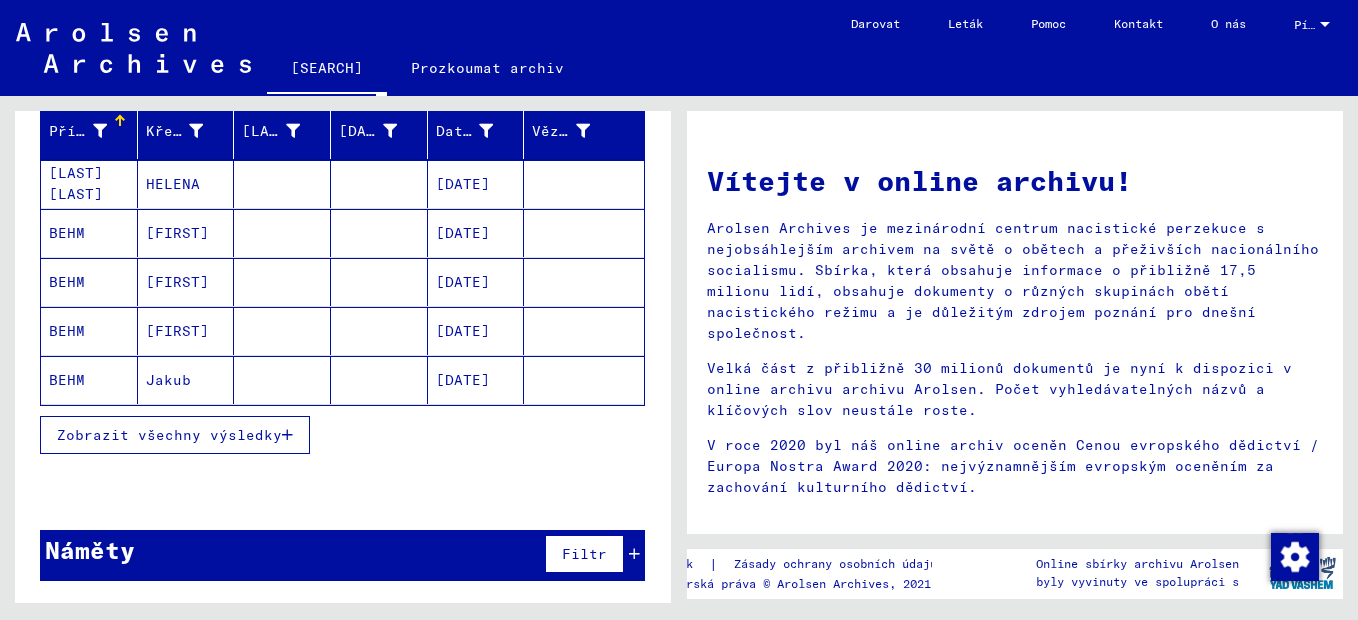 click on "Zobrazit všechny výsledky" at bounding box center [169, 435] 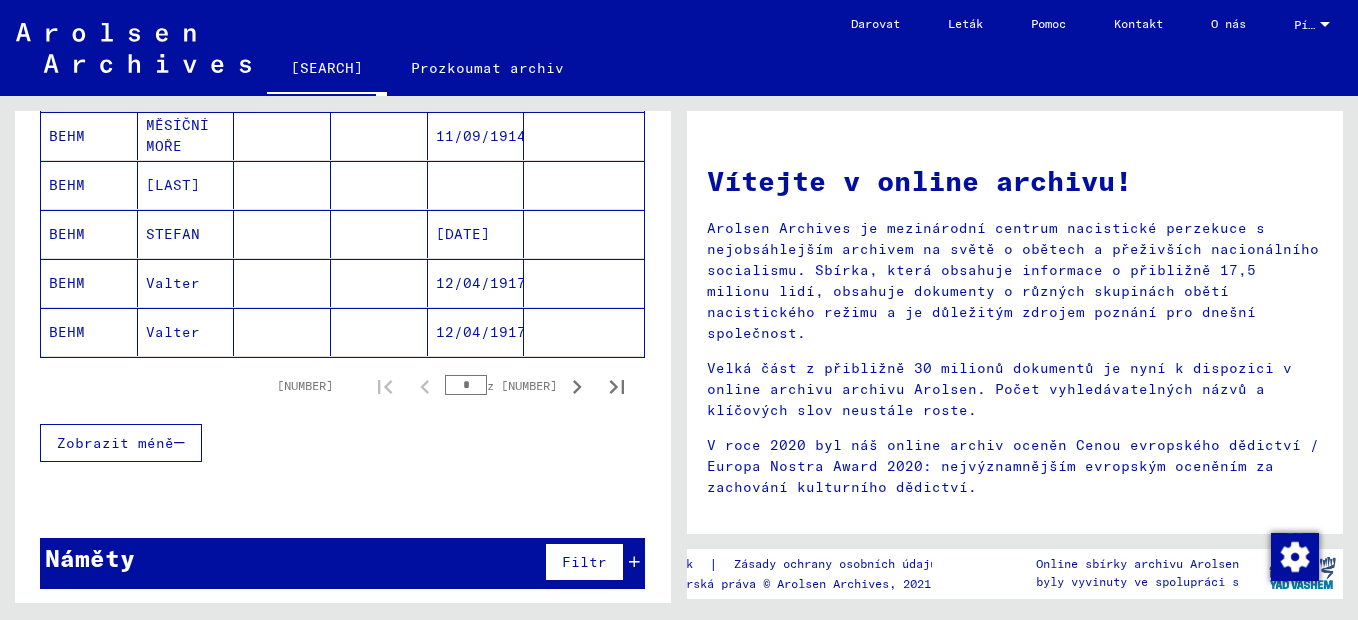 scroll, scrollTop: 1302, scrollLeft: 0, axis: vertical 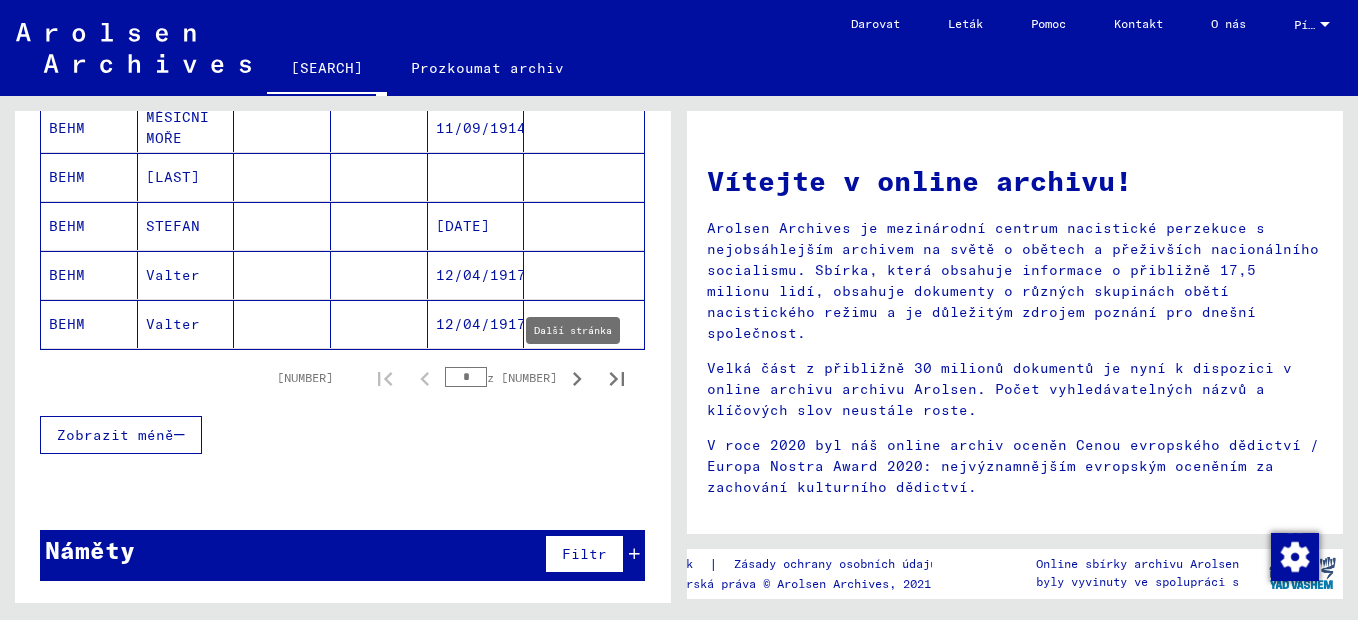 click 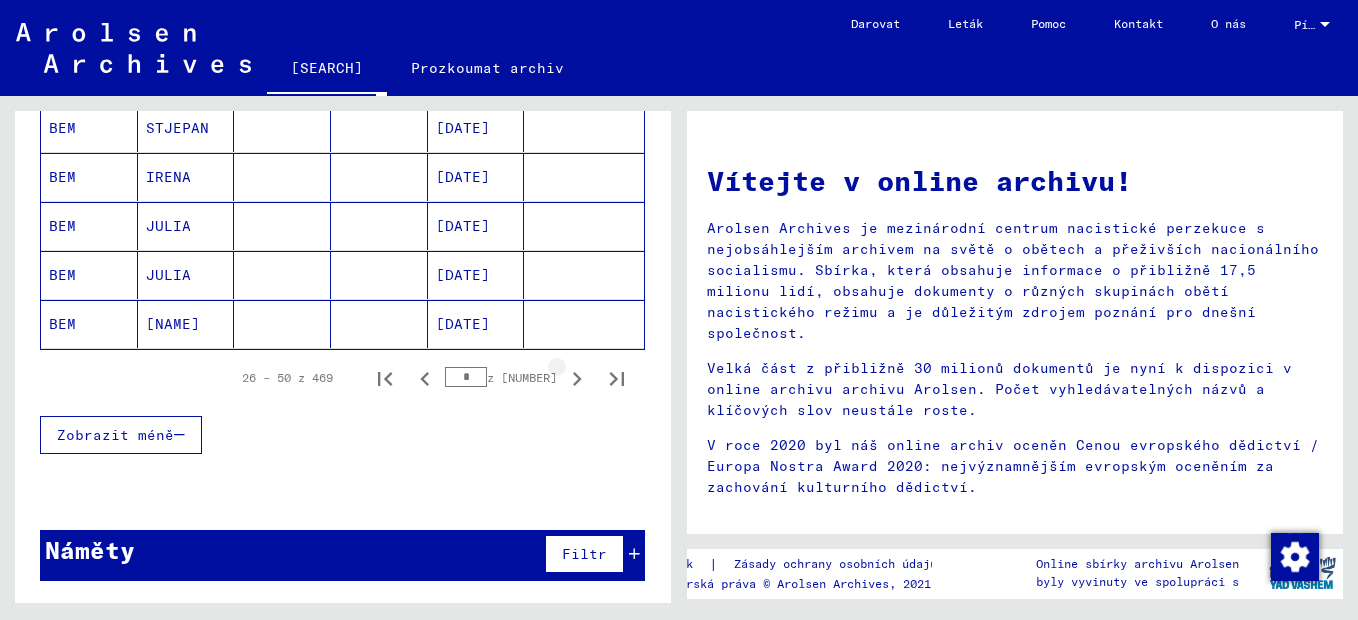 click 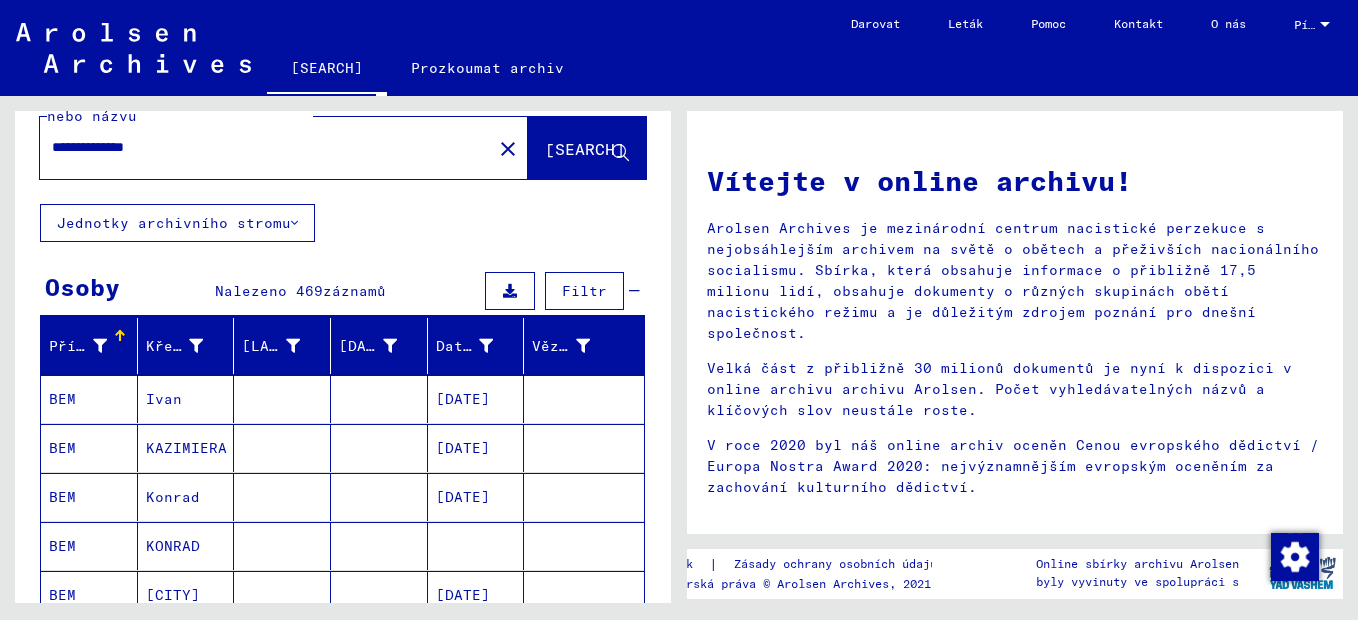 scroll, scrollTop: 0, scrollLeft: 0, axis: both 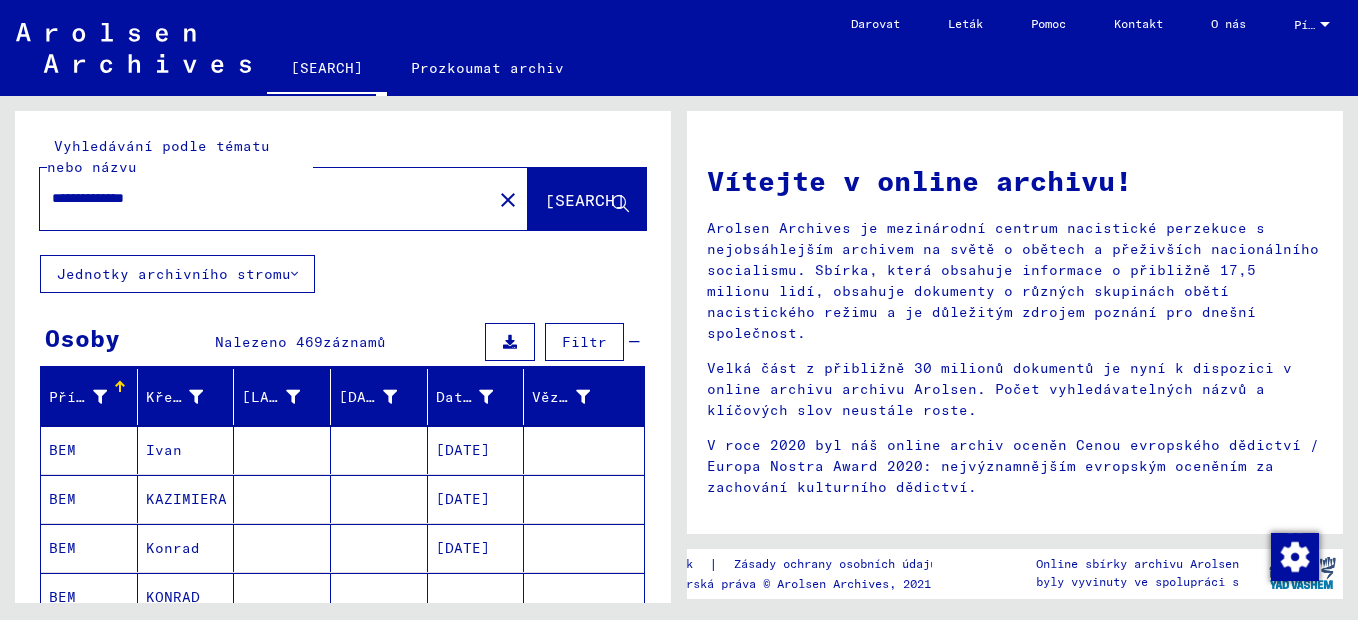click on "**********" 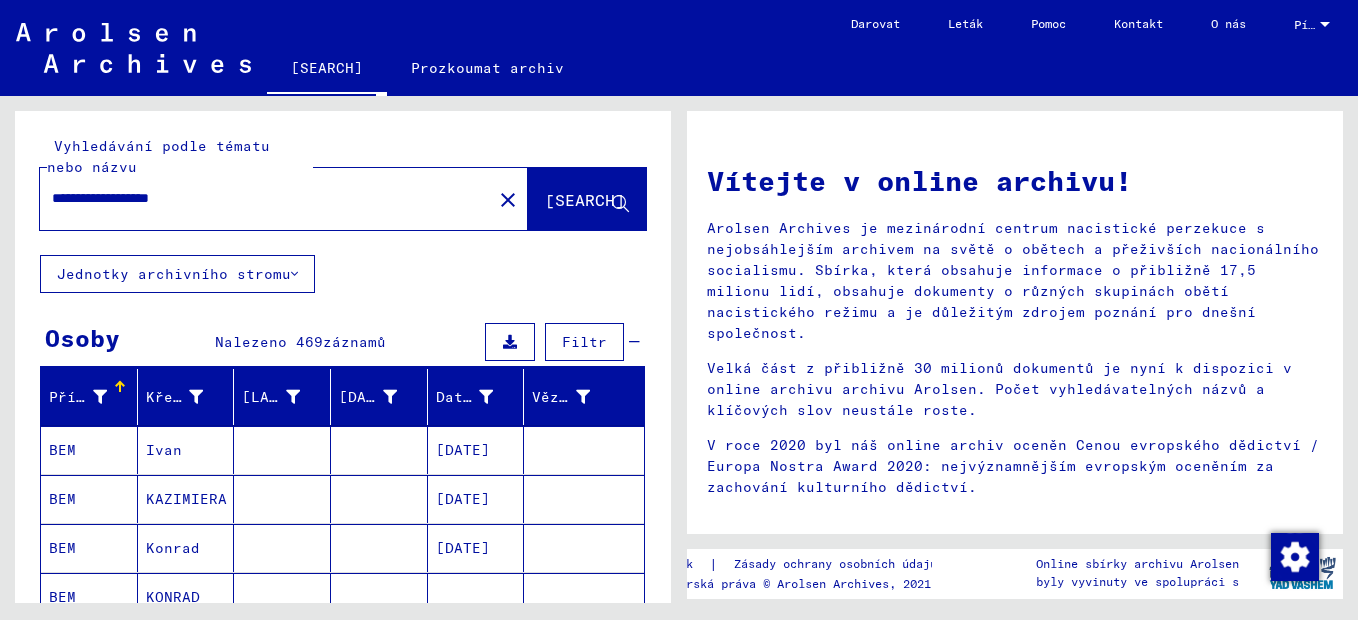 click on "[SEARCH]" 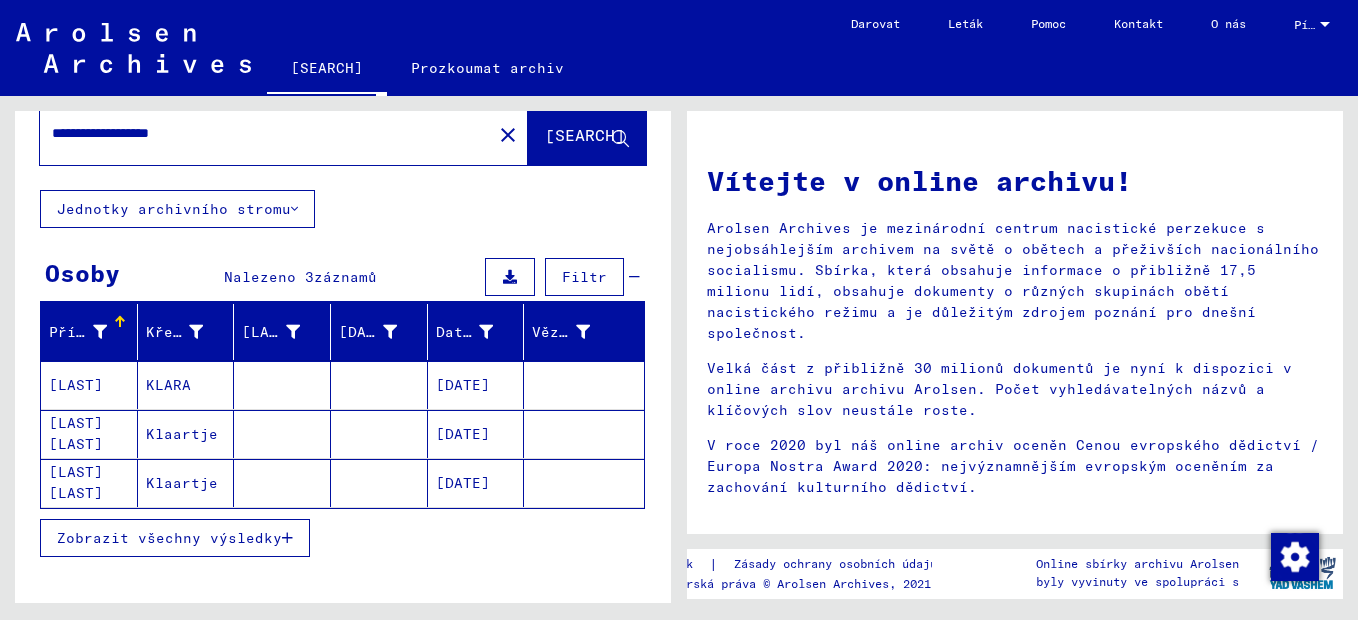 scroll, scrollTop: 100, scrollLeft: 0, axis: vertical 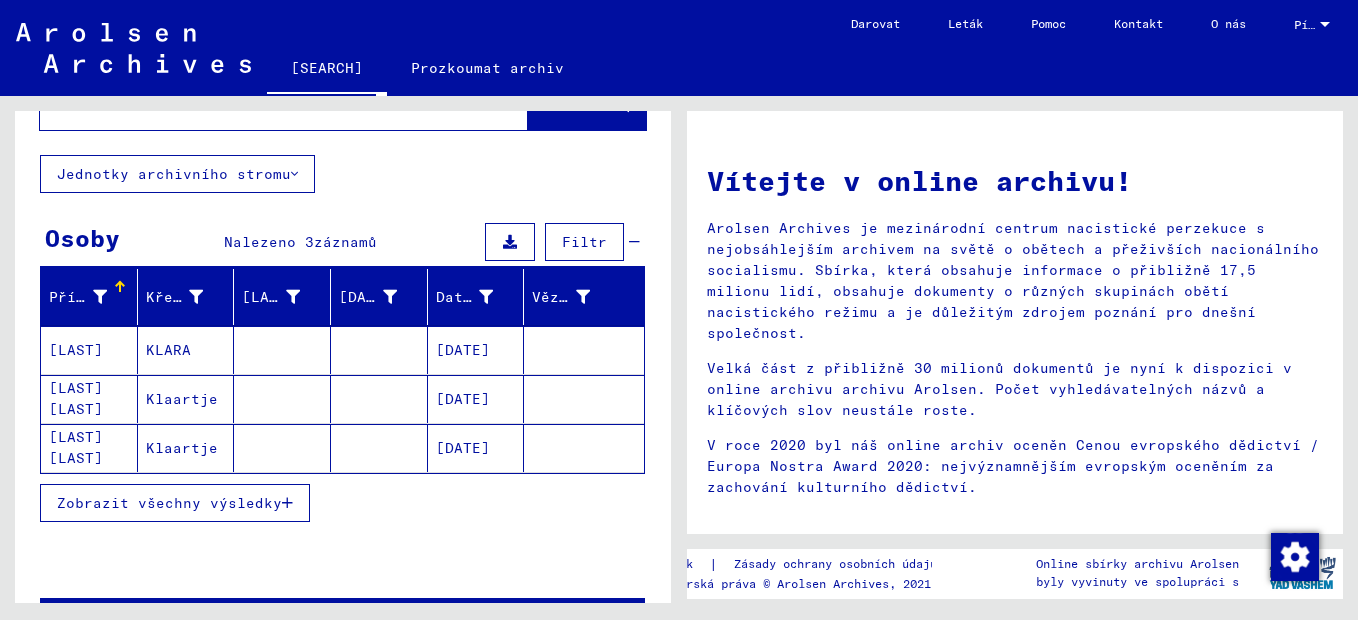 click on "[DATE]" at bounding box center [476, 399] 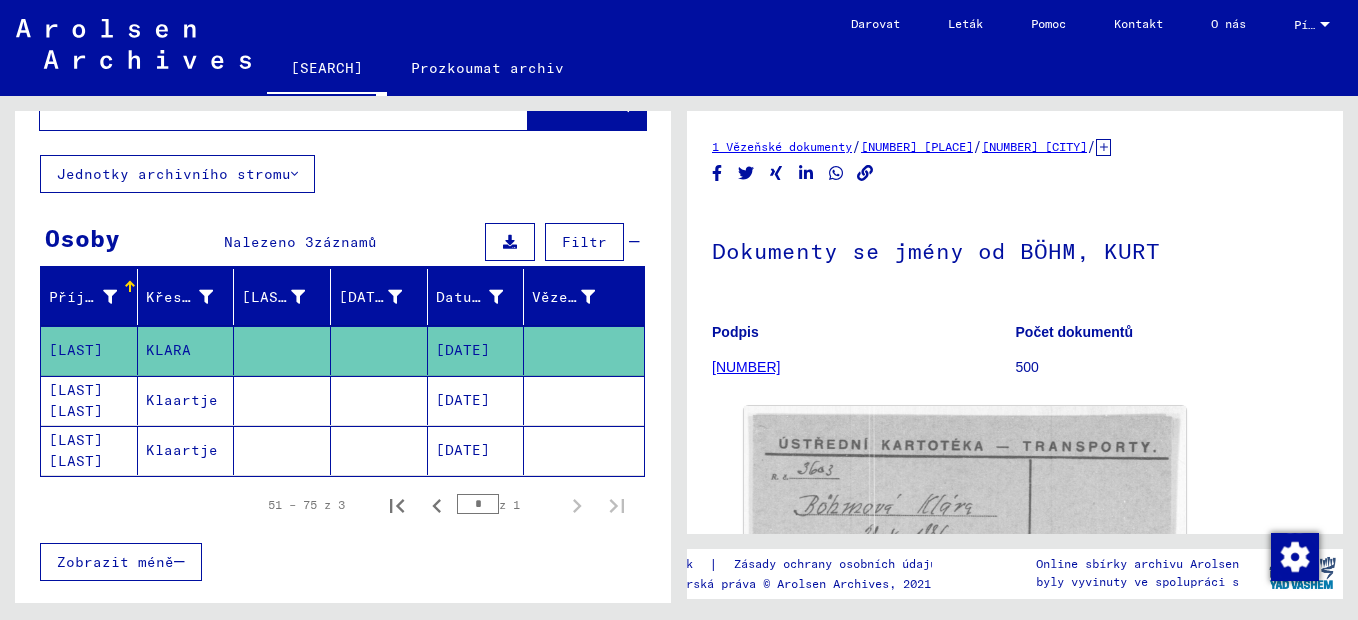 scroll, scrollTop: 0, scrollLeft: 0, axis: both 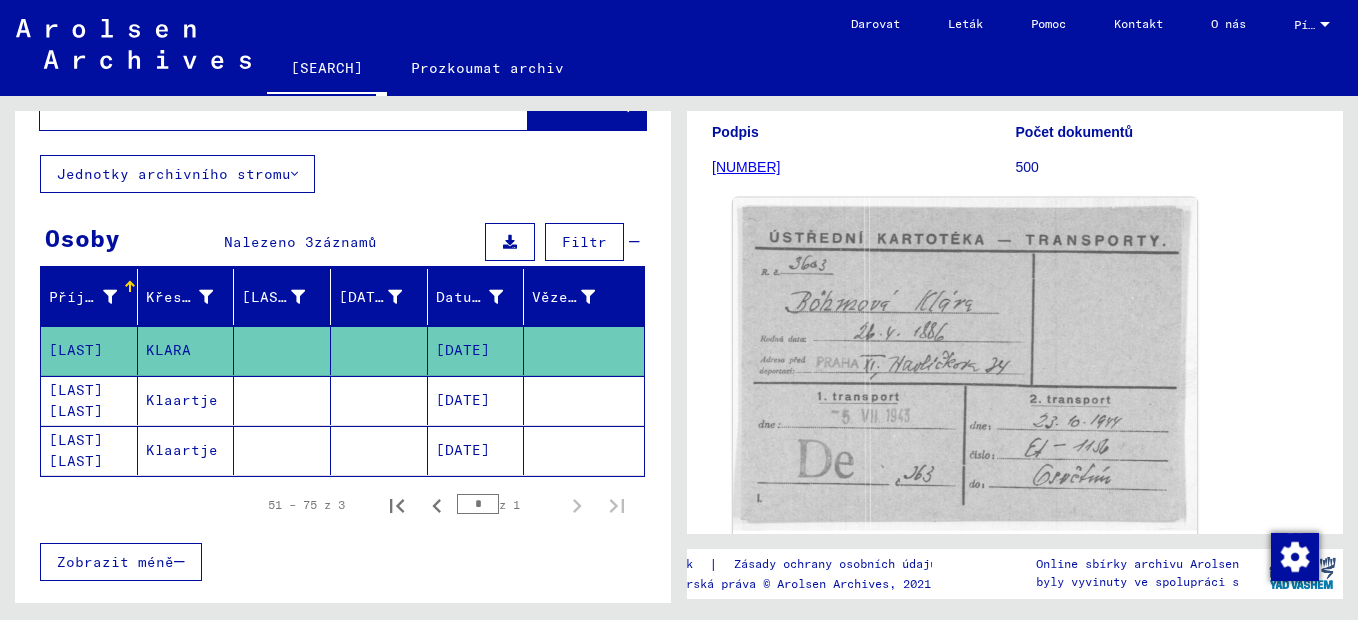 click 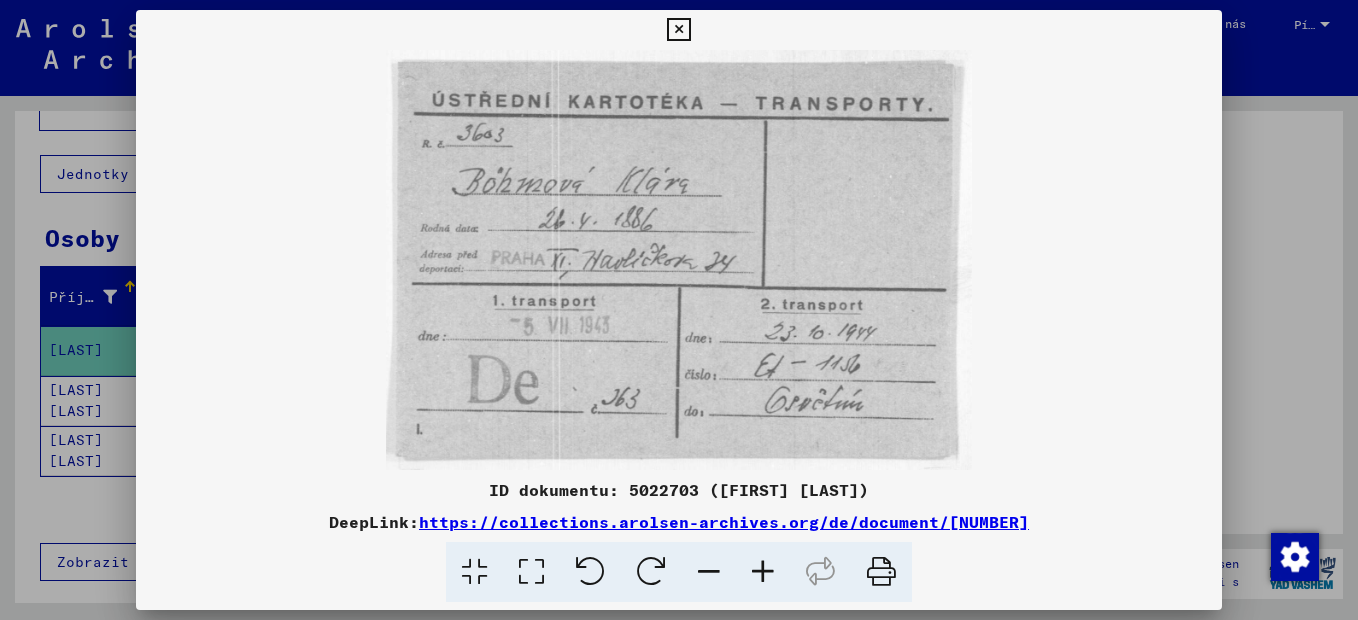 click at bounding box center [881, 572] 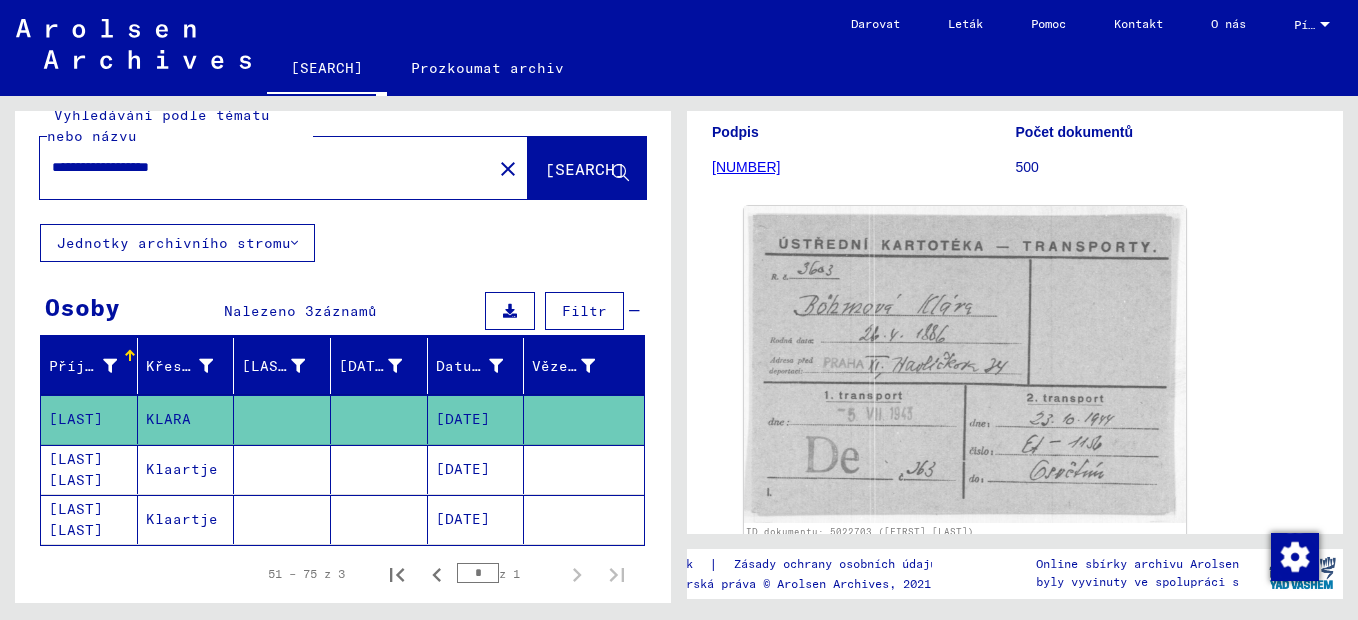 scroll, scrollTop: 0, scrollLeft: 0, axis: both 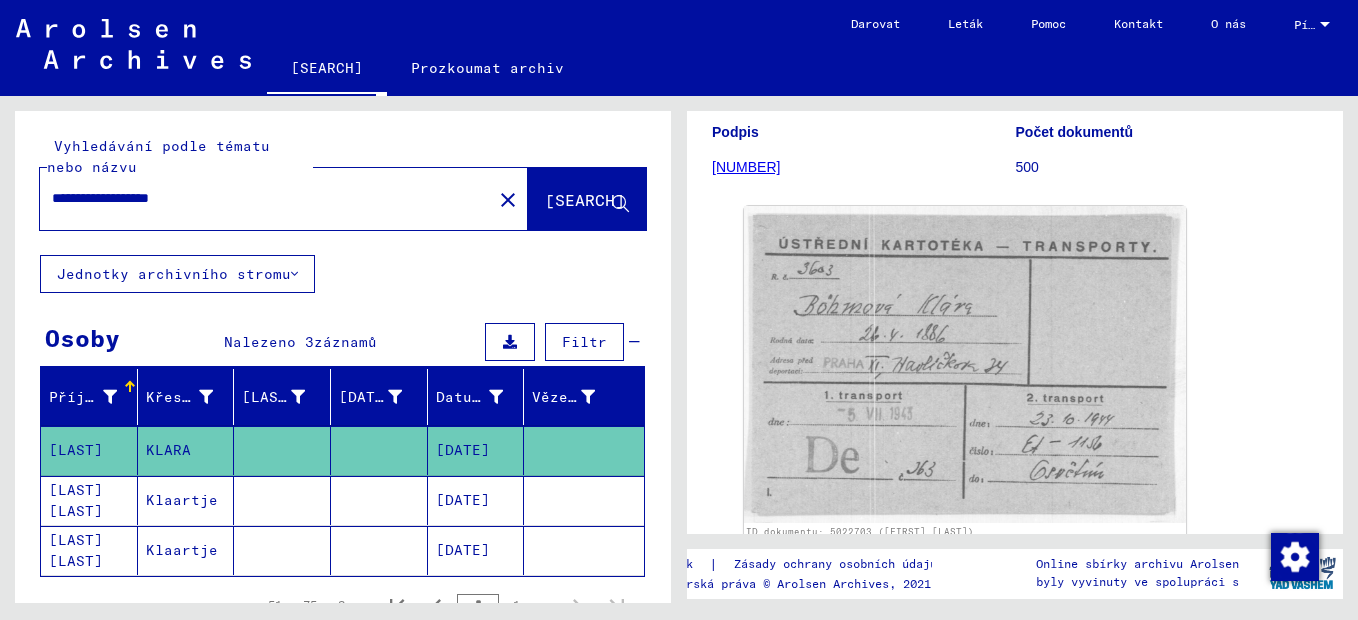 click on "**********" at bounding box center (266, 198) 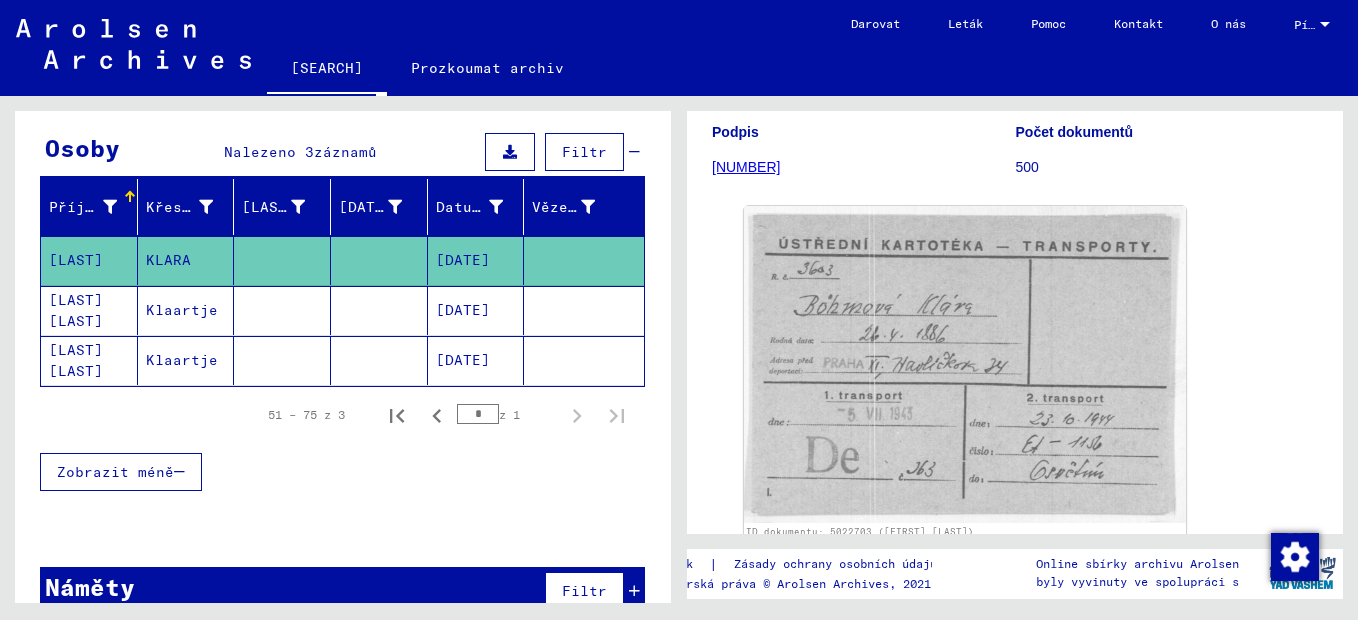 scroll, scrollTop: 200, scrollLeft: 0, axis: vertical 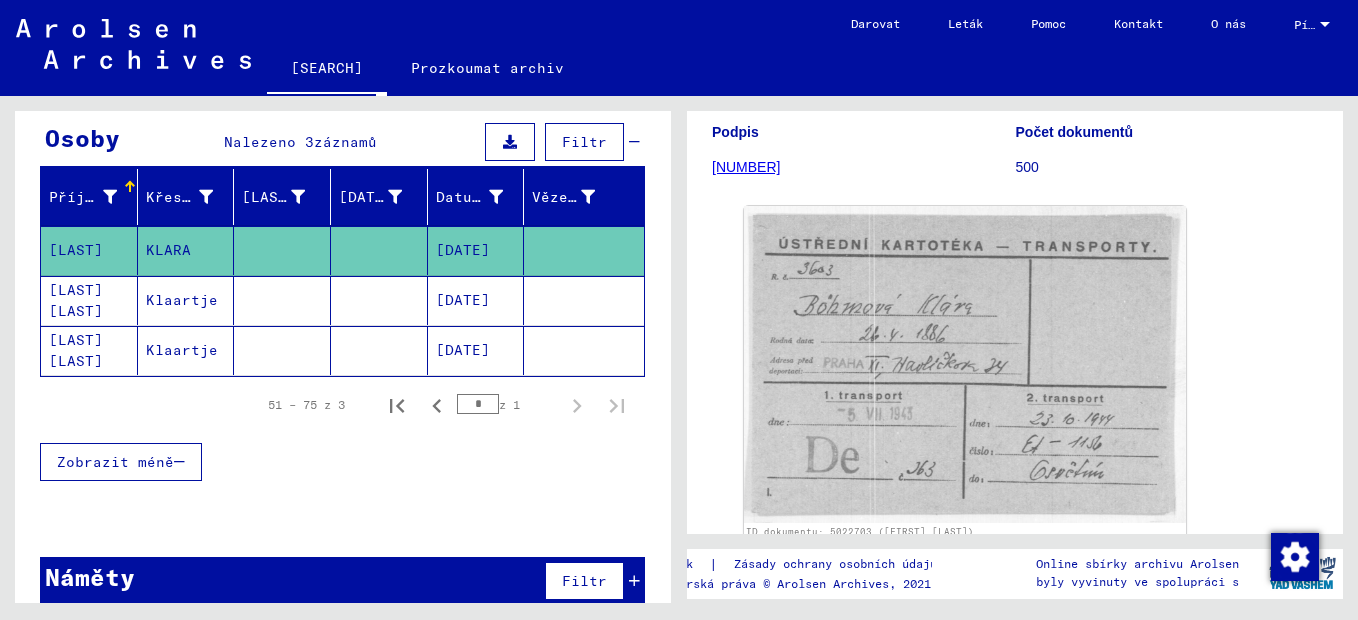 click on "KLARA" 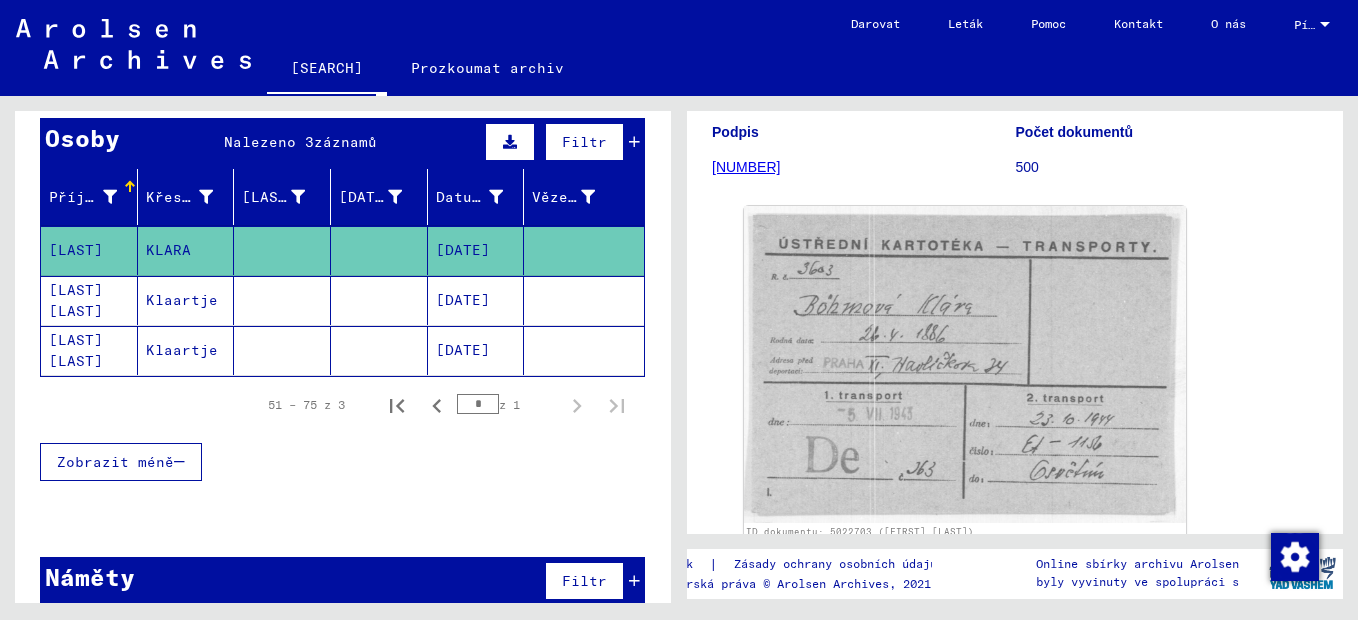 scroll, scrollTop: 73, scrollLeft: 0, axis: vertical 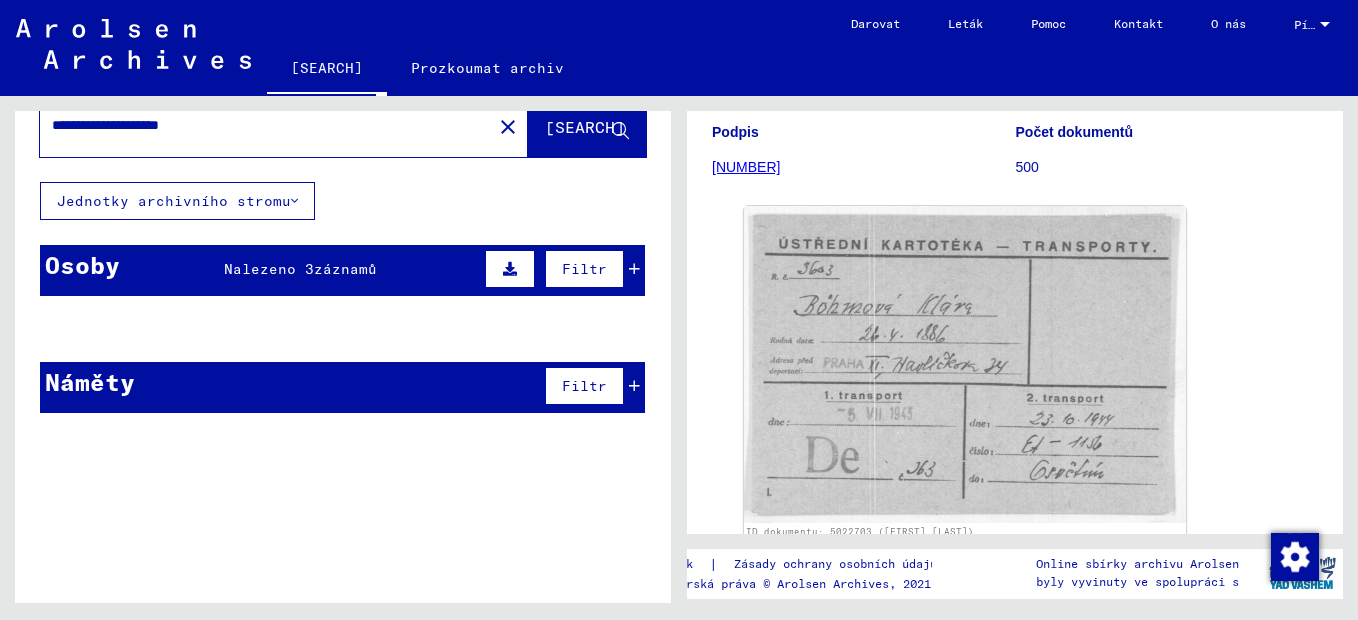 click on "Nalezeno 3" at bounding box center (269, 269) 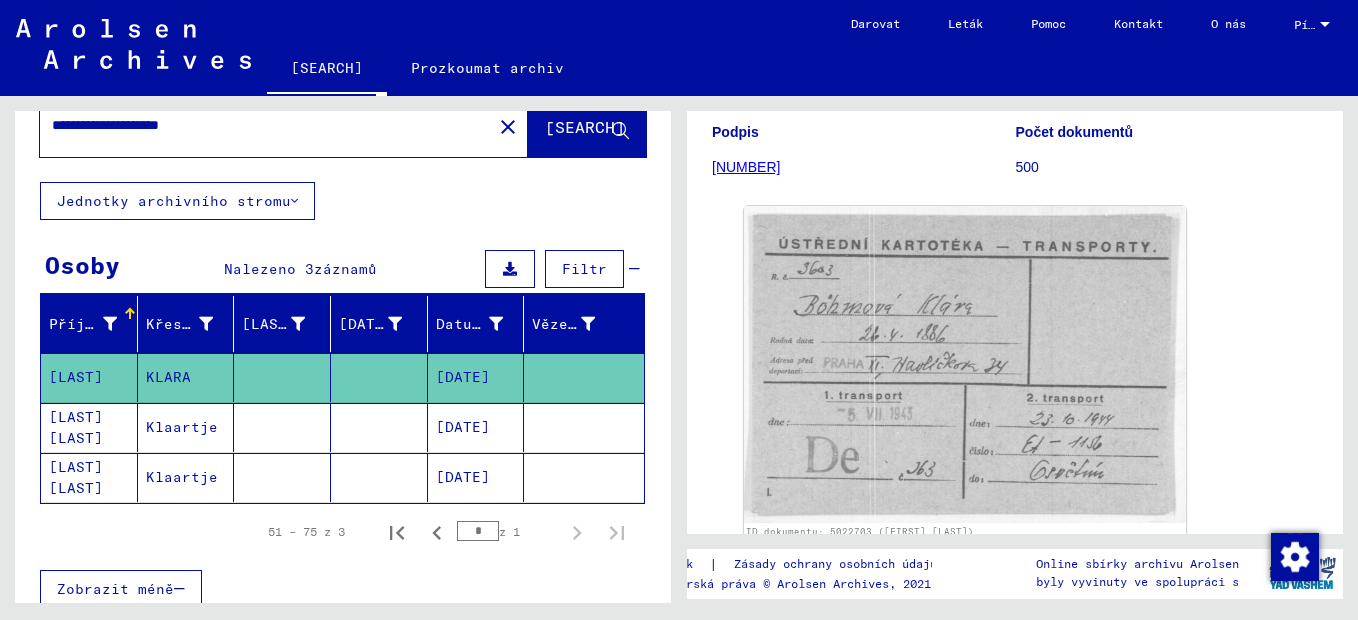 click on "**********" at bounding box center (266, 125) 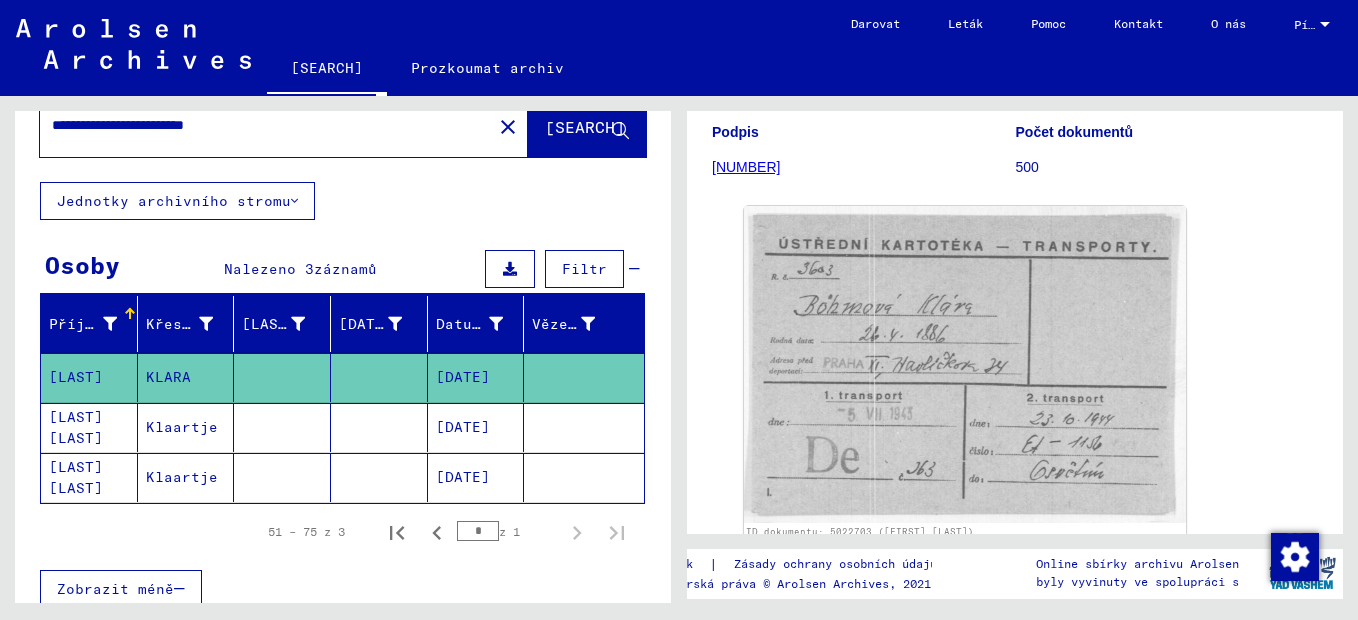 click on "[SEARCH]" 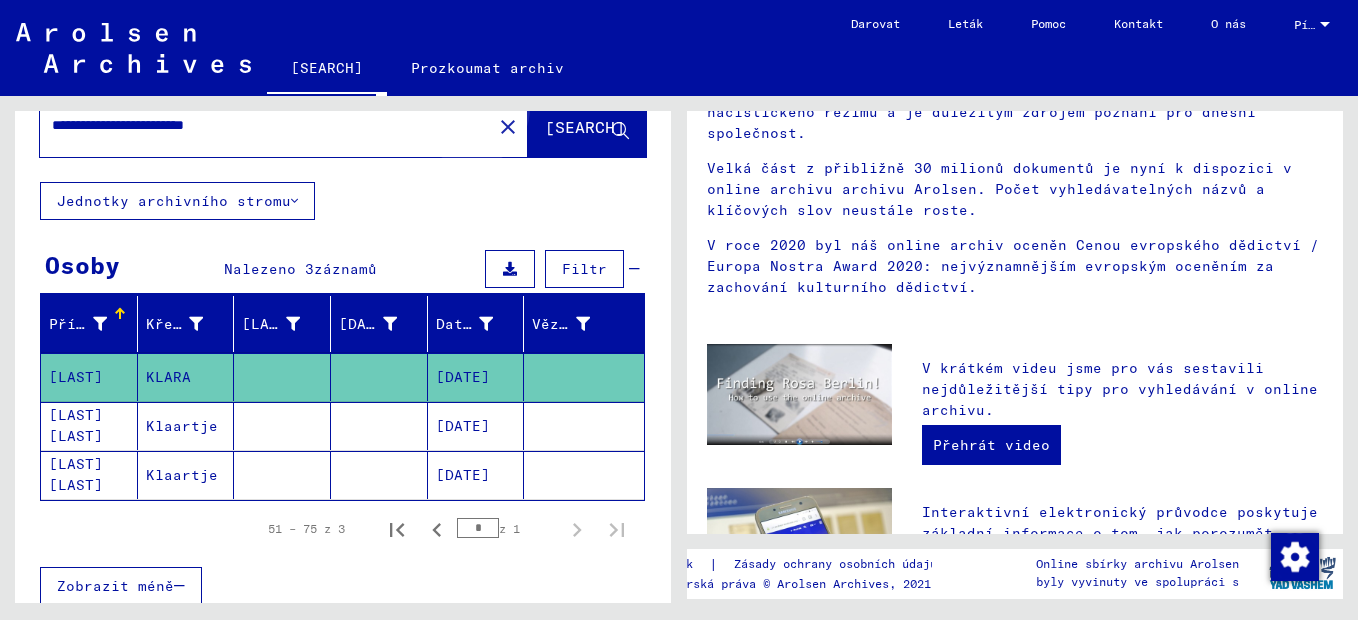 scroll, scrollTop: 0, scrollLeft: 0, axis: both 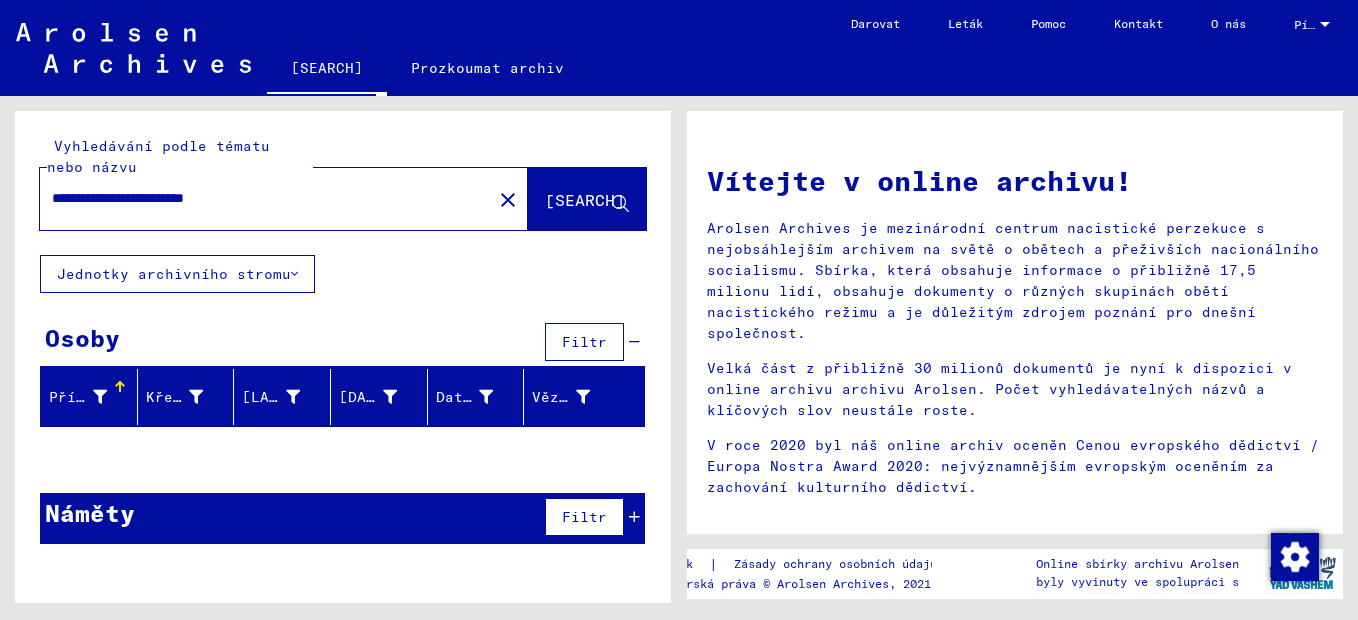 click on "**********" at bounding box center (260, 198) 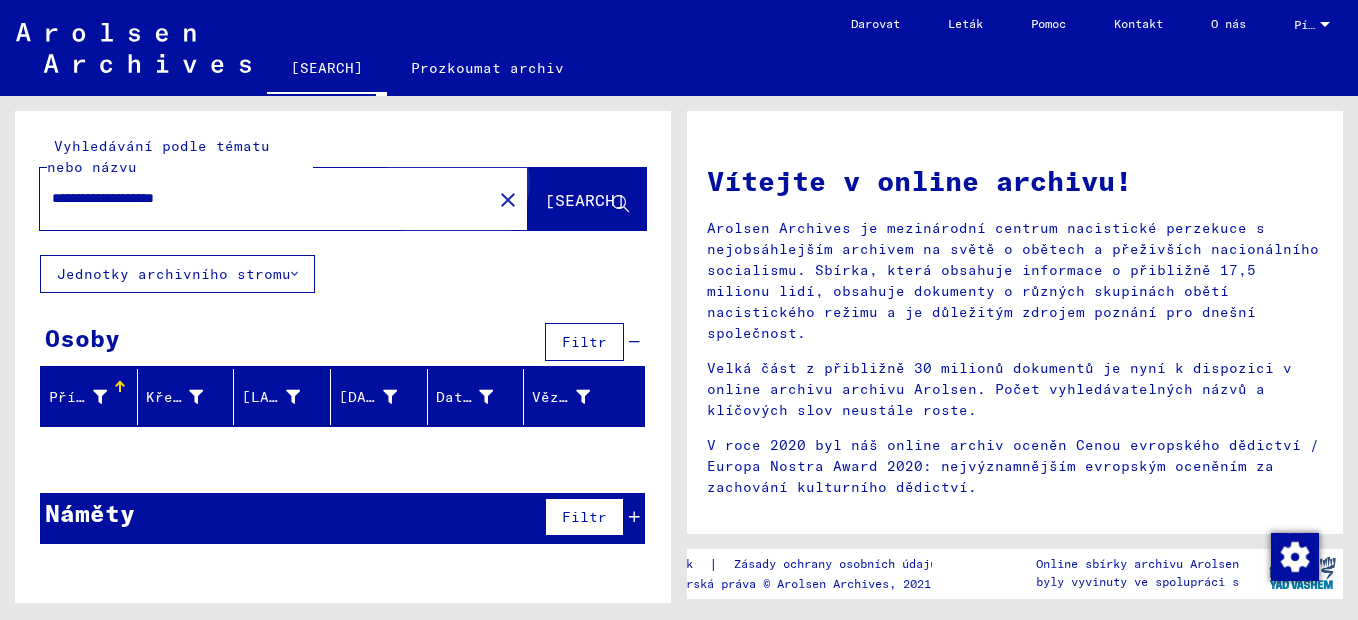 click on "[SEARCH]" 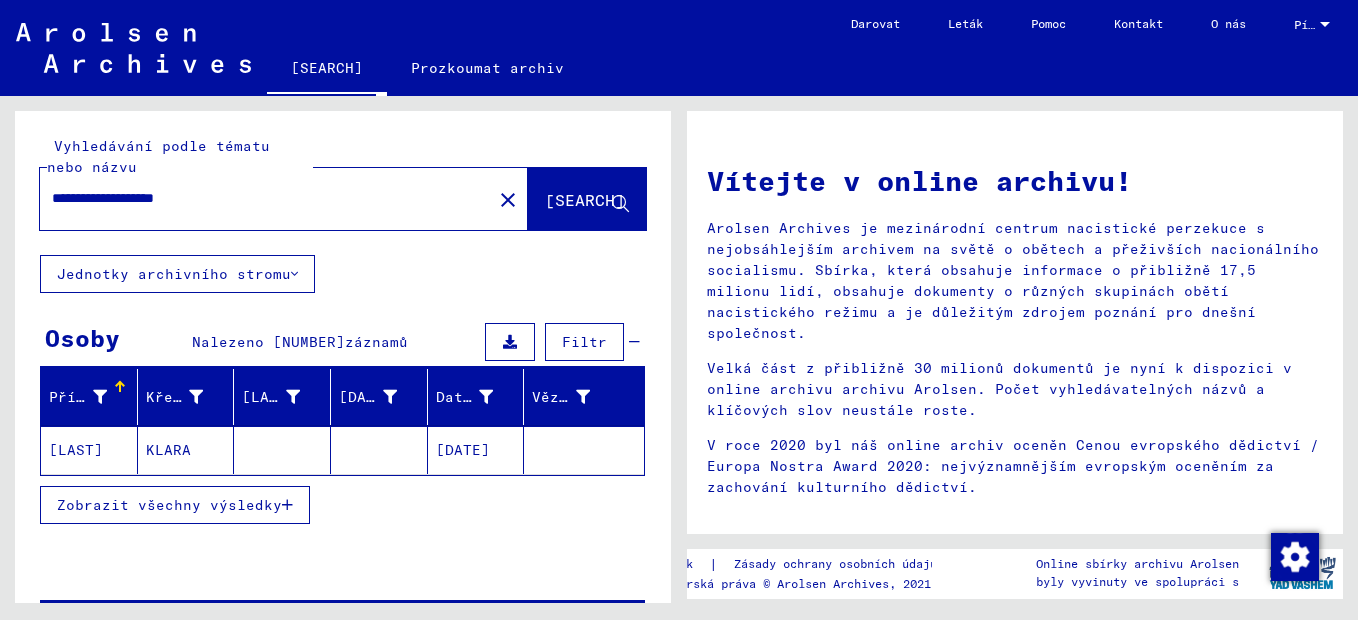 click on "**********" 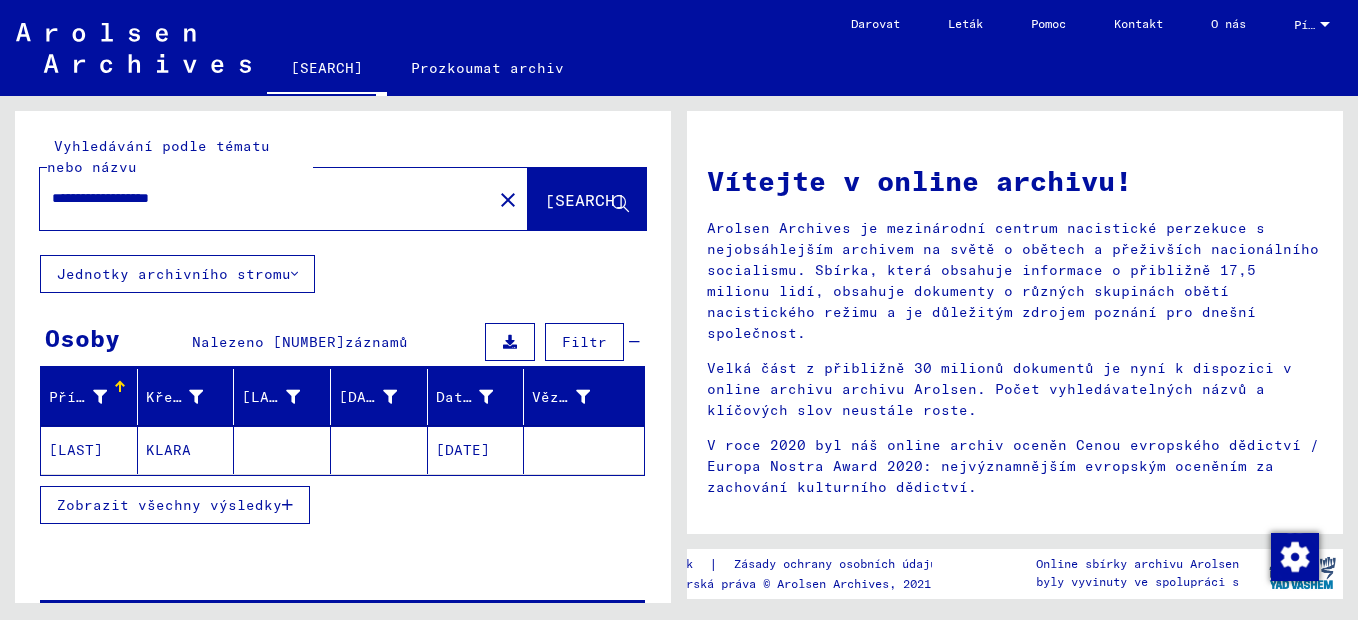 drag, startPoint x: 144, startPoint y: 199, endPoint x: 283, endPoint y: 193, distance: 139.12944 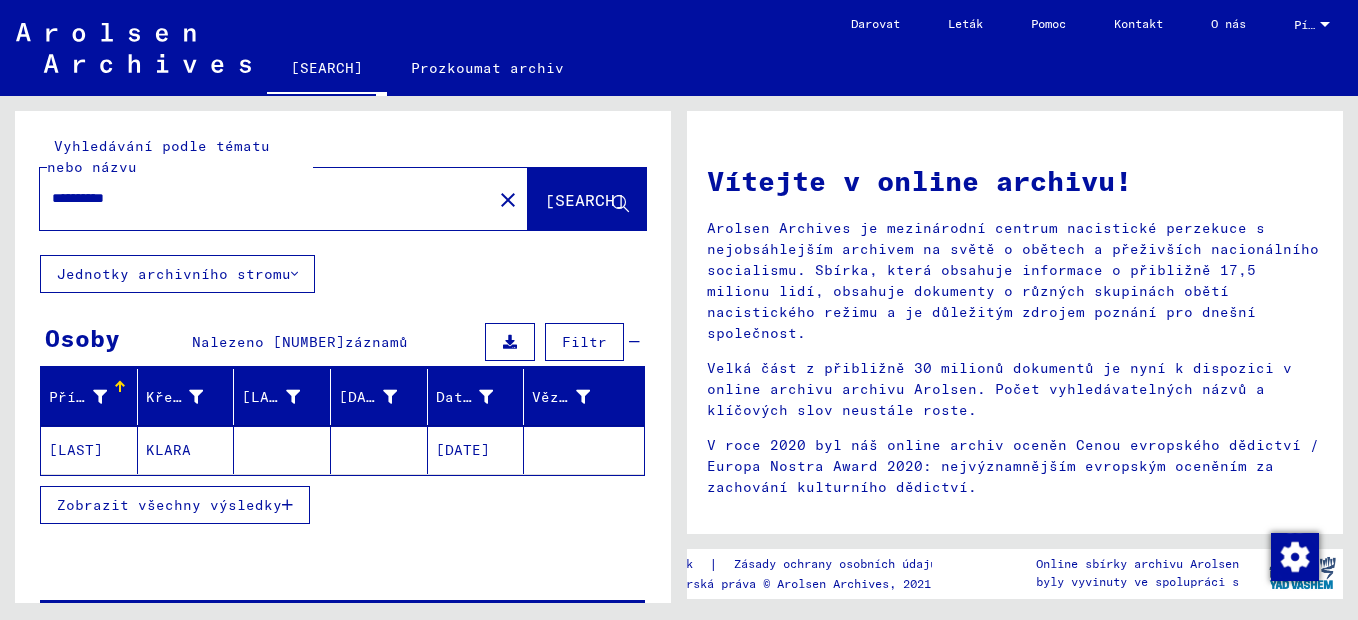 click on "[SEARCH]" 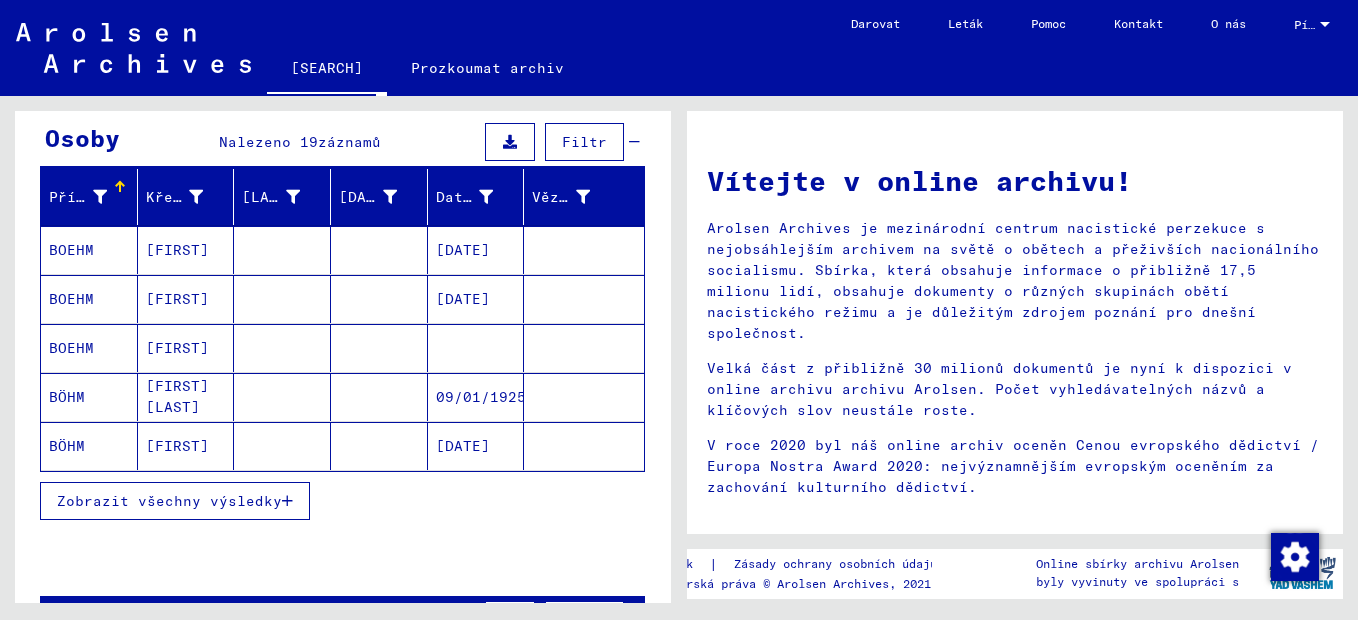 scroll, scrollTop: 300, scrollLeft: 0, axis: vertical 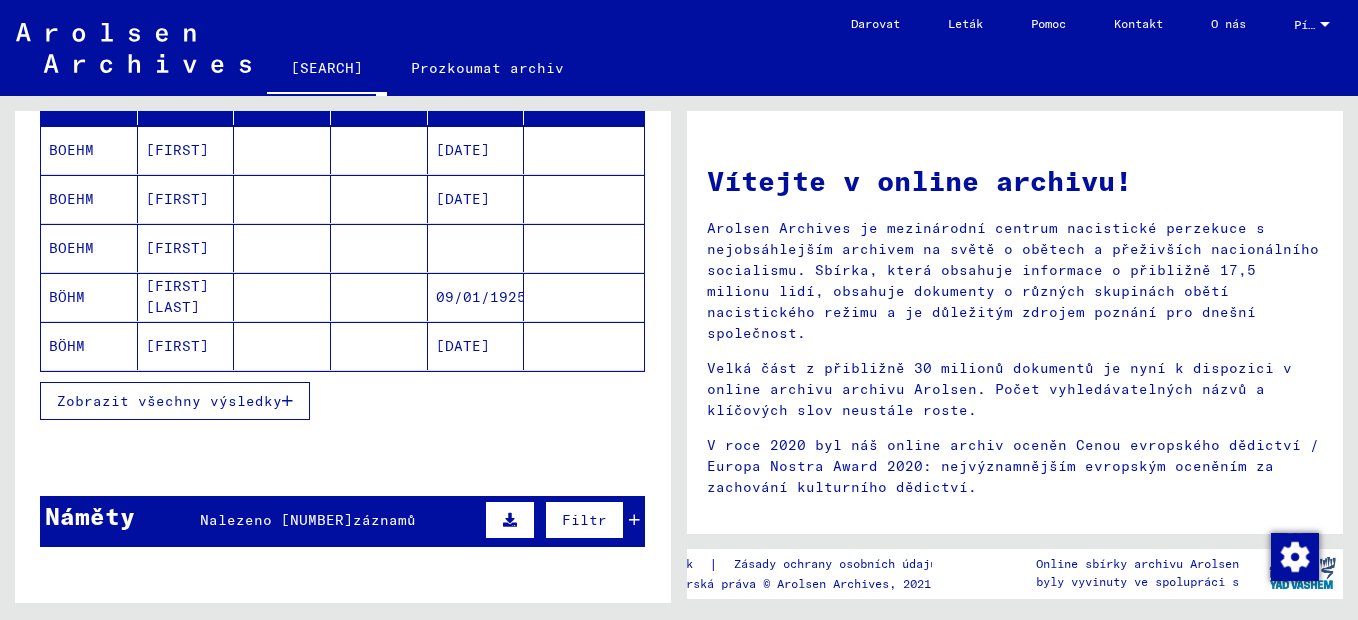 click on "Zobrazit všechny výsledky" at bounding box center [169, 401] 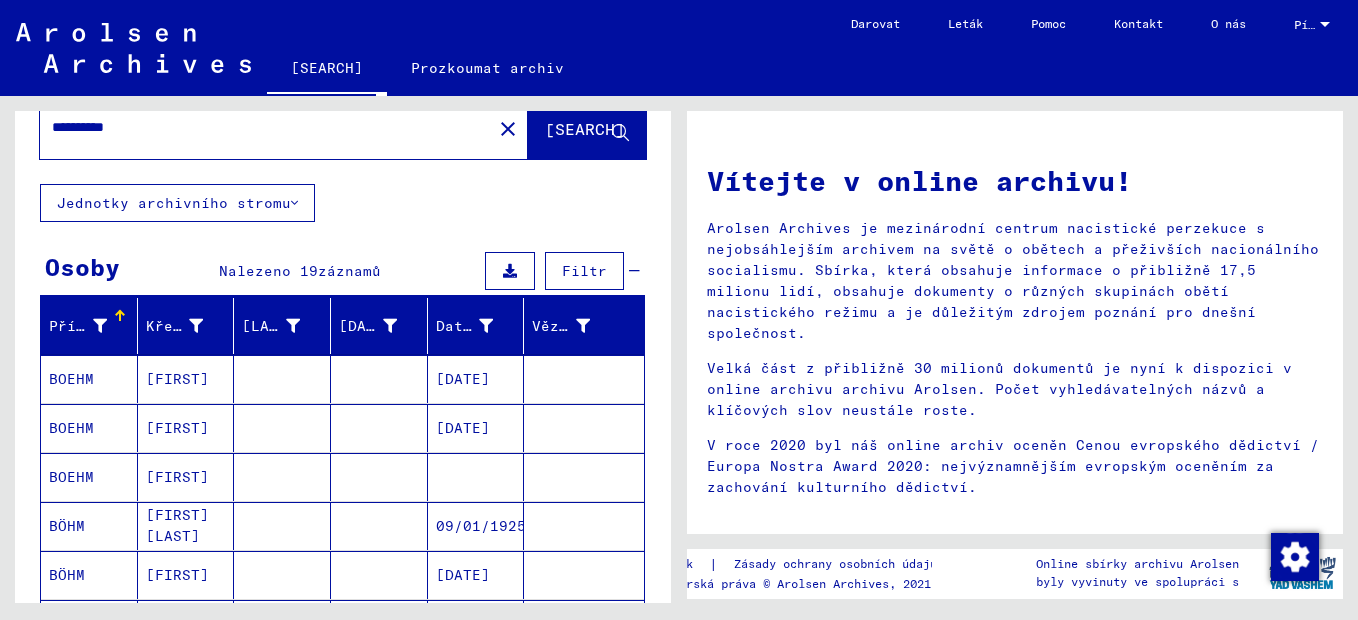 scroll, scrollTop: 200, scrollLeft: 0, axis: vertical 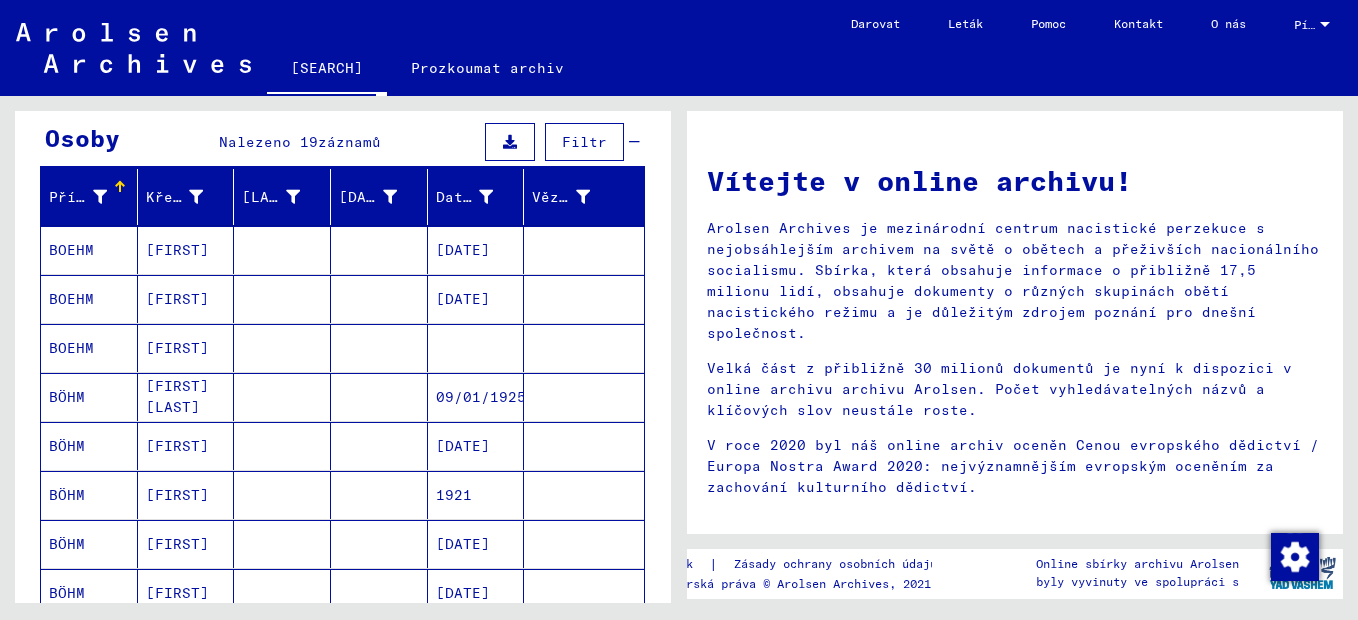 click on "[DATE]" at bounding box center [476, 593] 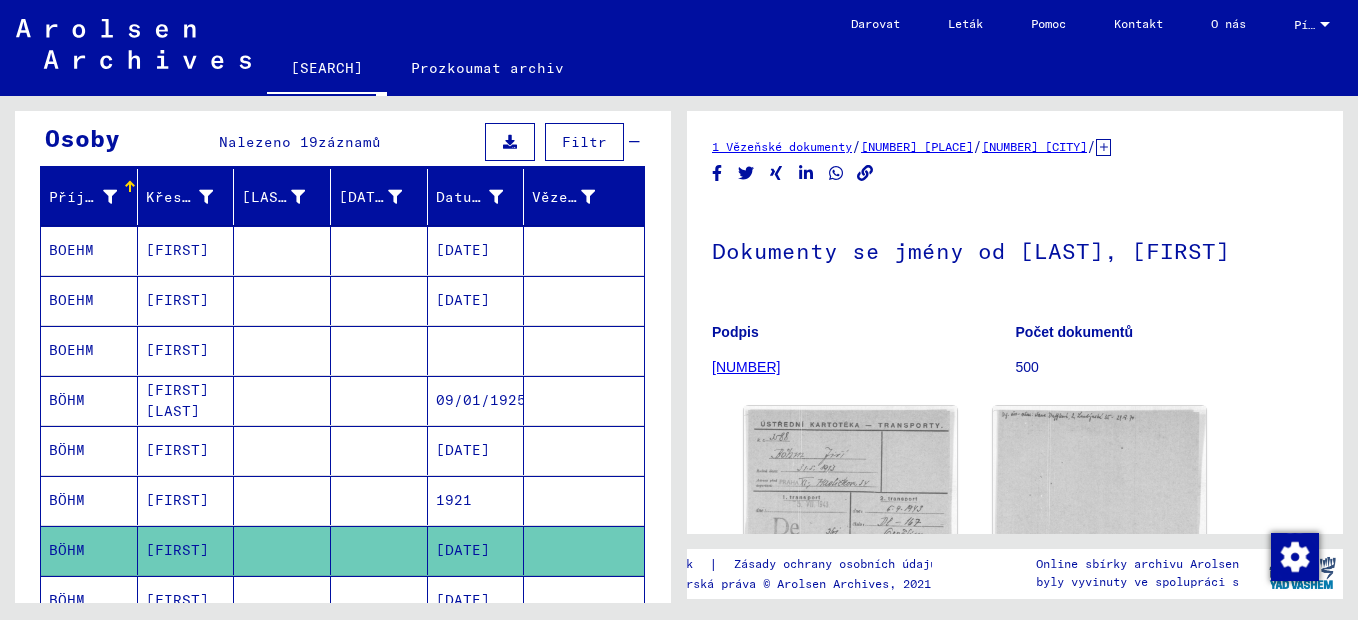 scroll, scrollTop: 0, scrollLeft: 0, axis: both 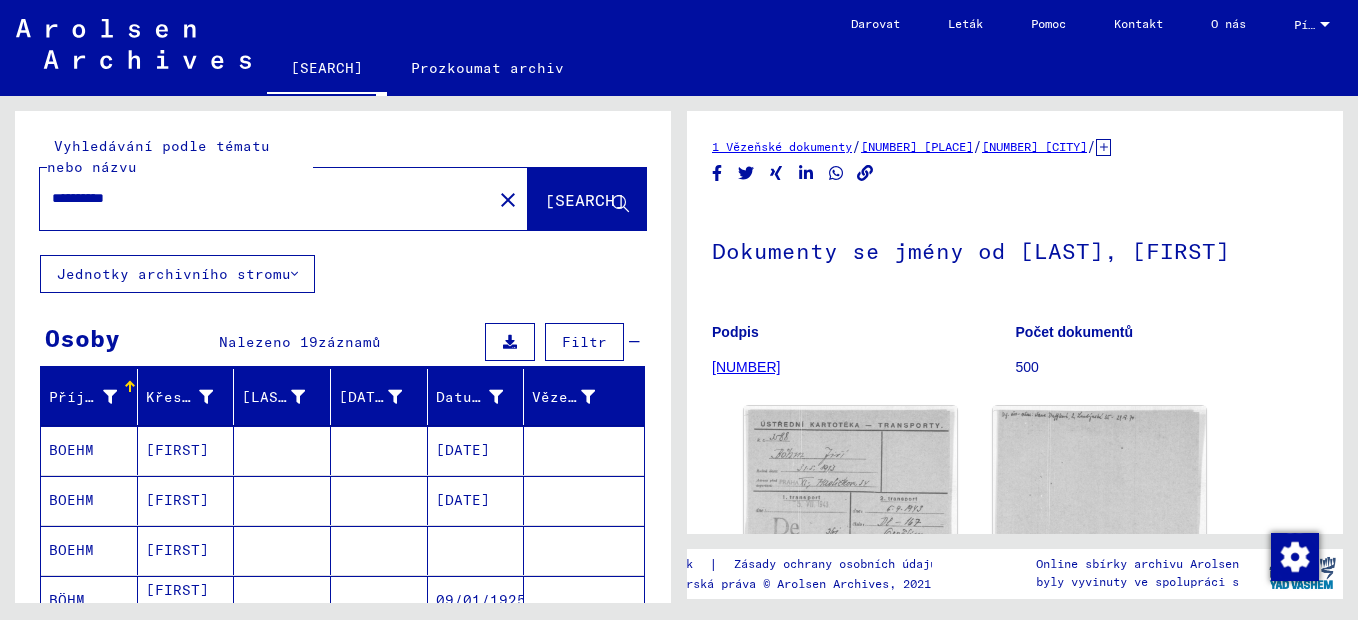 drag, startPoint x: 98, startPoint y: 192, endPoint x: 203, endPoint y: 198, distance: 105.17129 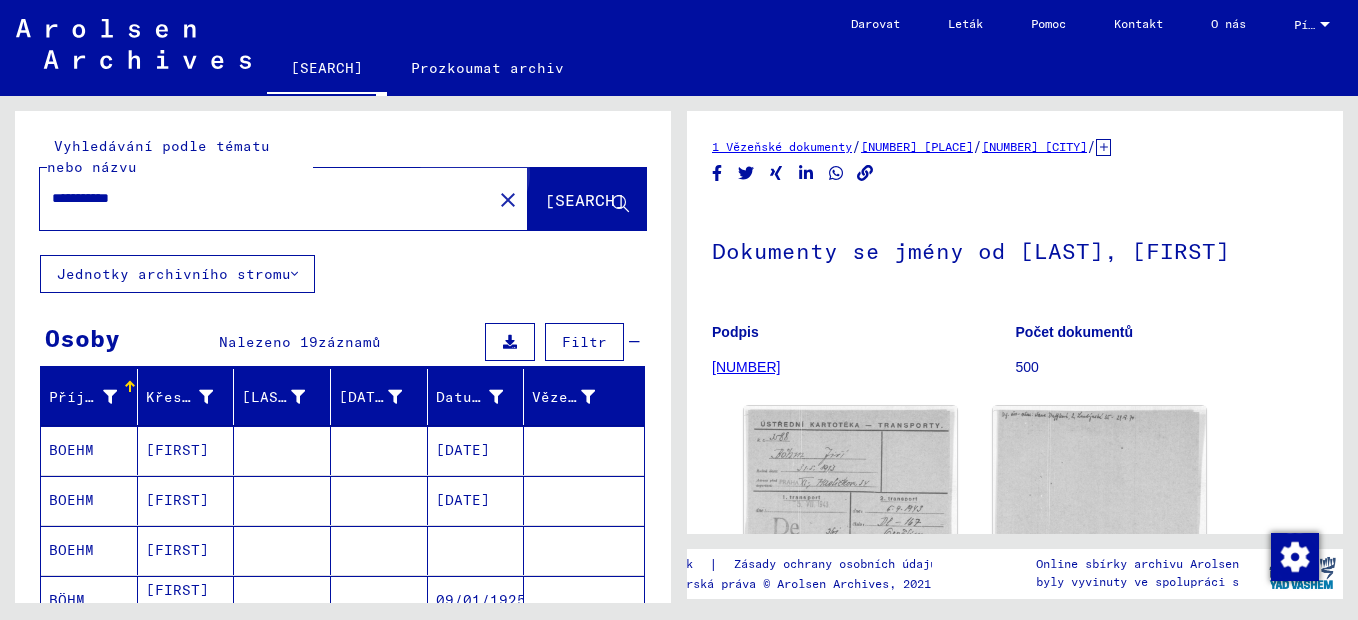 click on "[SEARCH]" 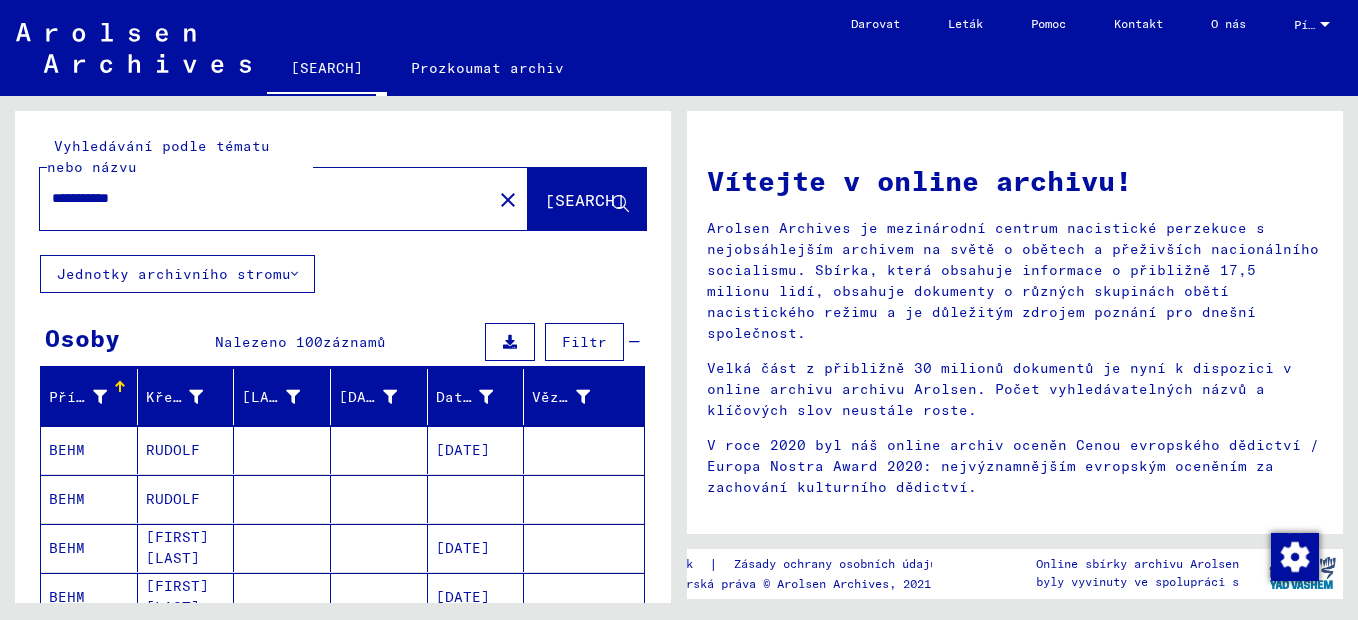 click on "**********" at bounding box center [260, 198] 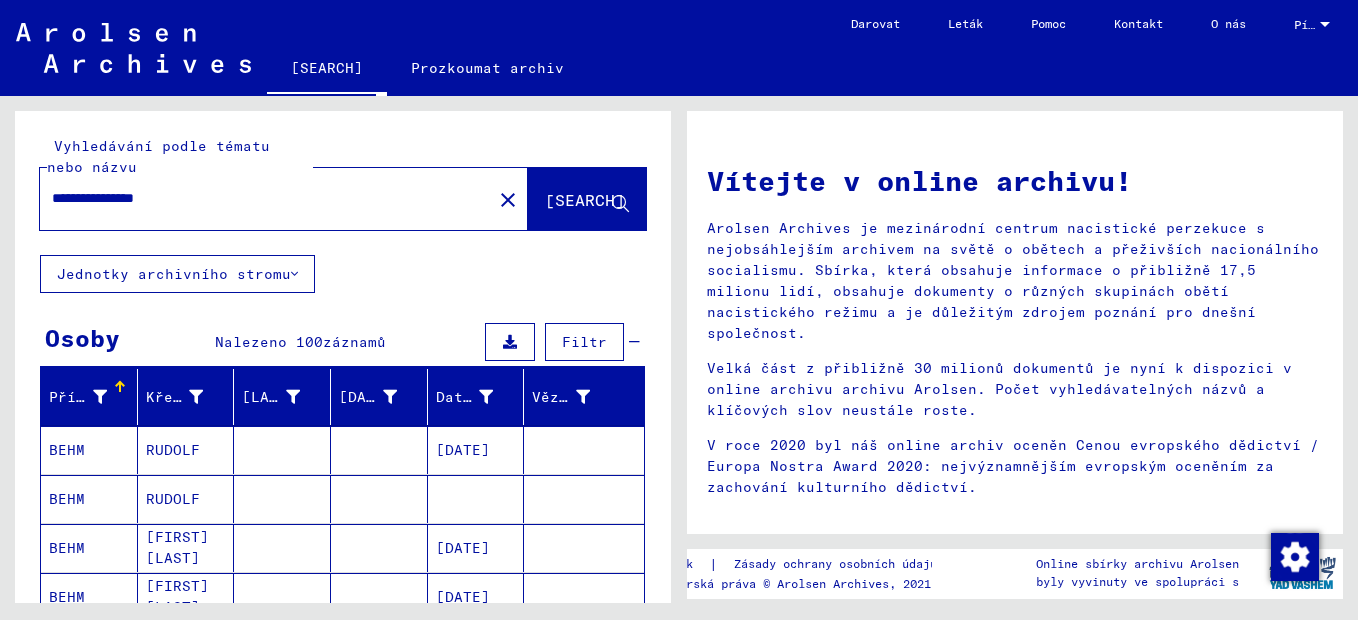 click on "[SEARCH]" 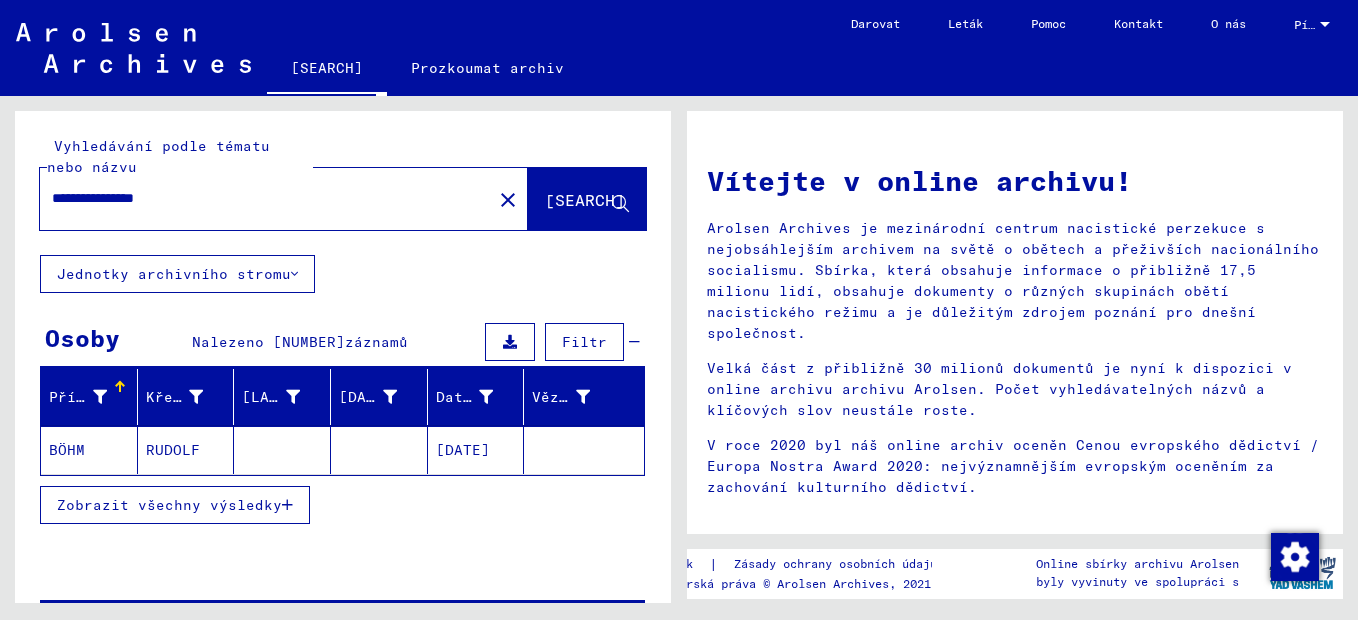 click on "RUDOLF" 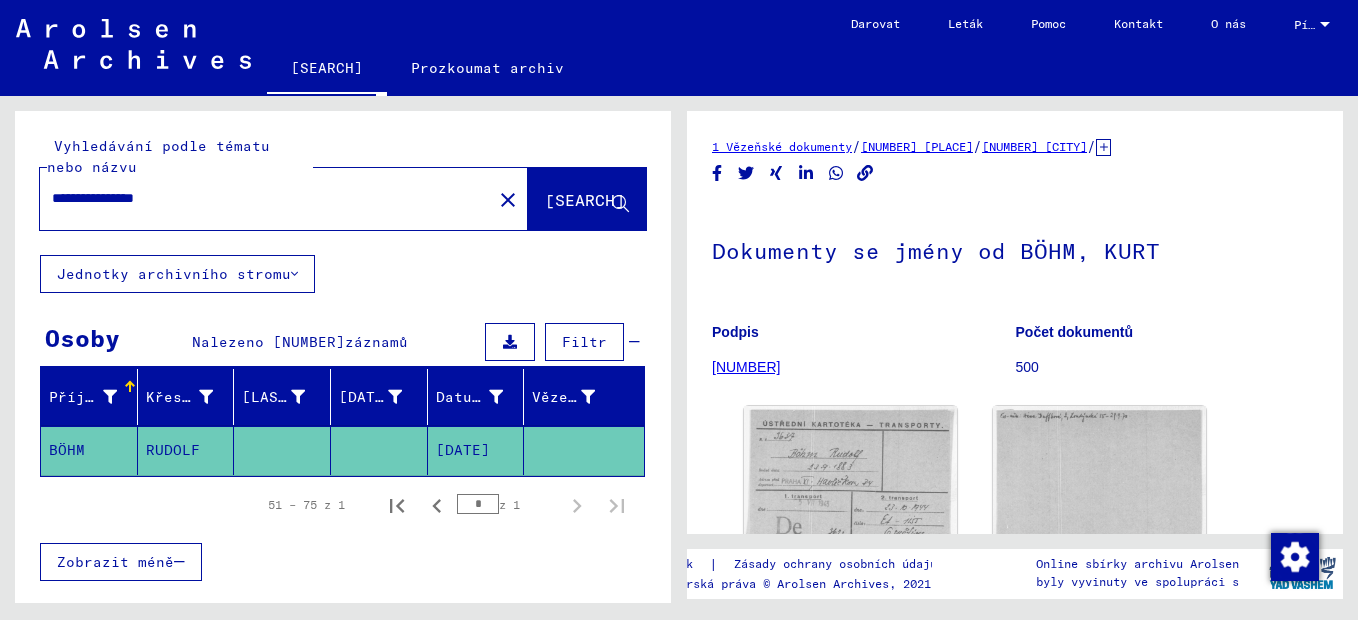scroll, scrollTop: 100, scrollLeft: 0, axis: vertical 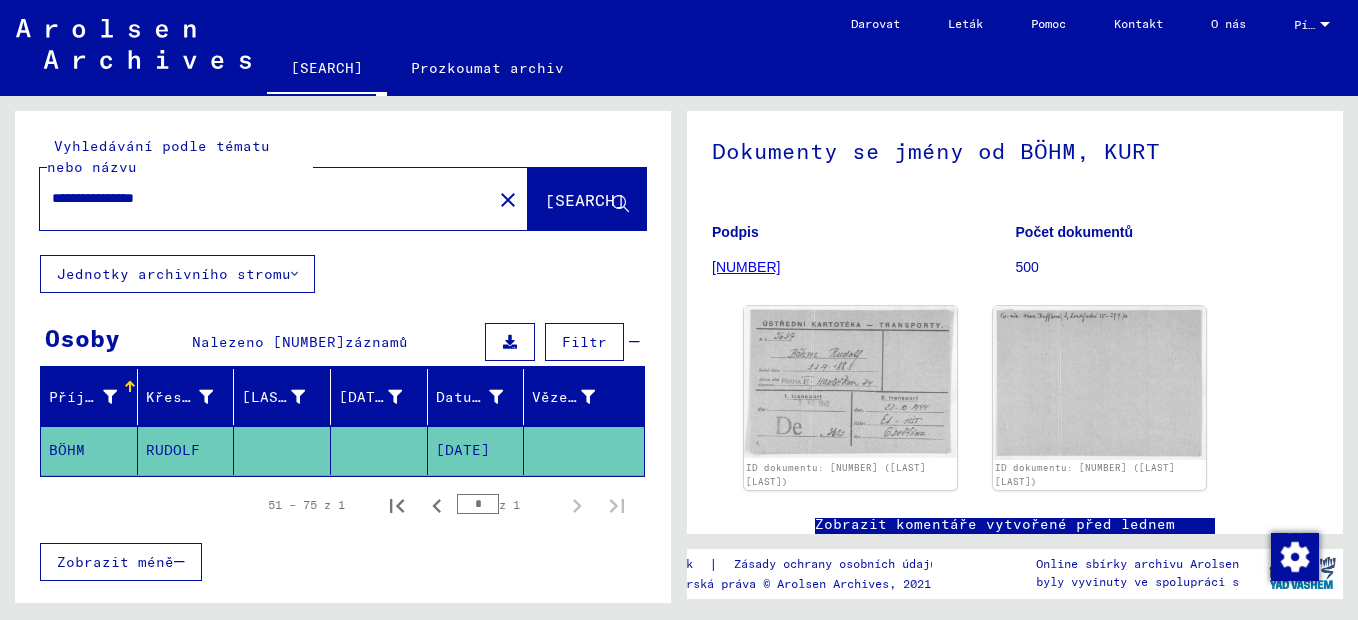 drag, startPoint x: 97, startPoint y: 202, endPoint x: 145, endPoint y: 202, distance: 48 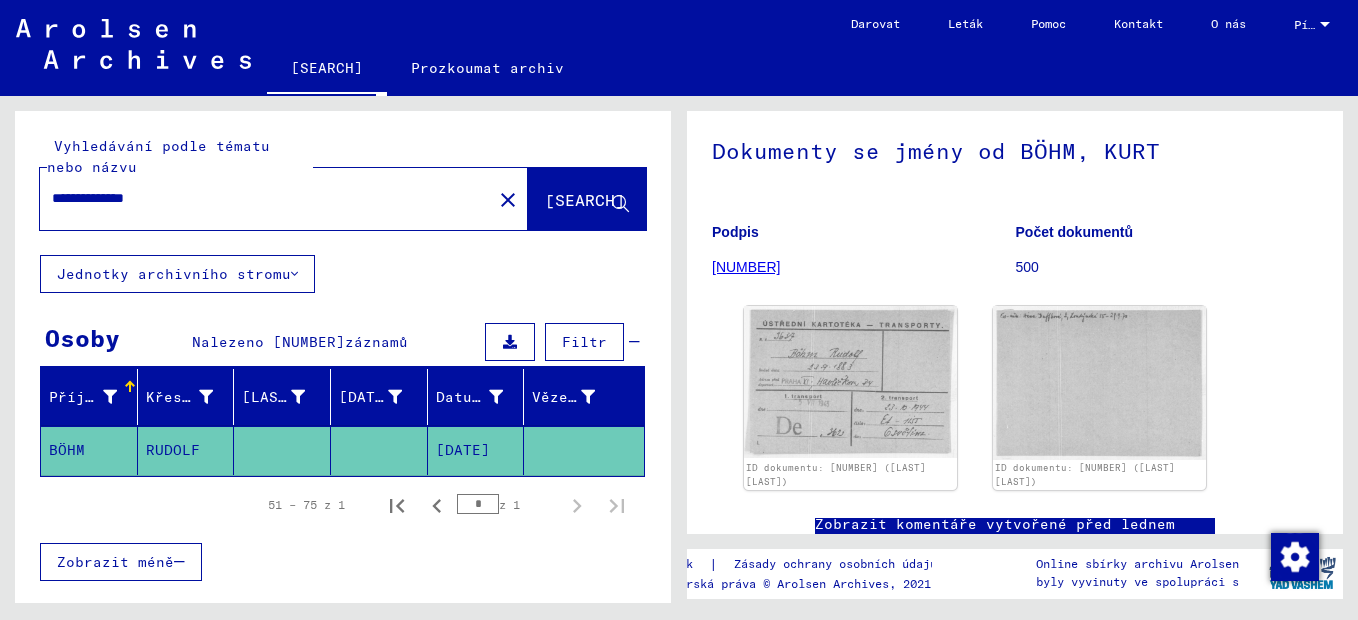 drag, startPoint x: 144, startPoint y: 199, endPoint x: 193, endPoint y: 198, distance: 49.010204 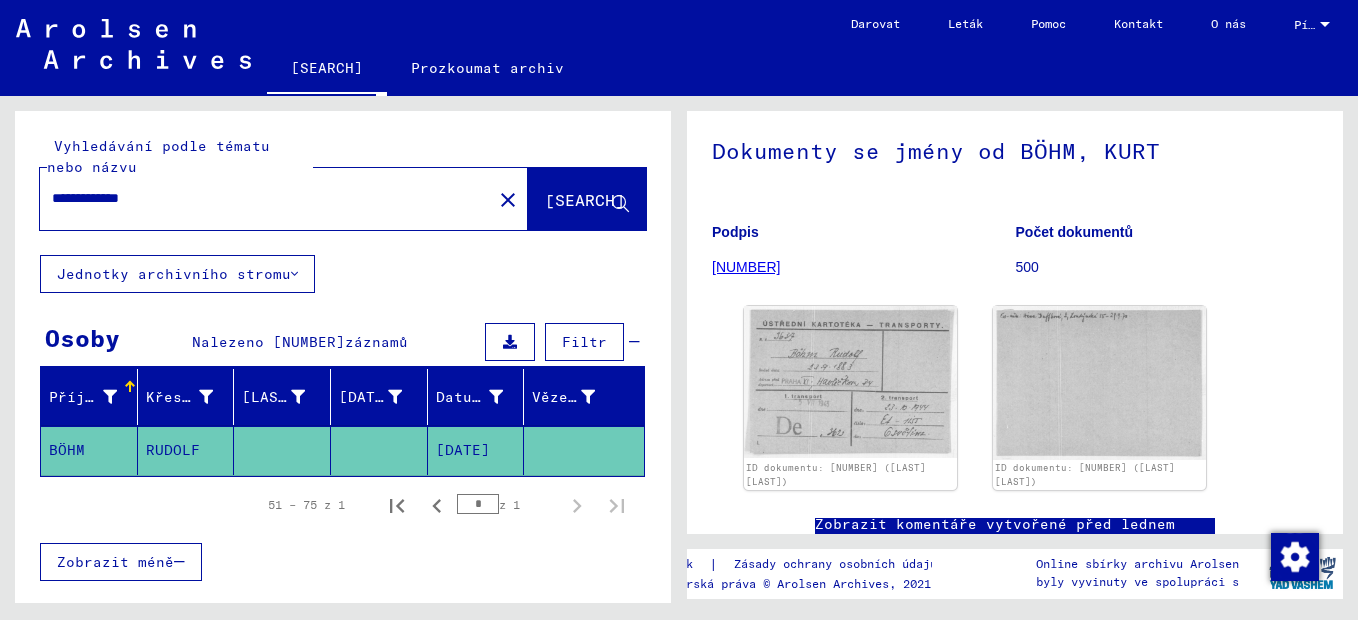 click on "[SEARCH]" 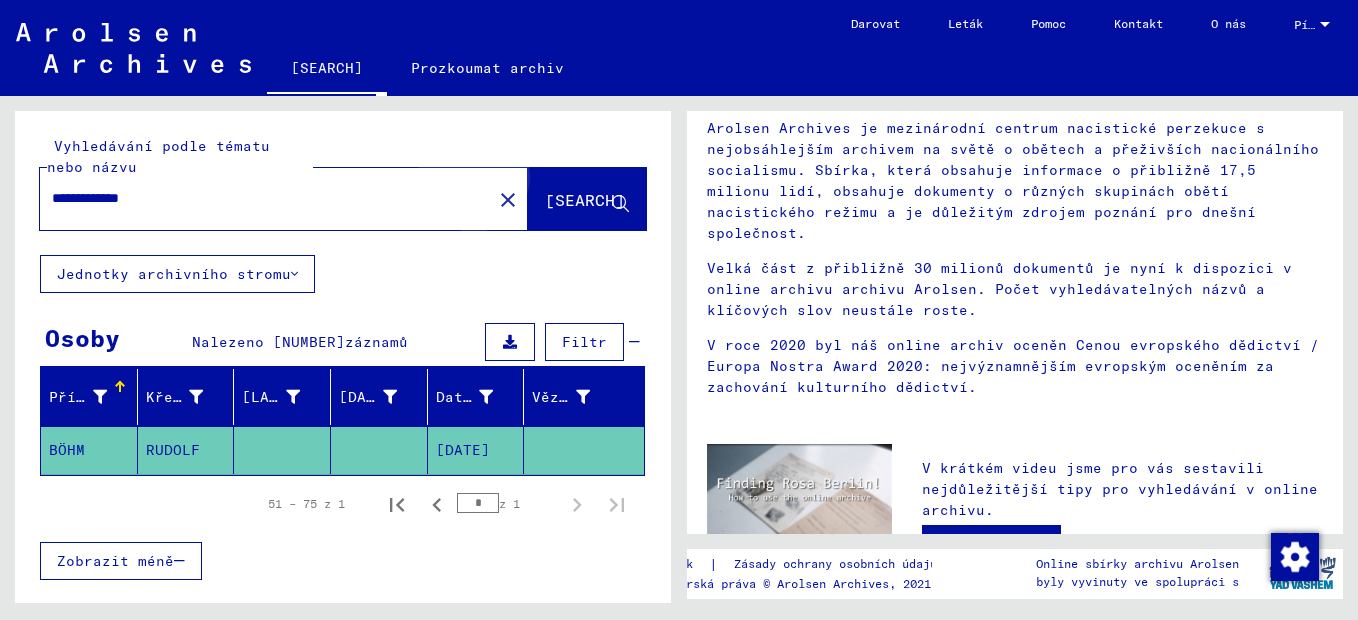 scroll, scrollTop: 0, scrollLeft: 0, axis: both 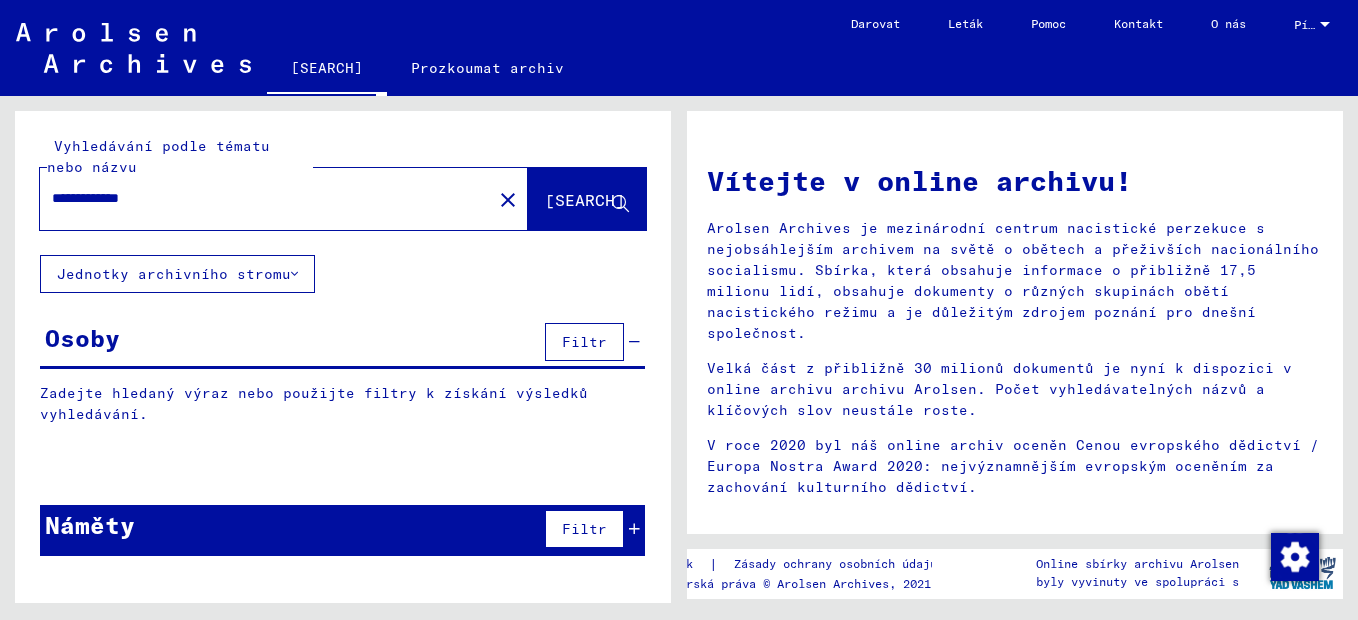 click on "**********" at bounding box center (260, 198) 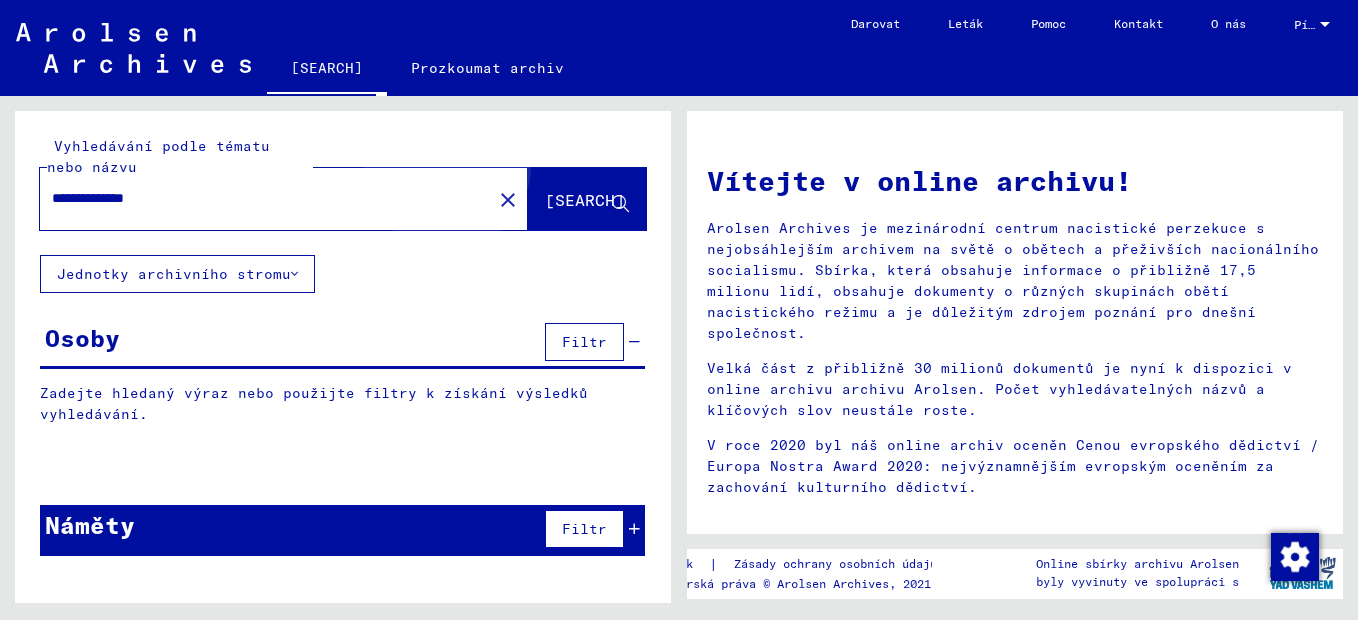 click on "[SEARCH]" 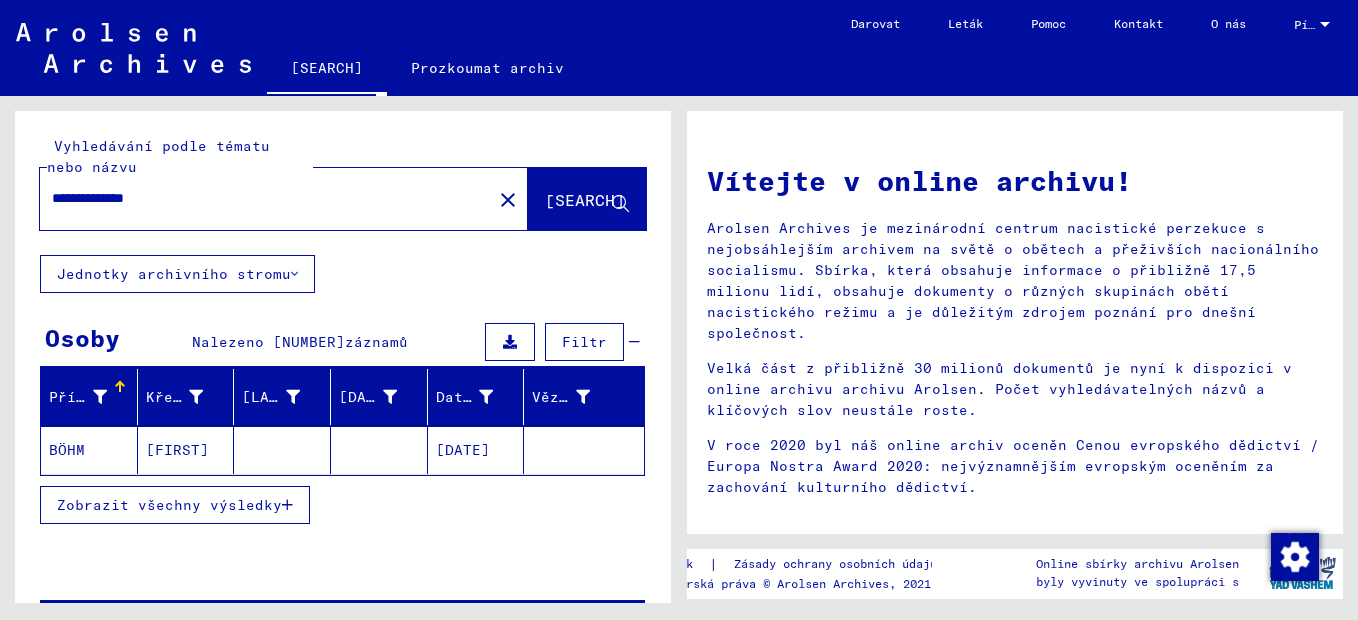 click on "BÖHM" 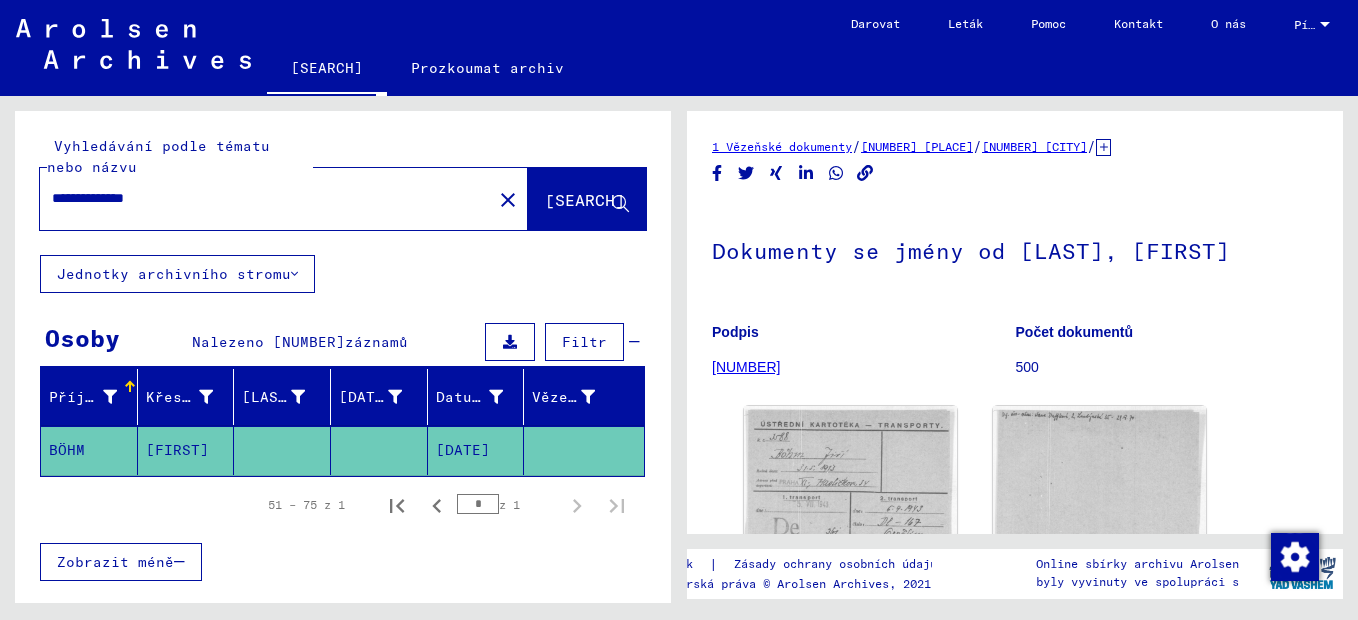 scroll, scrollTop: 0, scrollLeft: 0, axis: both 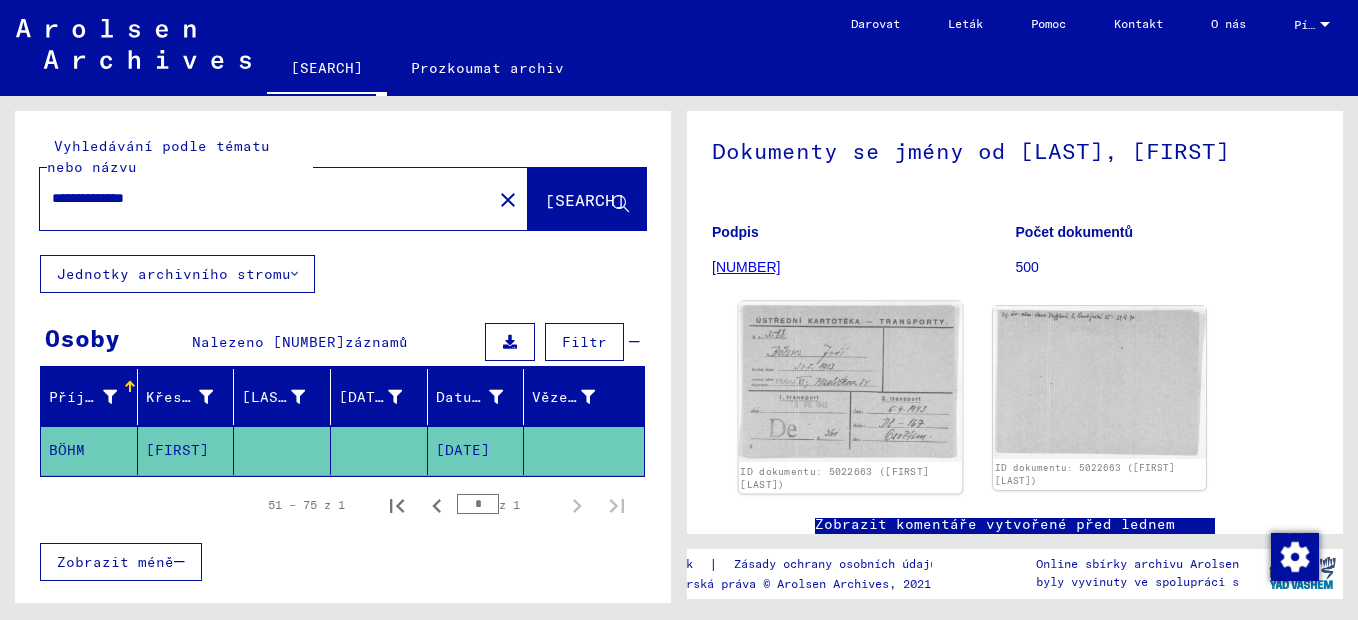 click 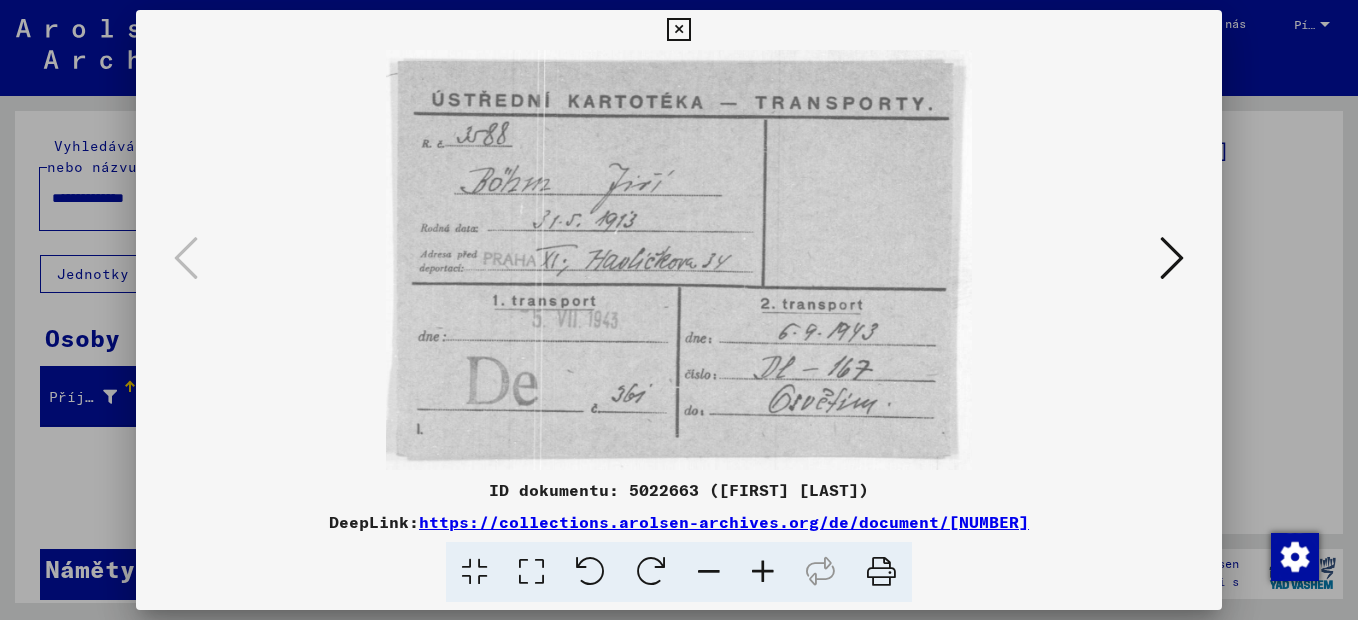 click at bounding box center (678, 30) 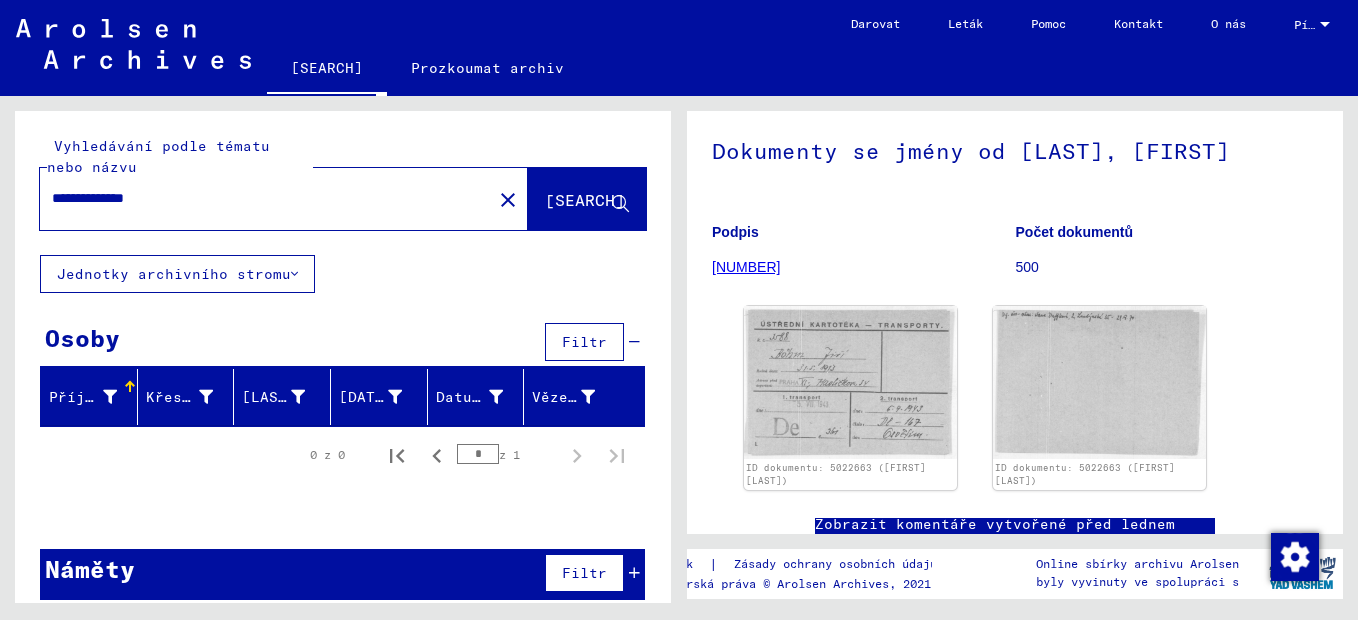 drag, startPoint x: 99, startPoint y: 199, endPoint x: 127, endPoint y: 202, distance: 28.160255 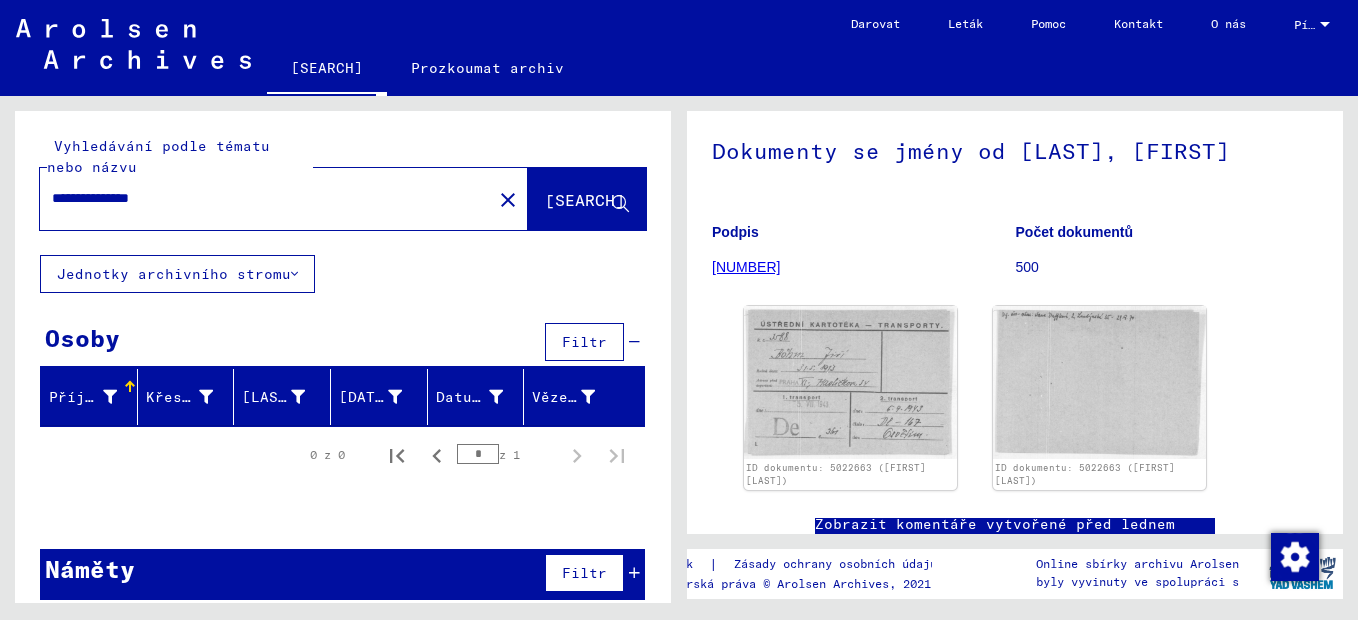 drag, startPoint x: 171, startPoint y: 195, endPoint x: 192, endPoint y: 195, distance: 21 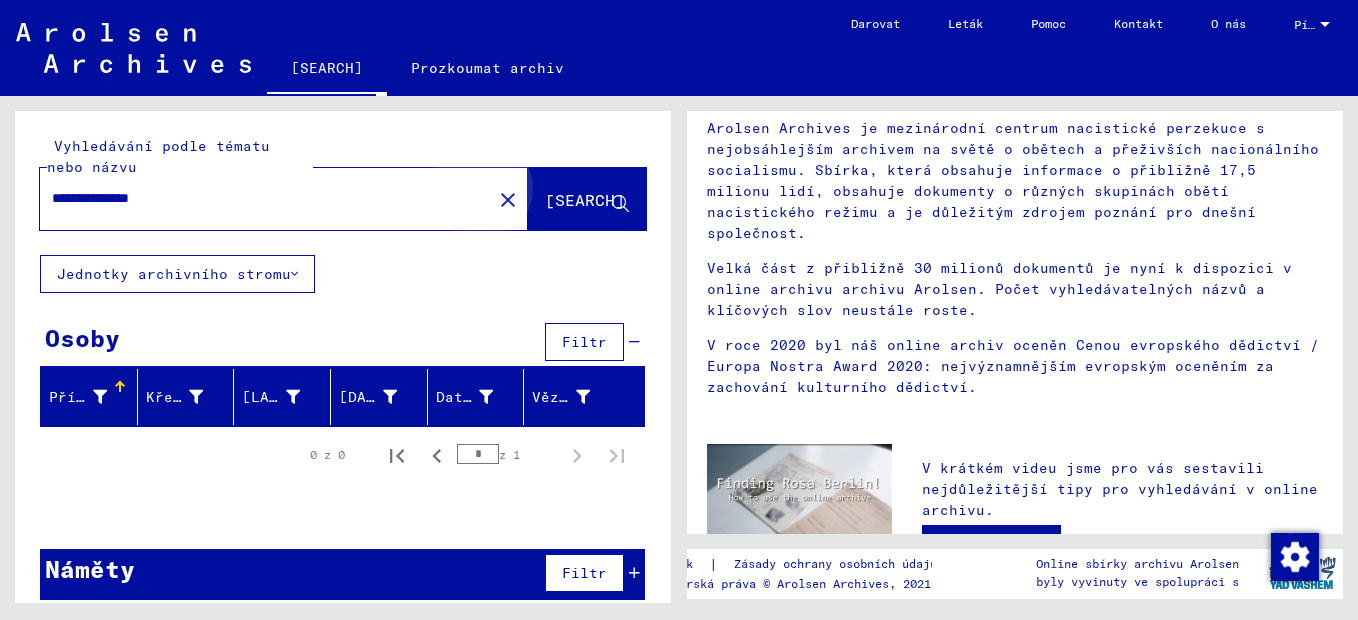 scroll, scrollTop: 0, scrollLeft: 0, axis: both 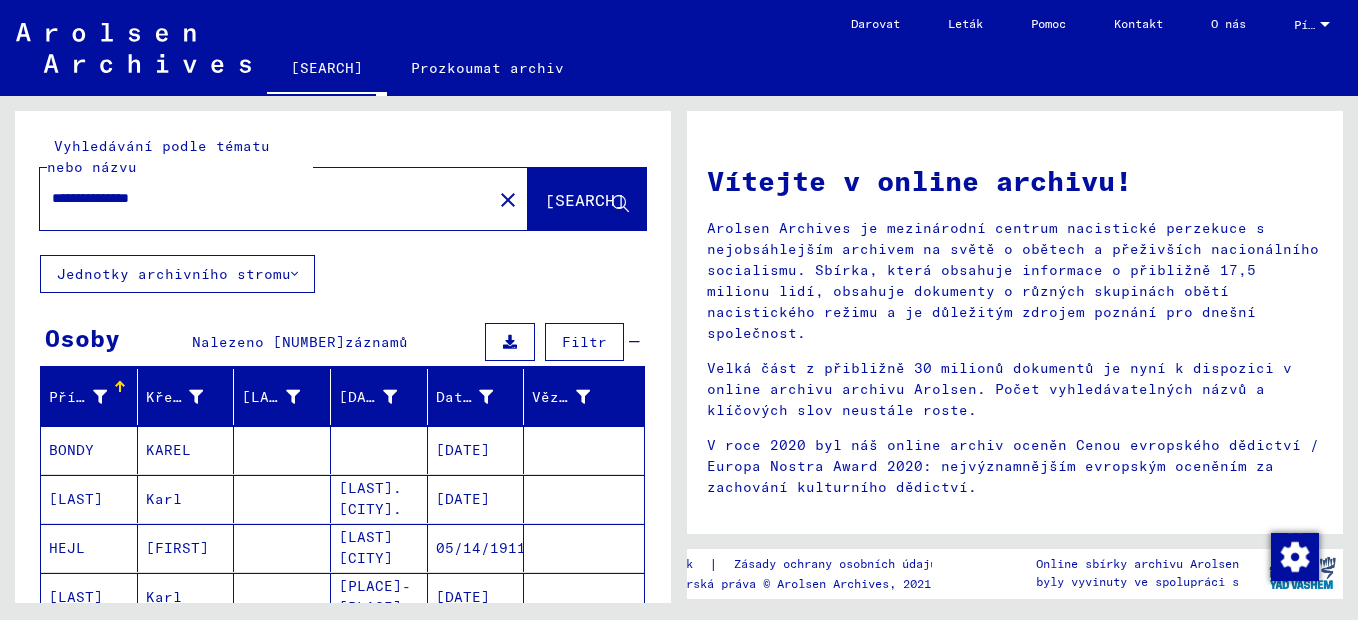 click on "**********" at bounding box center [260, 198] 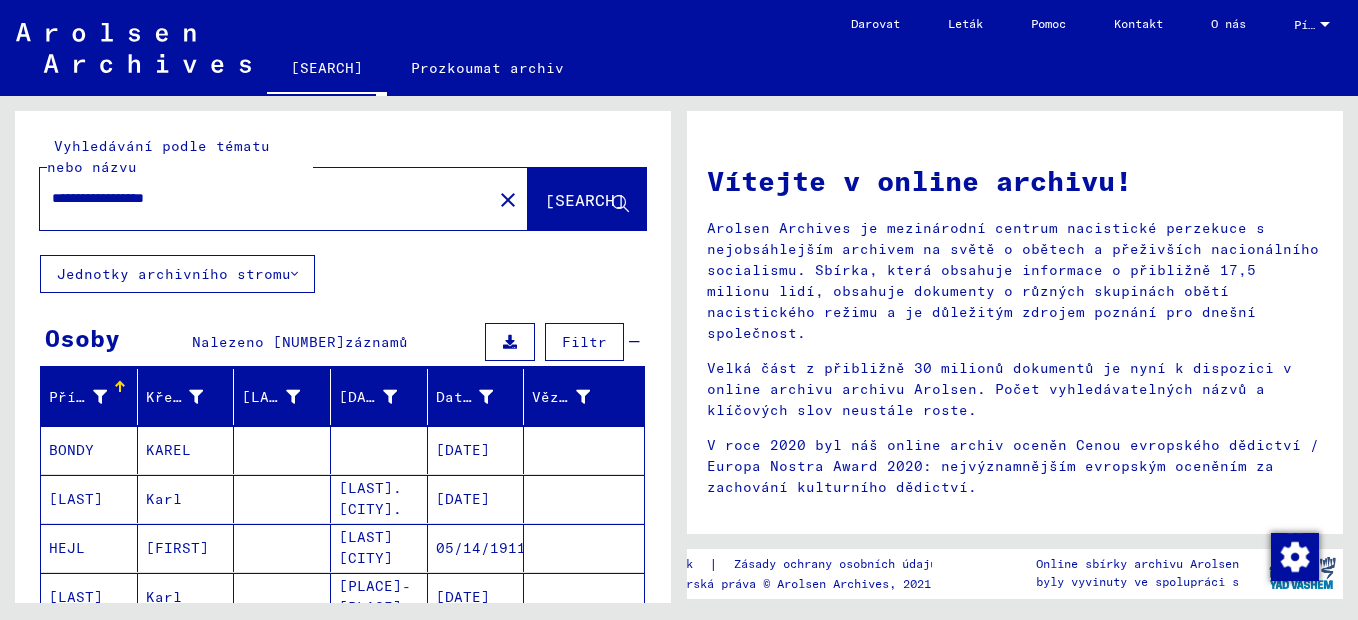 drag, startPoint x: 121, startPoint y: 199, endPoint x: 161, endPoint y: 193, distance: 40.4475 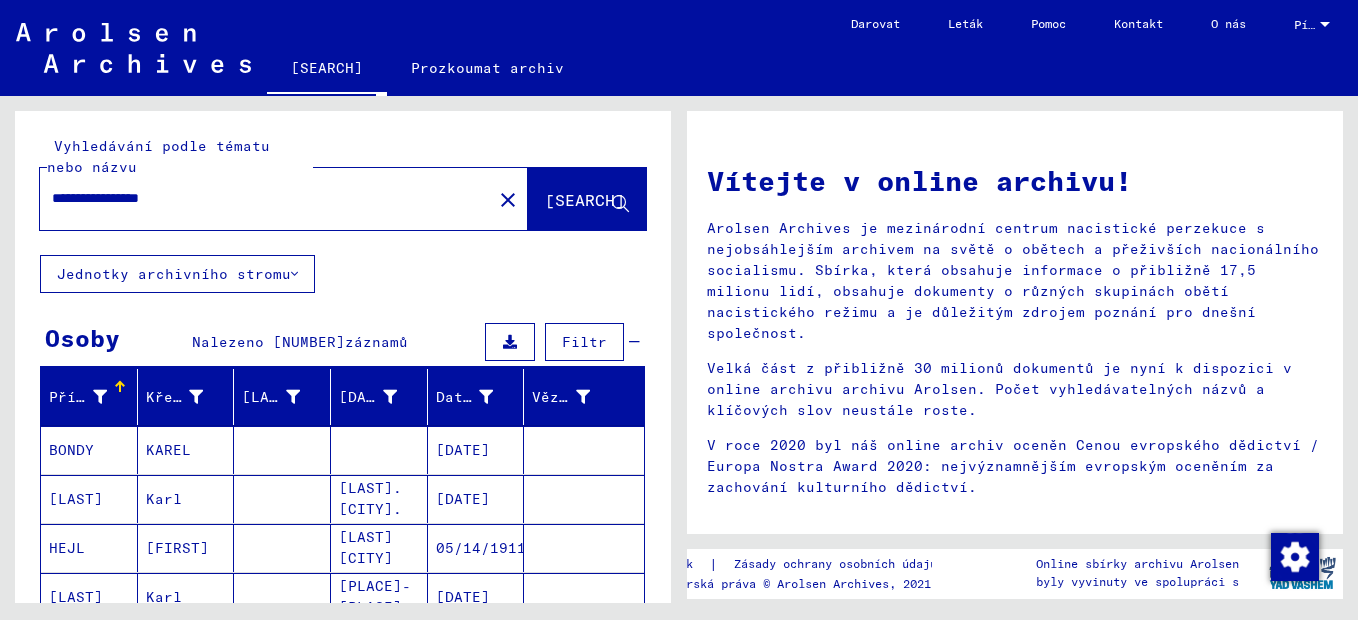 drag, startPoint x: 182, startPoint y: 195, endPoint x: 219, endPoint y: 195, distance: 37 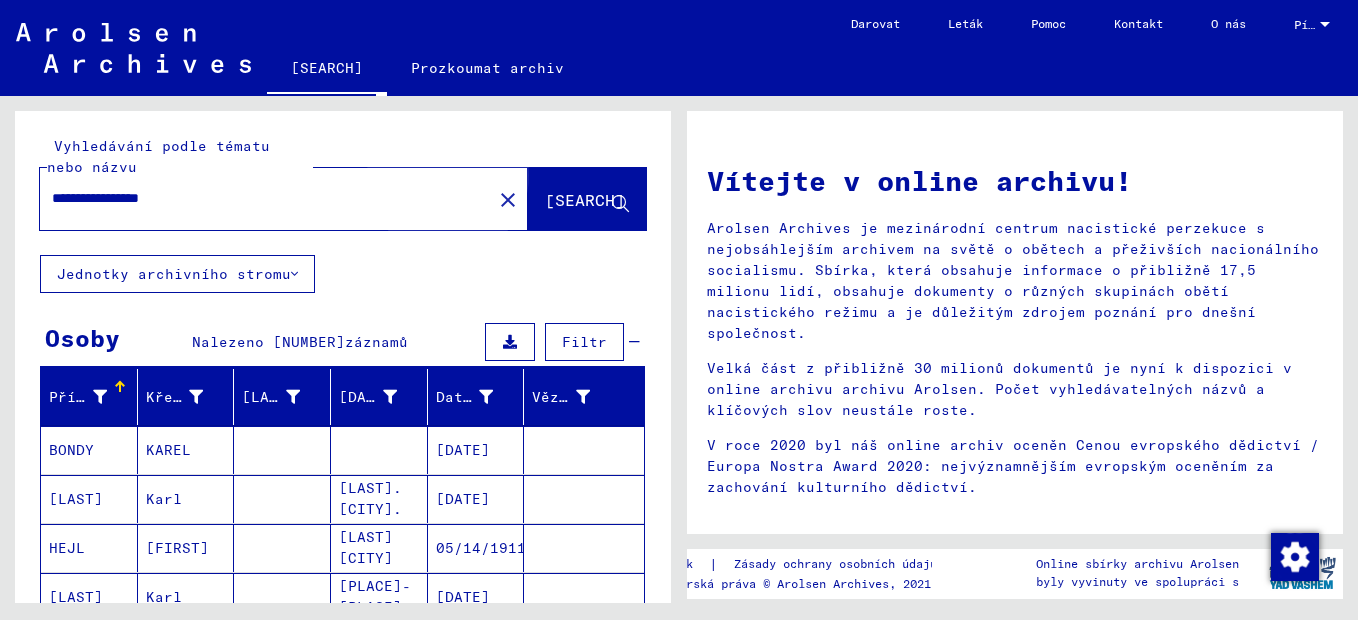 click on "[SEARCH]" 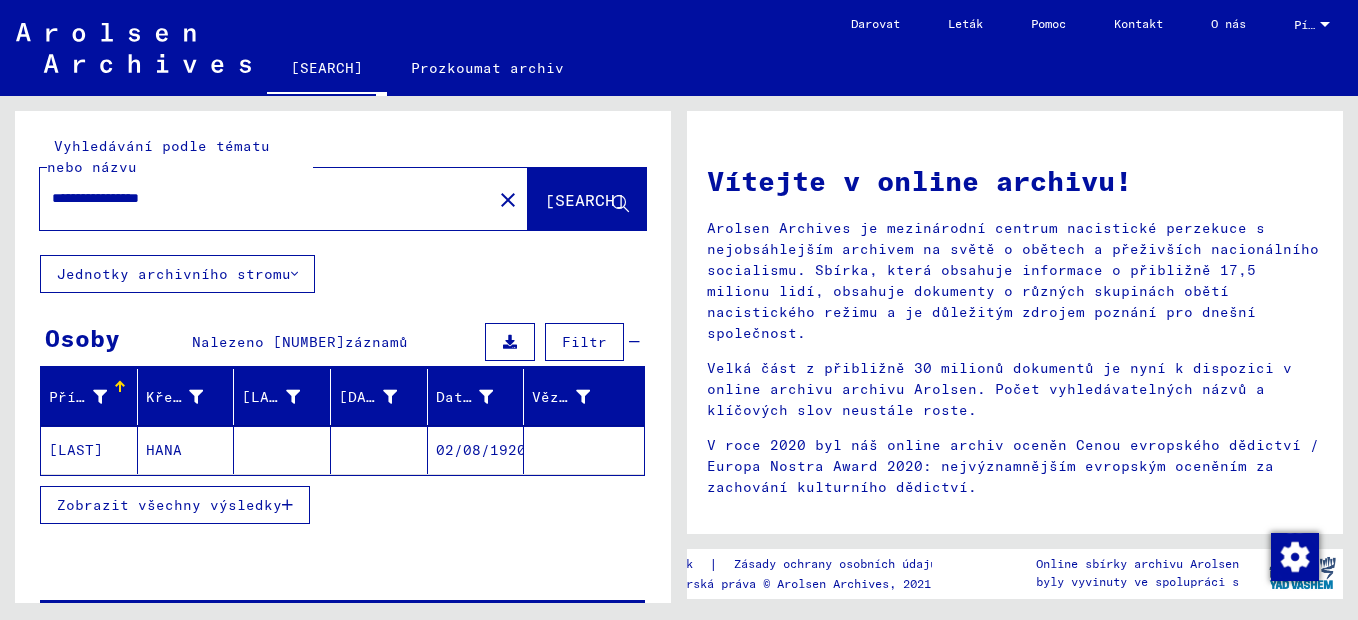 click on "[LAST]" 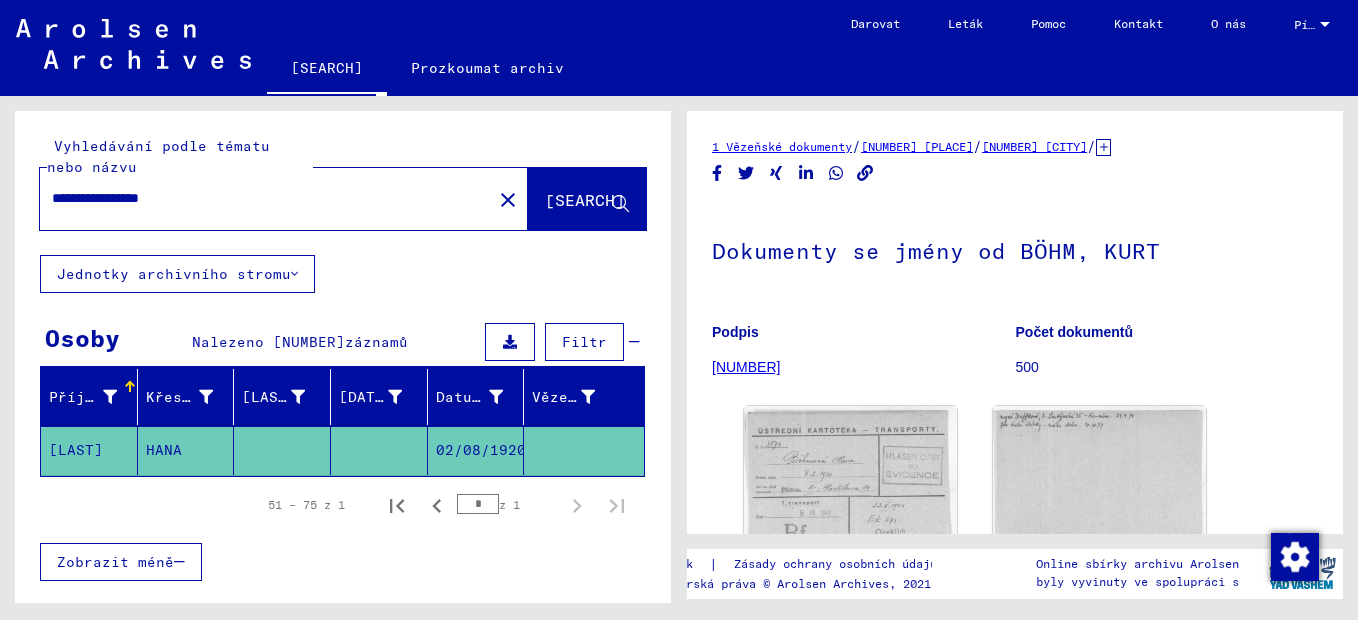 scroll, scrollTop: 0, scrollLeft: 0, axis: both 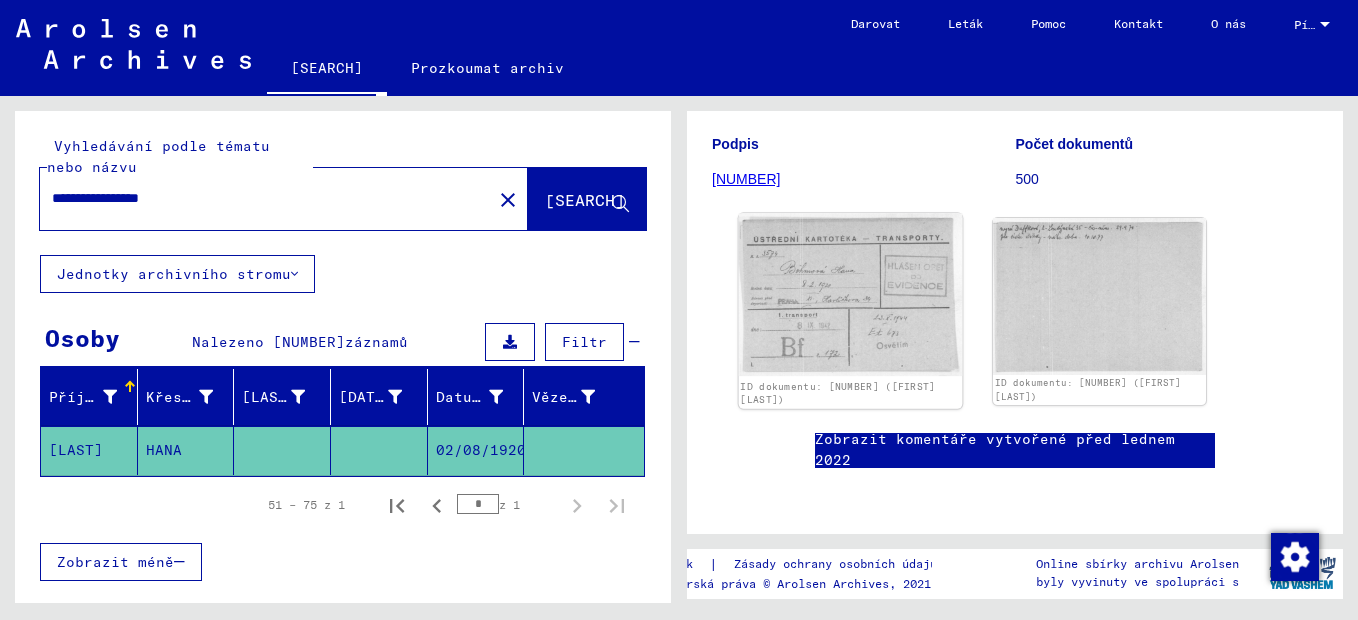 click 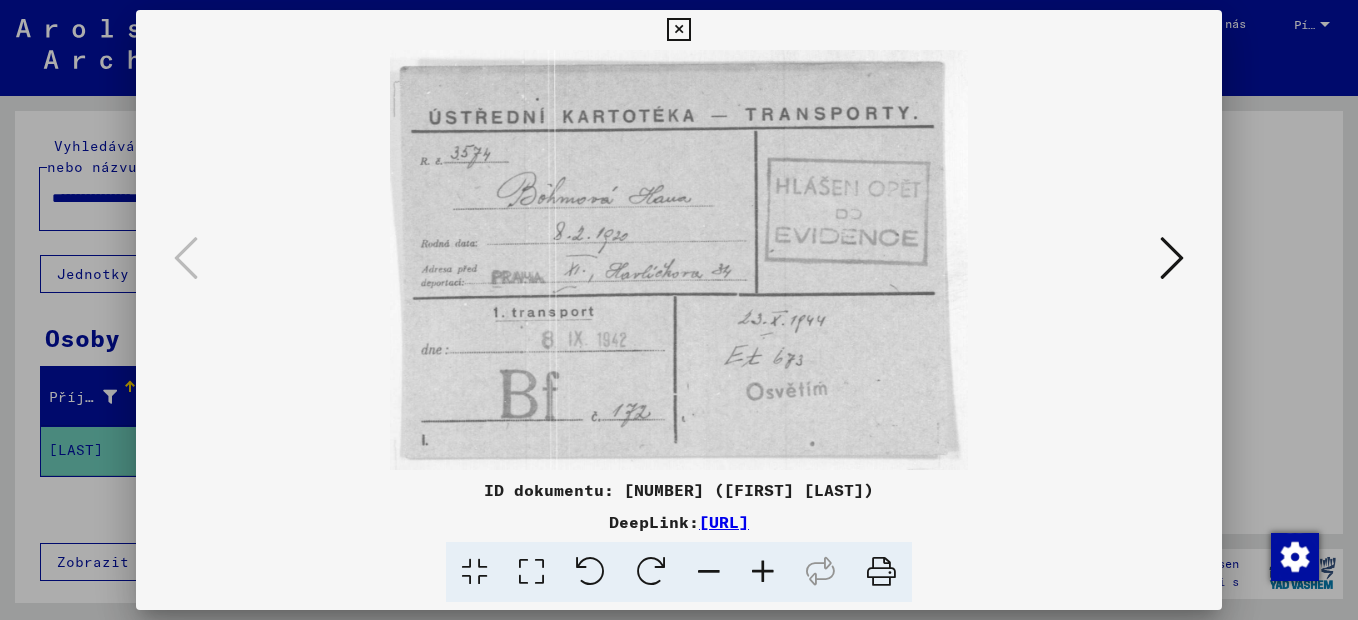 click at bounding box center (1172, 258) 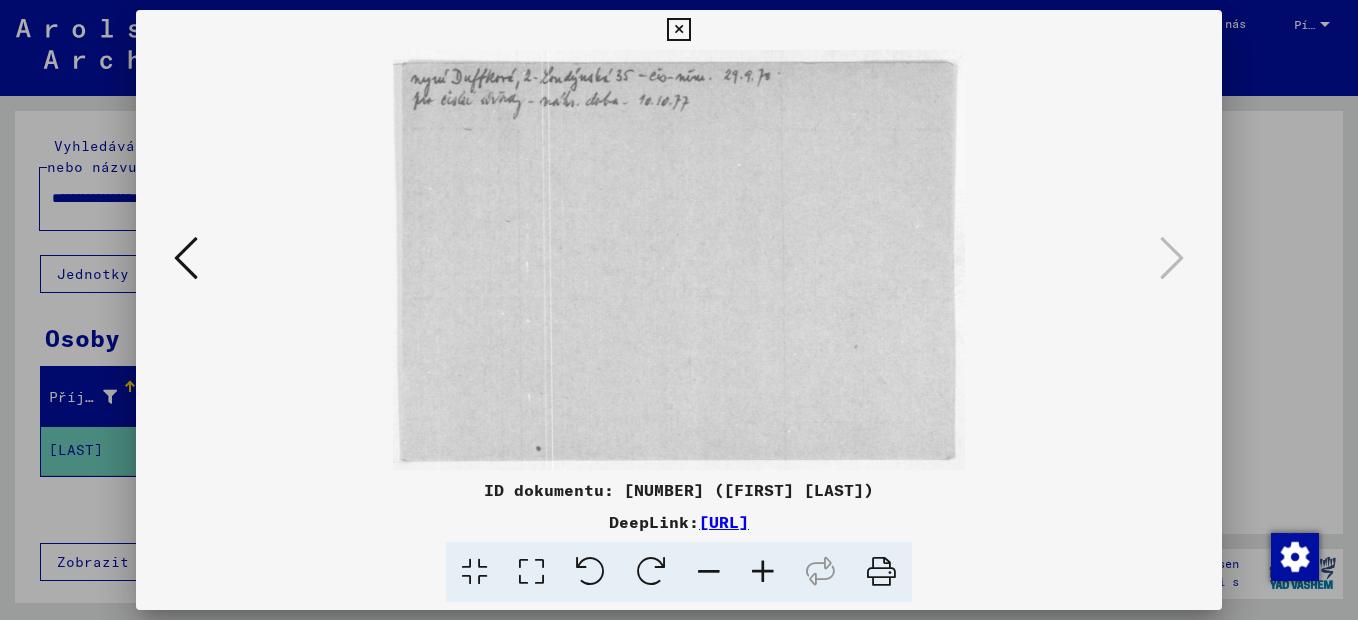 click at bounding box center [186, 258] 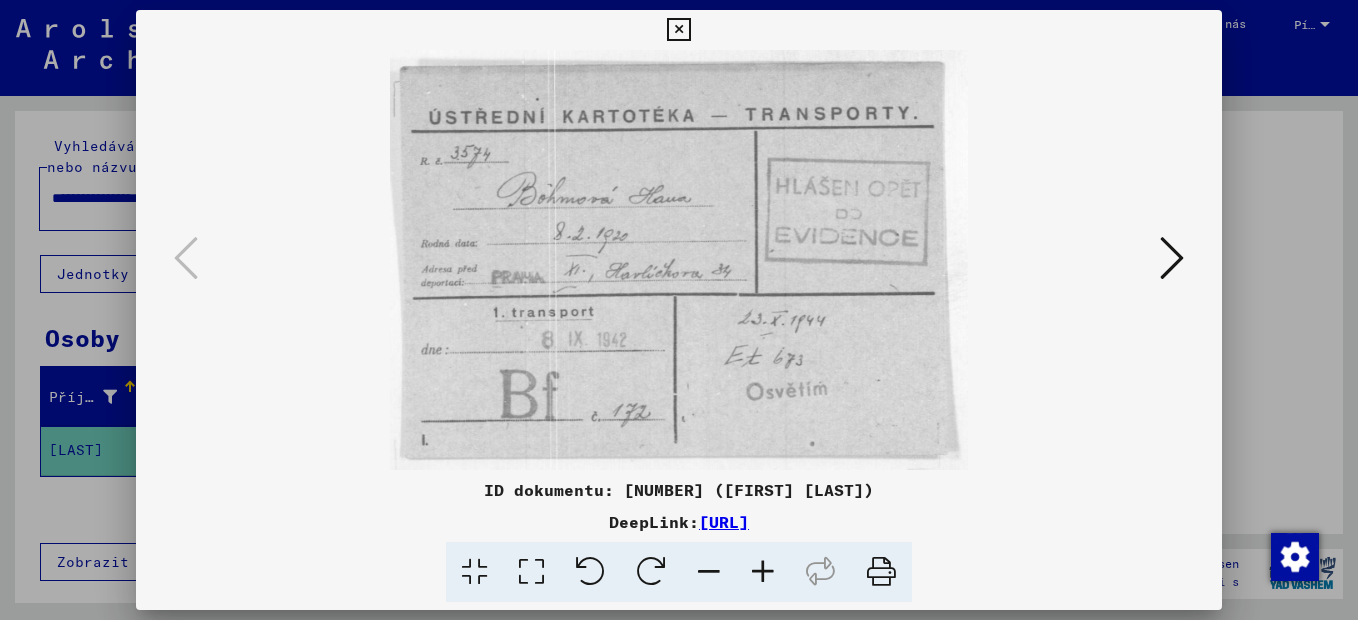 click at bounding box center [881, 572] 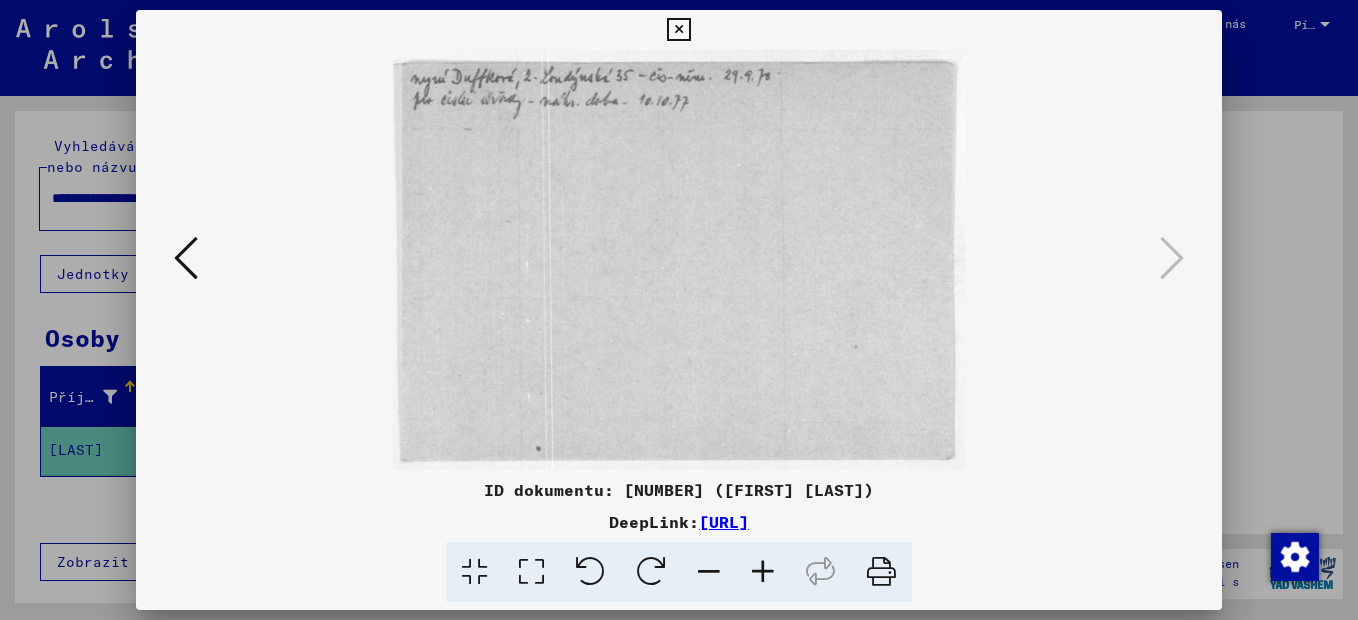 click at bounding box center (881, 572) 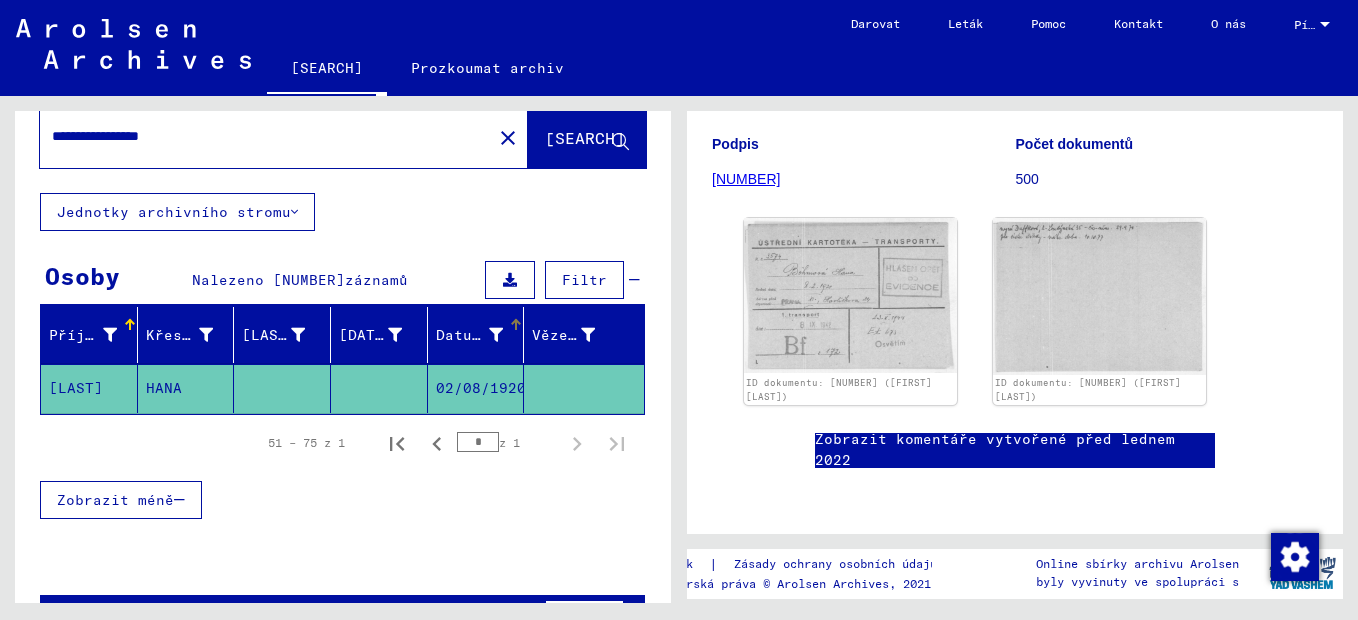 scroll, scrollTop: 0, scrollLeft: 0, axis: both 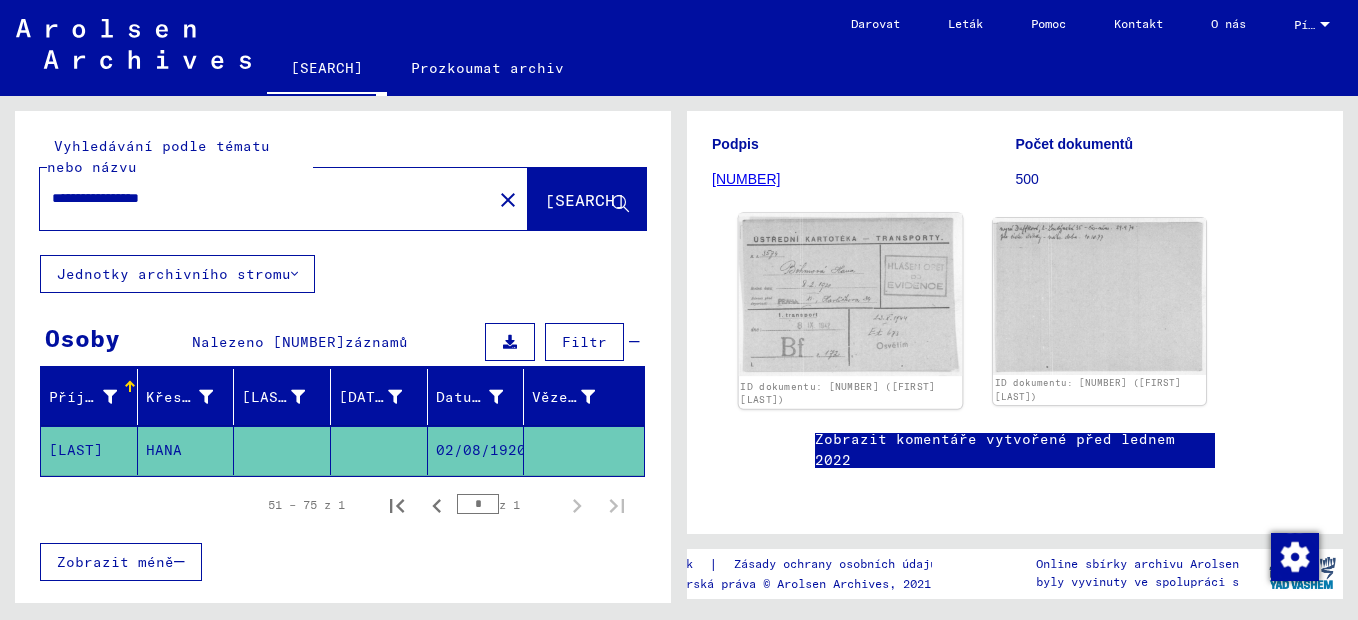 click 